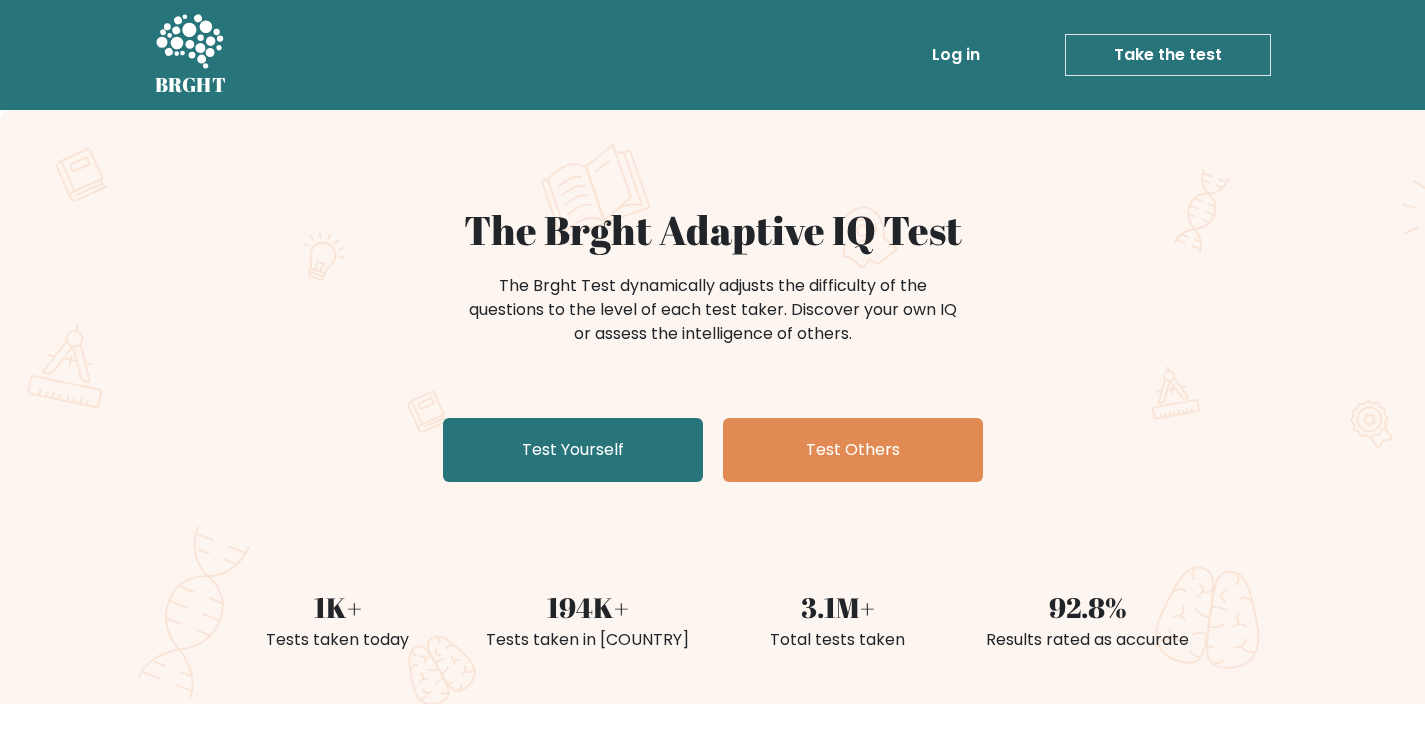 scroll, scrollTop: 0, scrollLeft: 0, axis: both 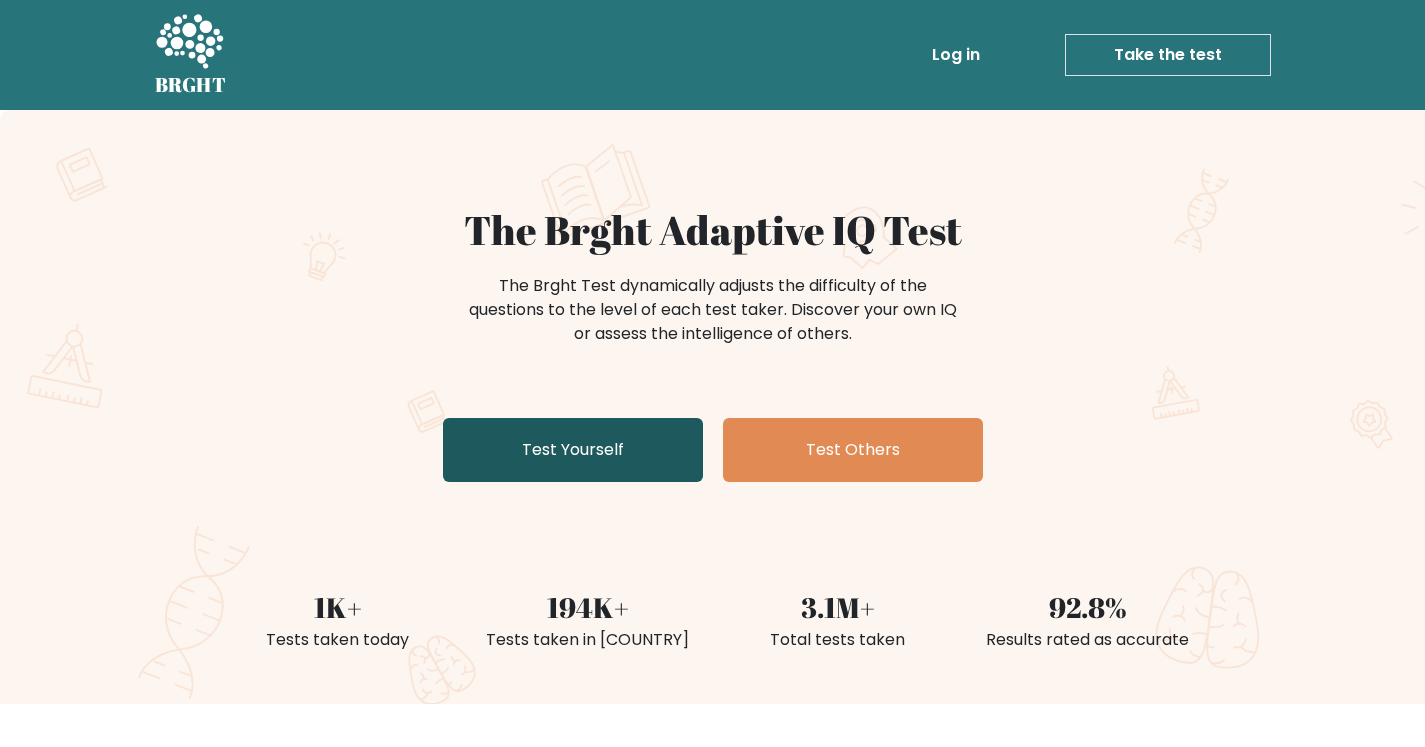 click on "Test Yourself" at bounding box center (573, 450) 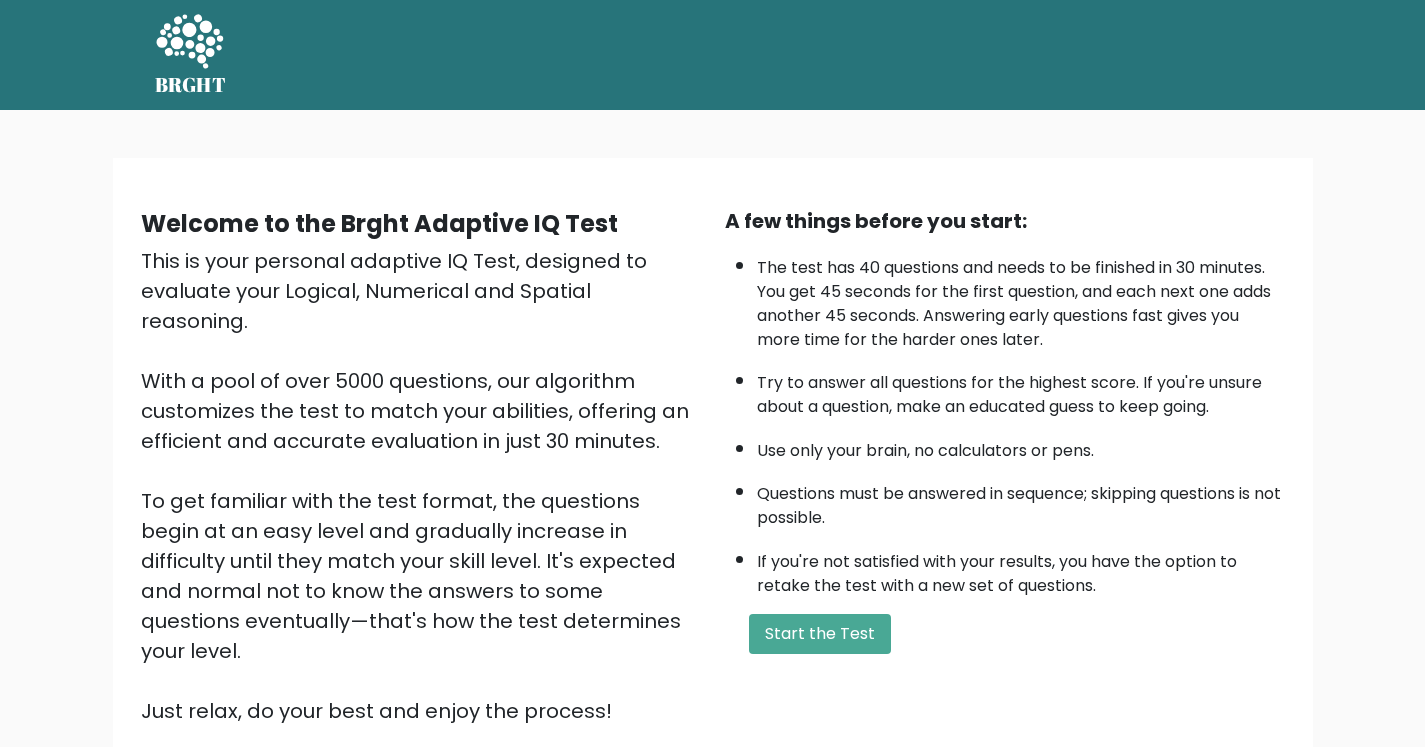 scroll, scrollTop: 0, scrollLeft: 0, axis: both 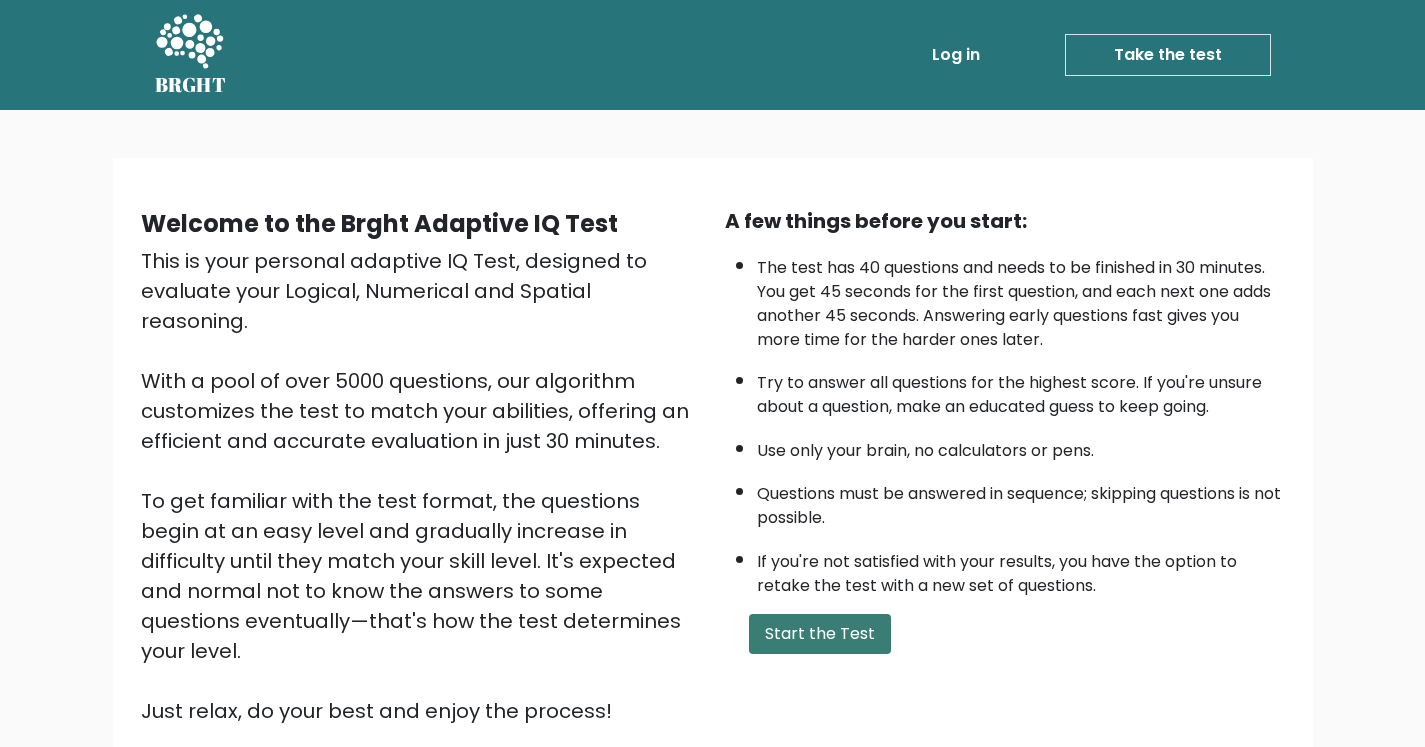 click on "Start the Test" at bounding box center (820, 634) 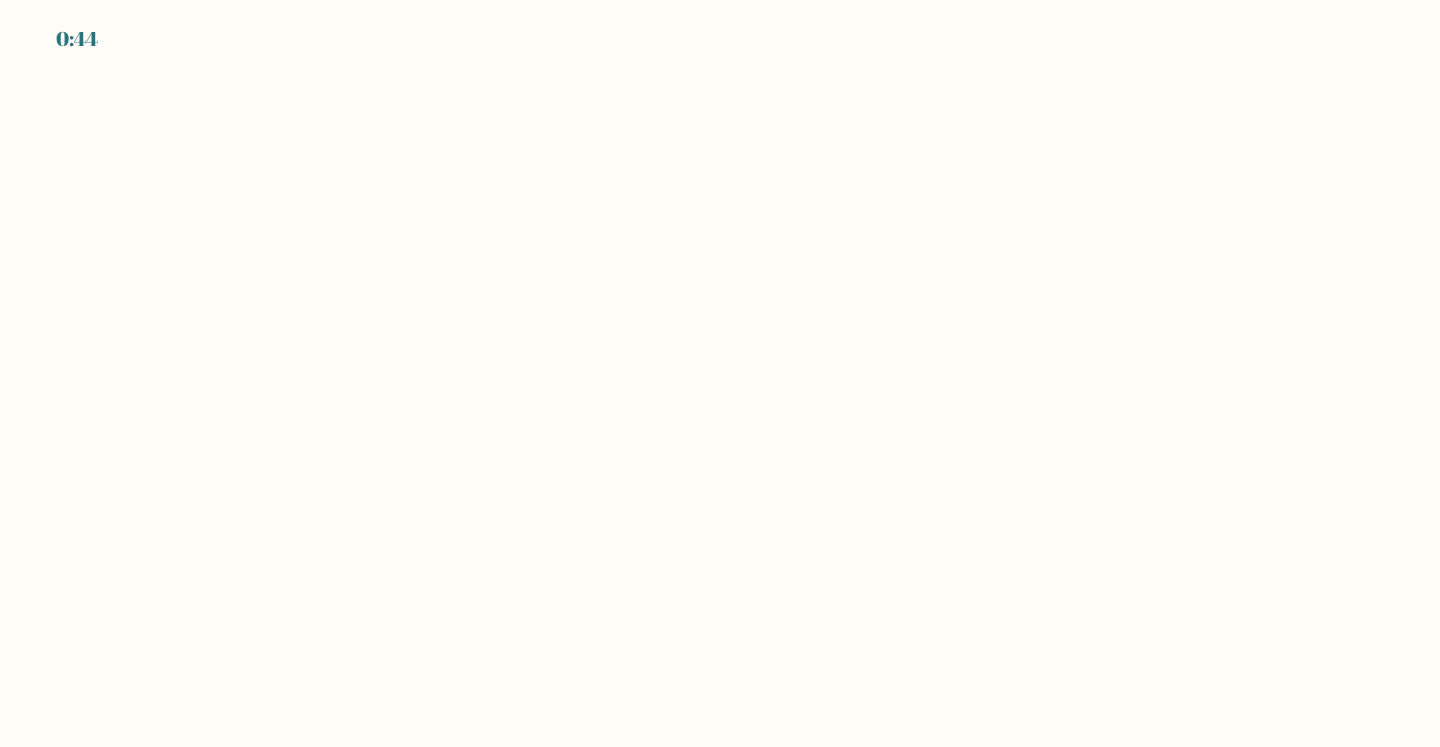 scroll, scrollTop: 0, scrollLeft: 0, axis: both 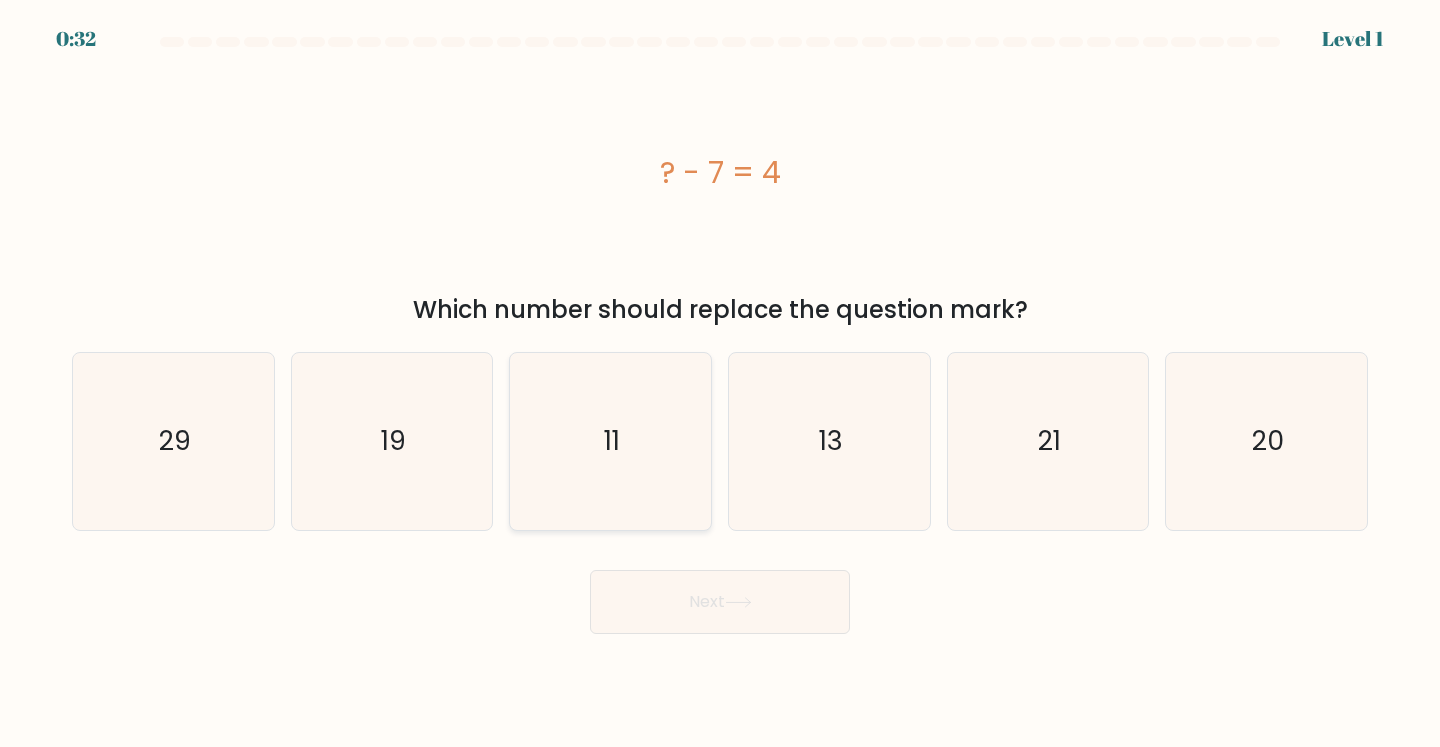 click on "11" at bounding box center (610, 441) 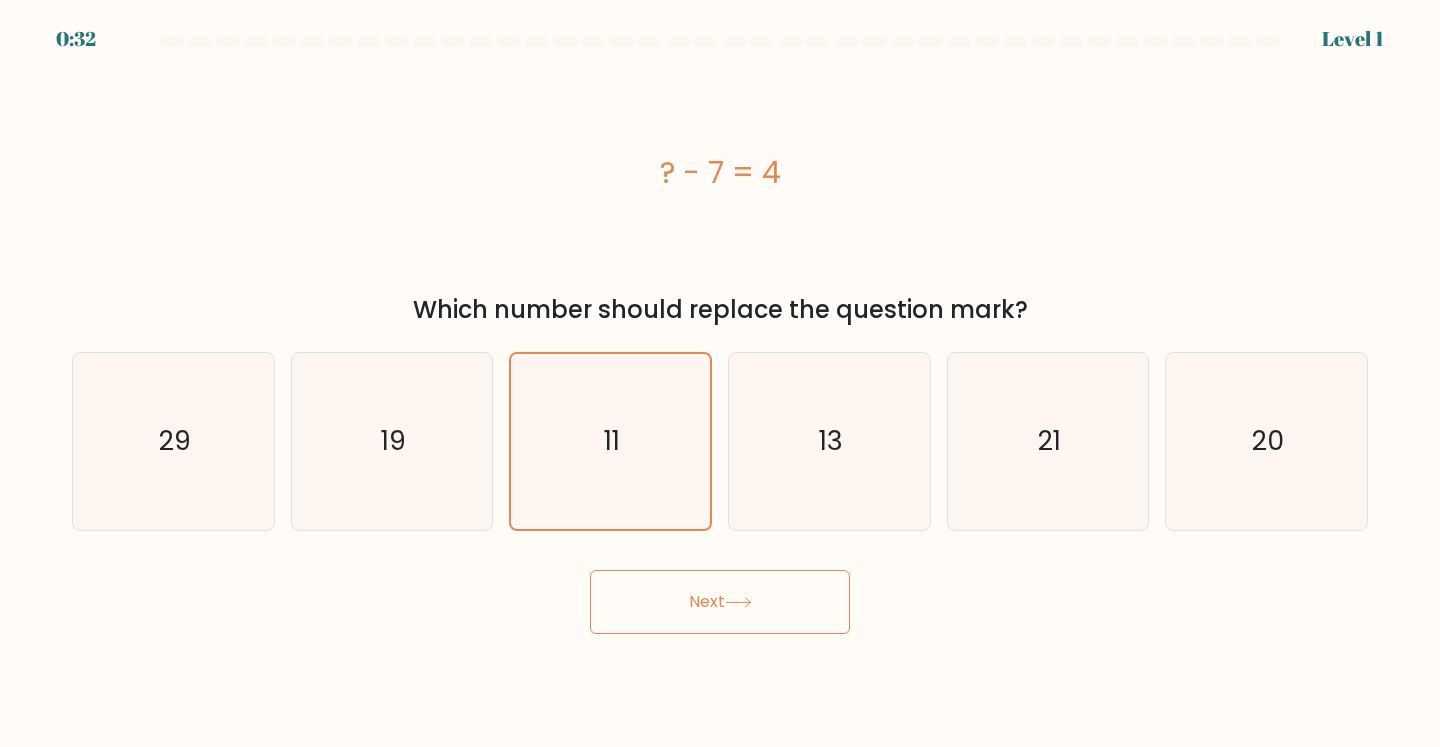 click on "Next" at bounding box center [720, 602] 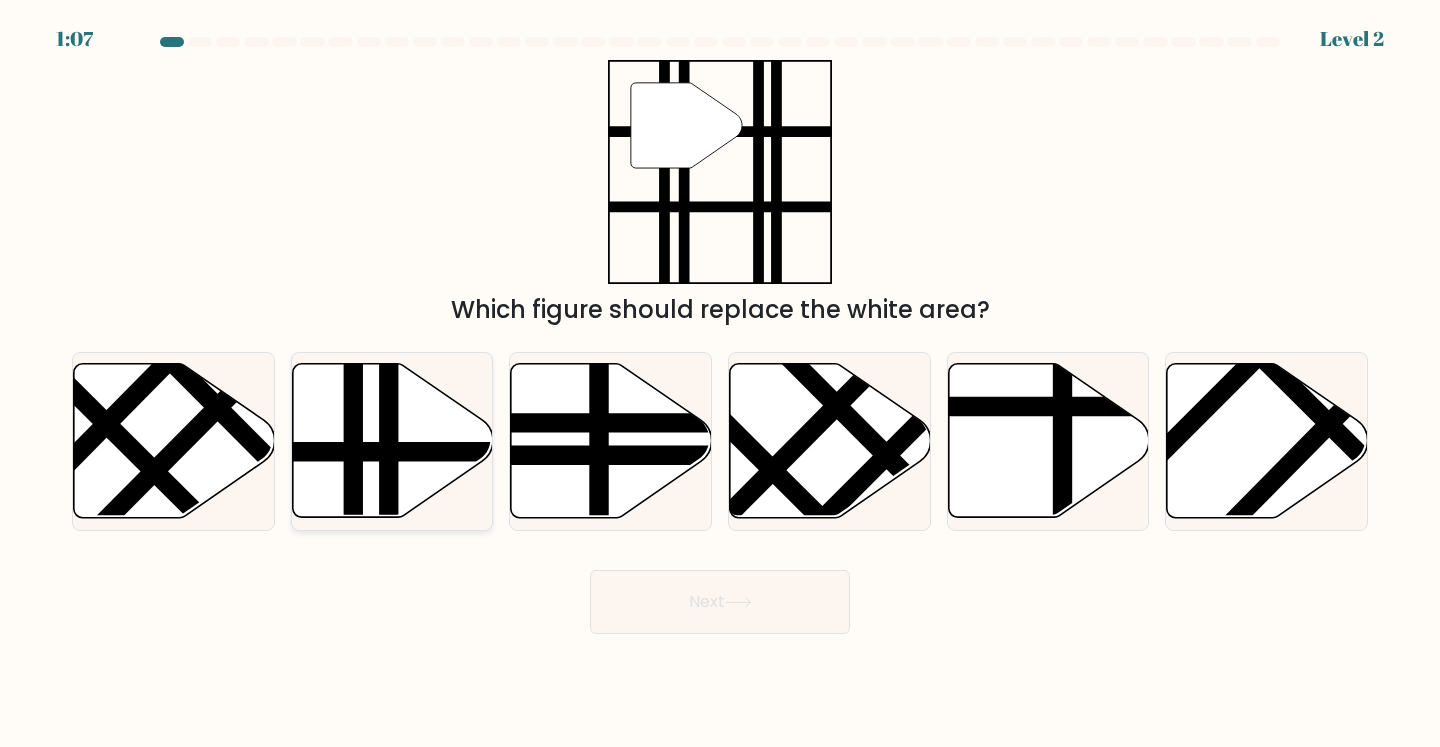 click at bounding box center (392, 441) 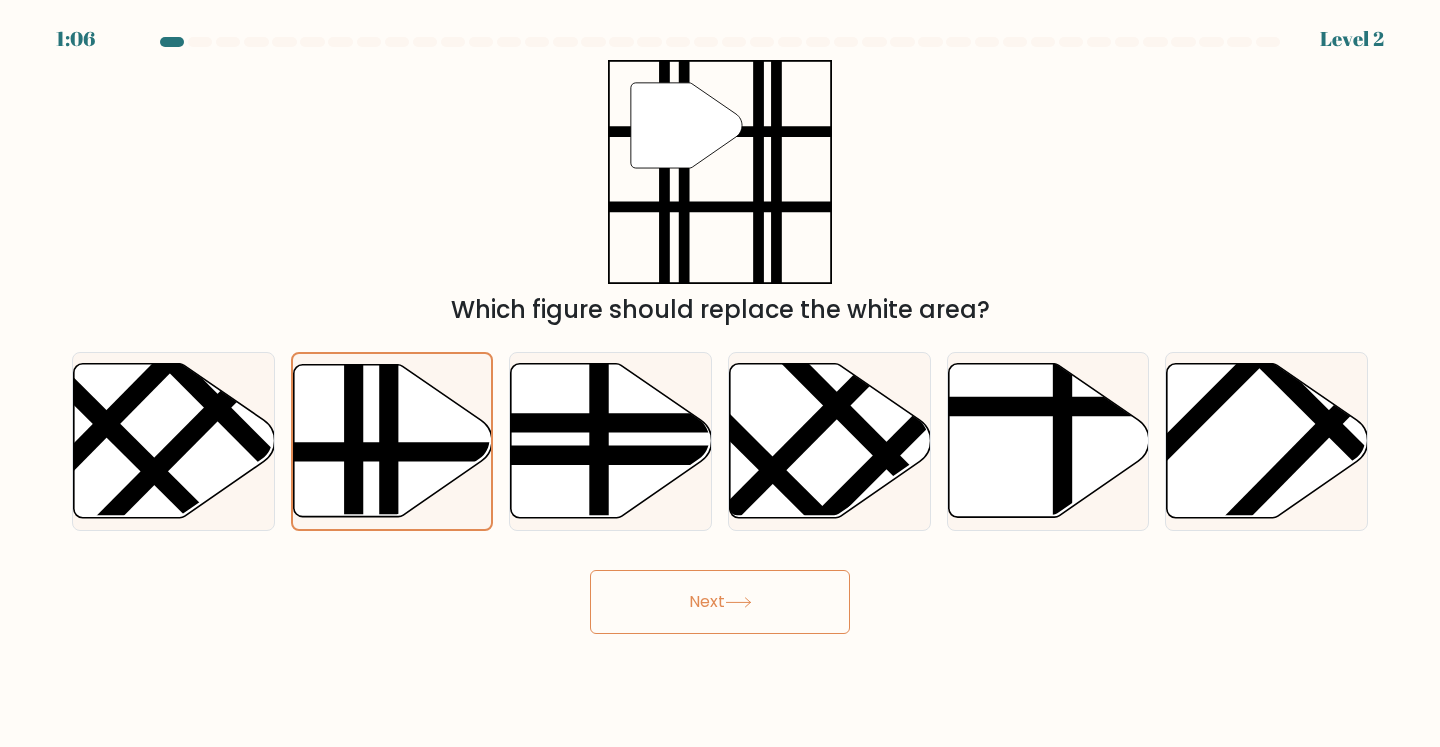 click on "Next" at bounding box center (720, 602) 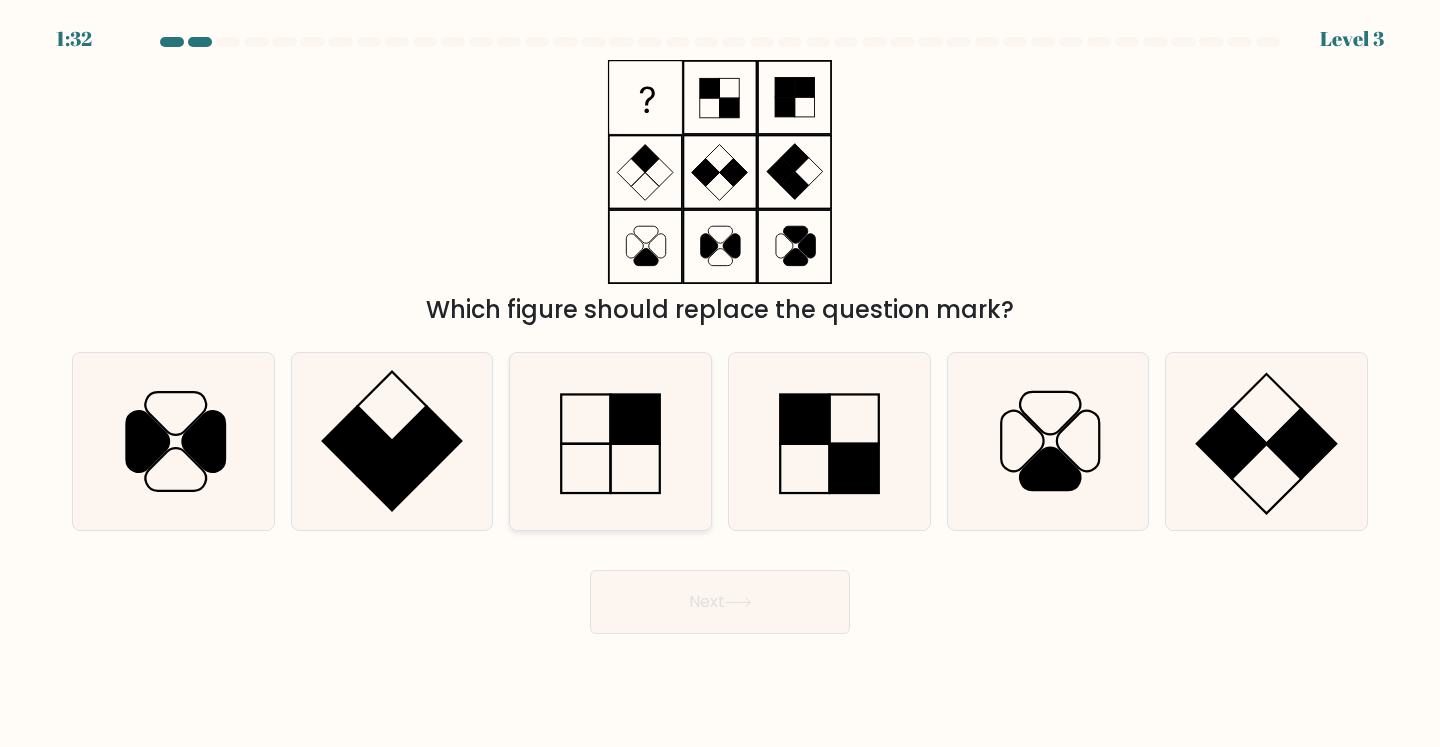 click at bounding box center [610, 441] 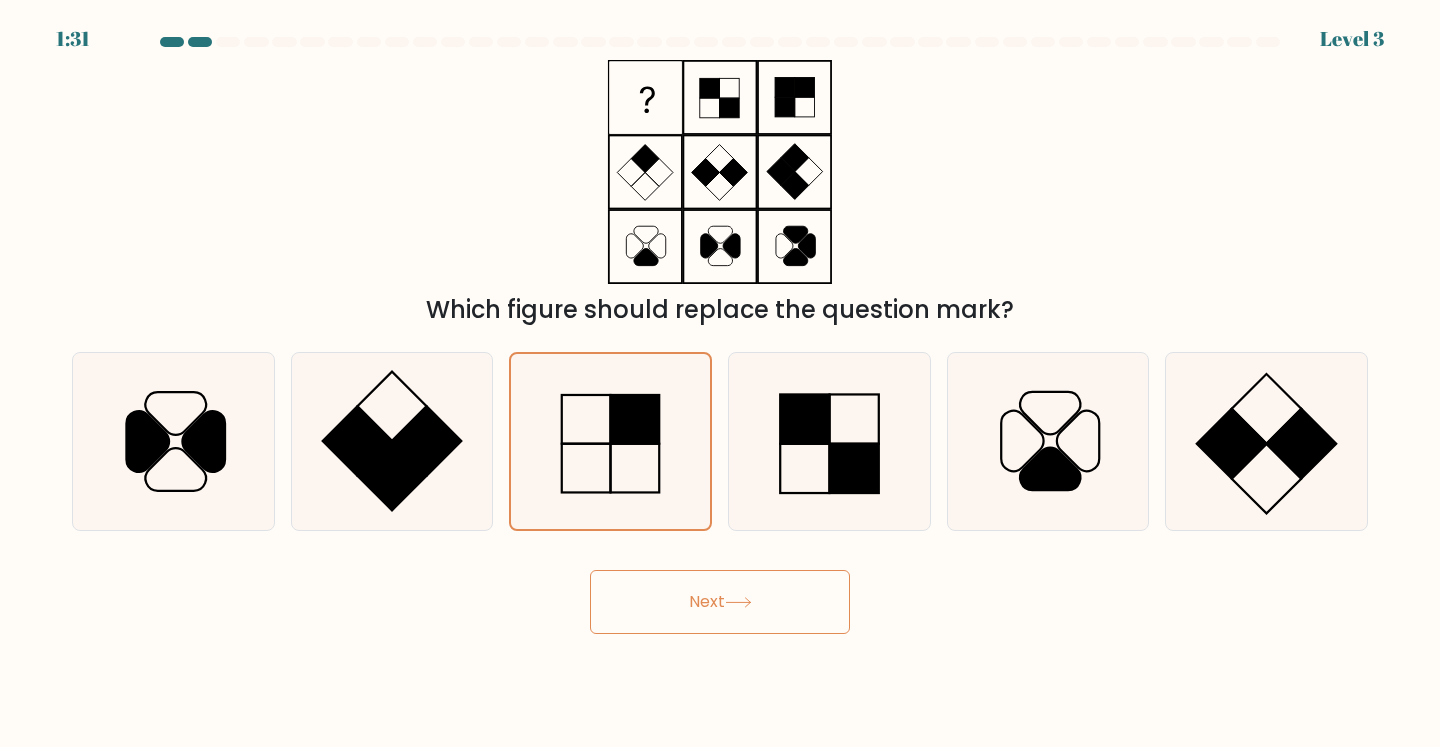 click on "Next" at bounding box center (720, 602) 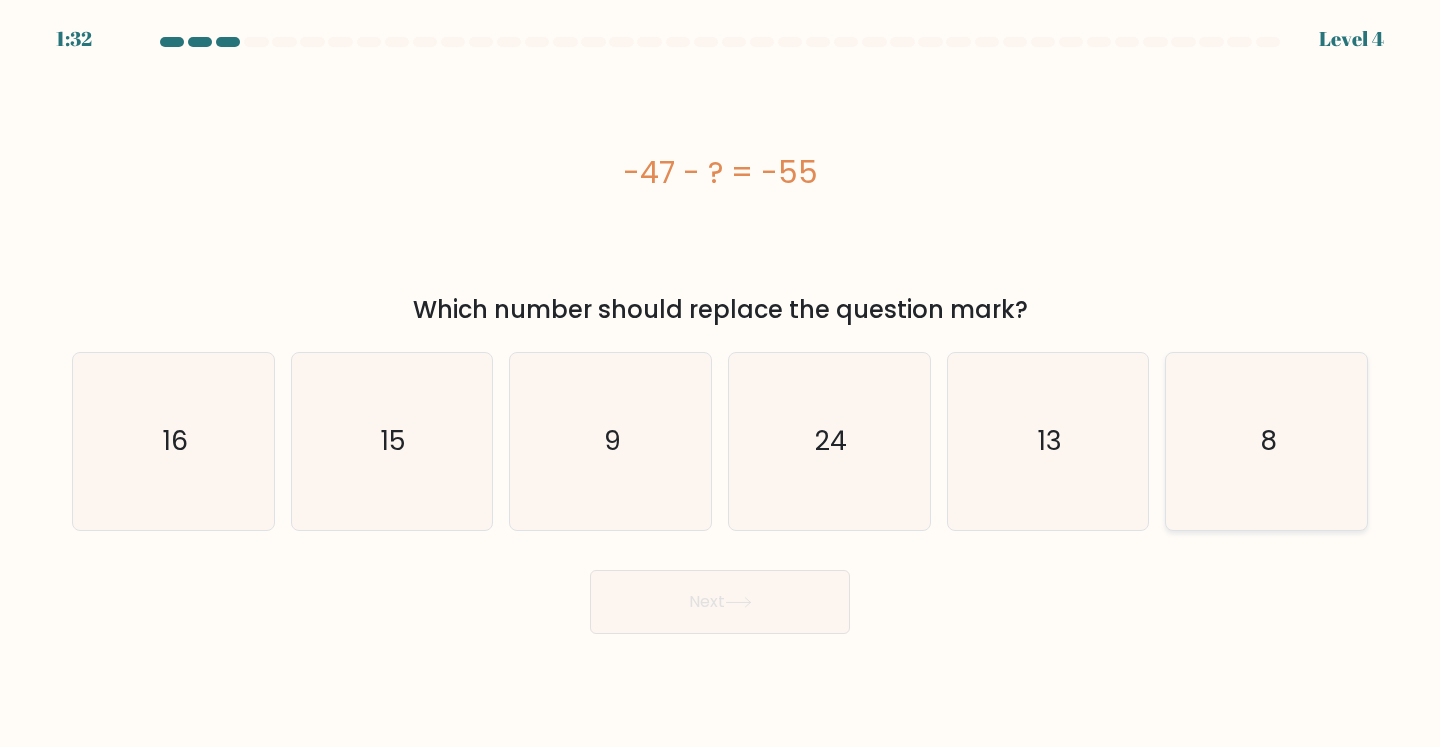 click on "8" at bounding box center (1266, 441) 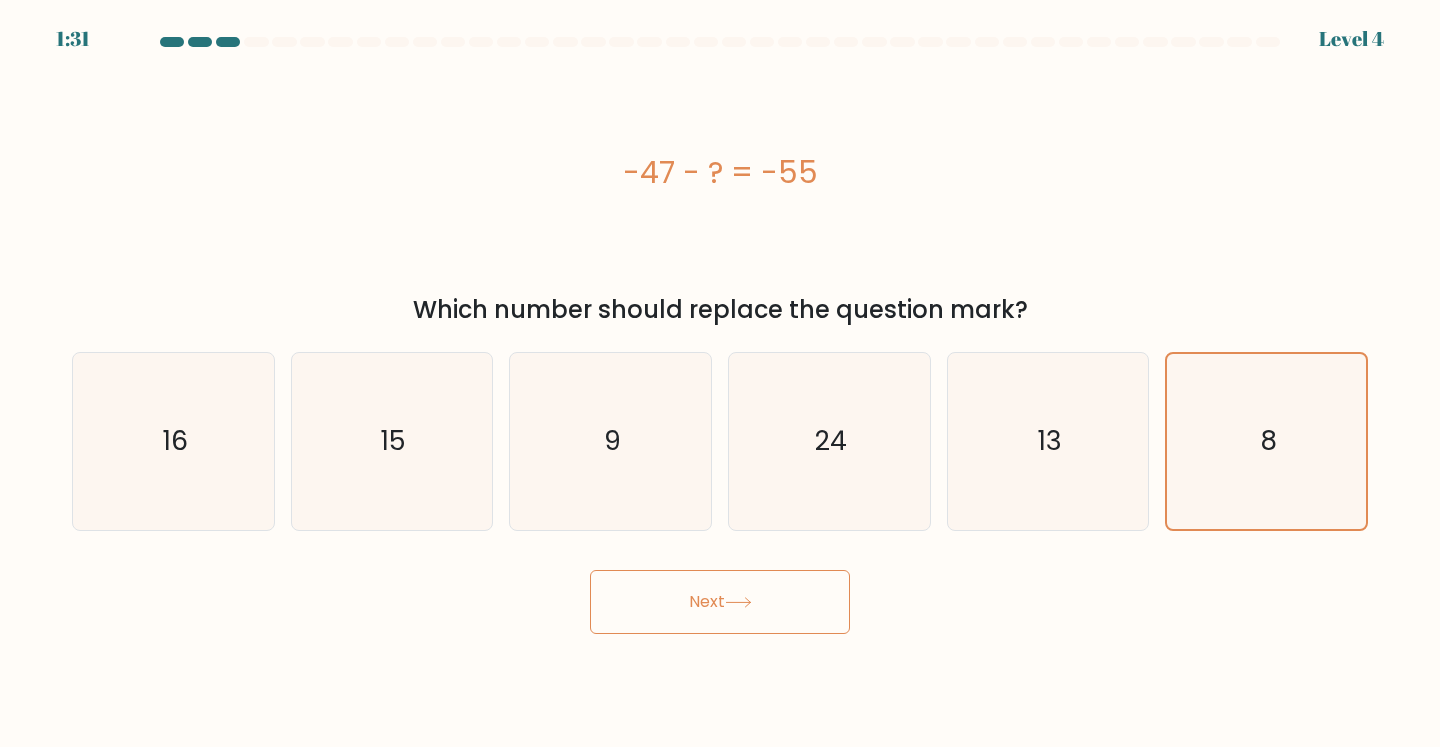 click on "Next" at bounding box center (720, 602) 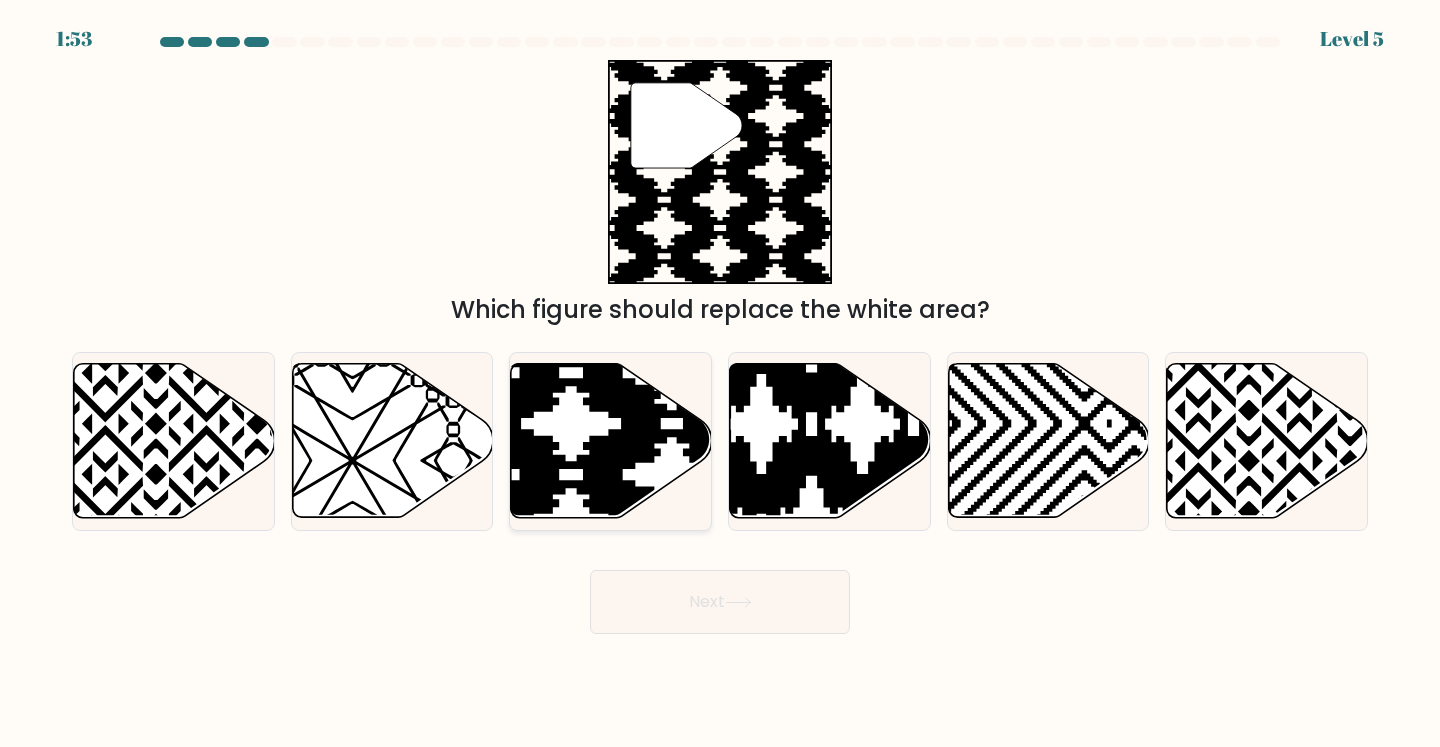 click at bounding box center [672, 524] 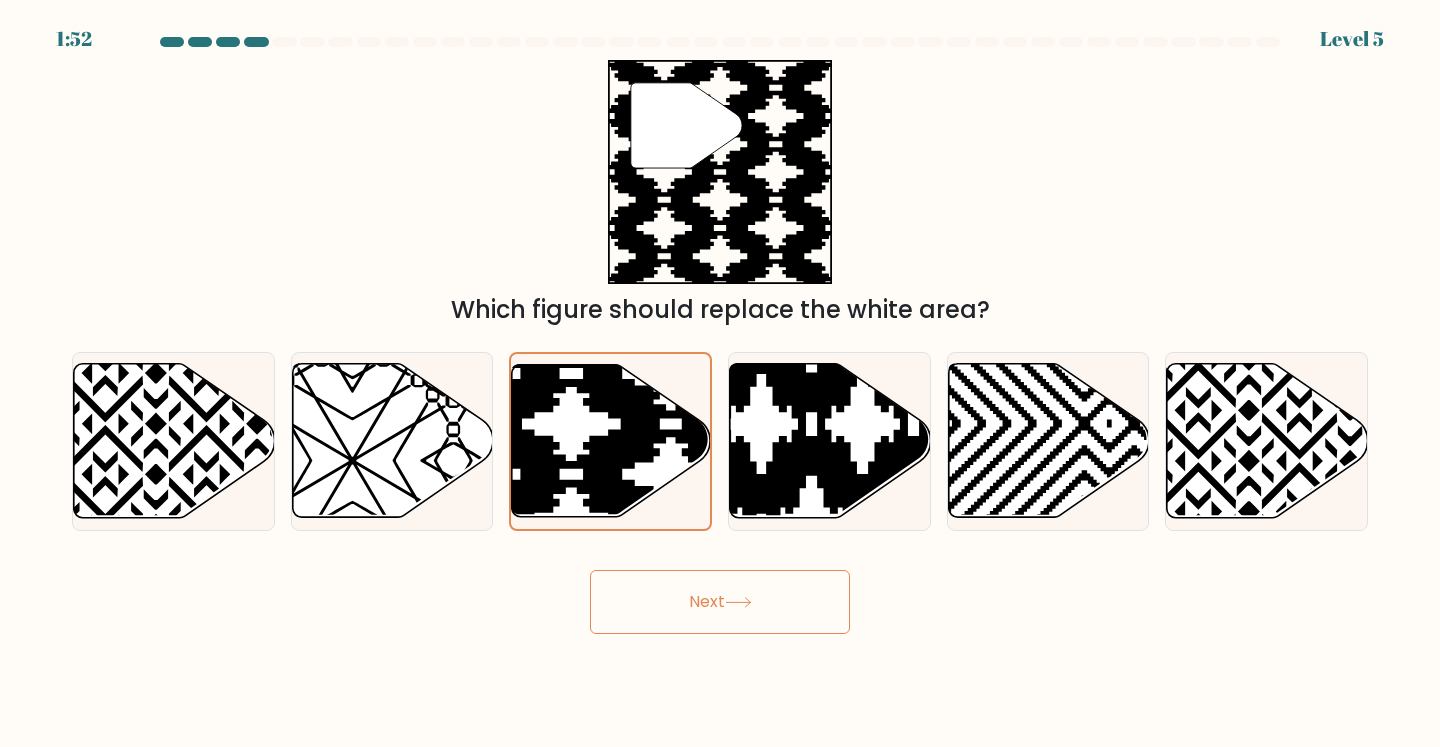 click on "Next" at bounding box center (720, 602) 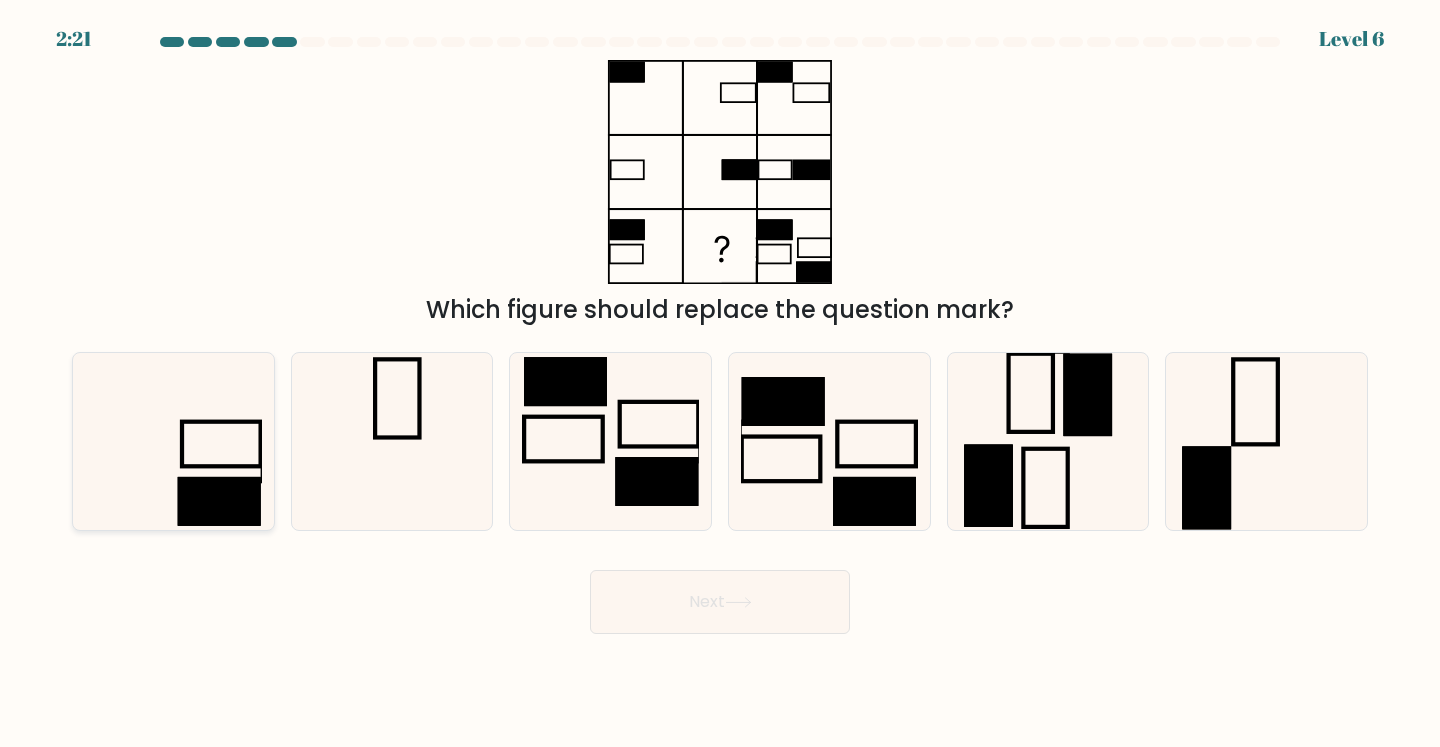click at bounding box center (219, 501) 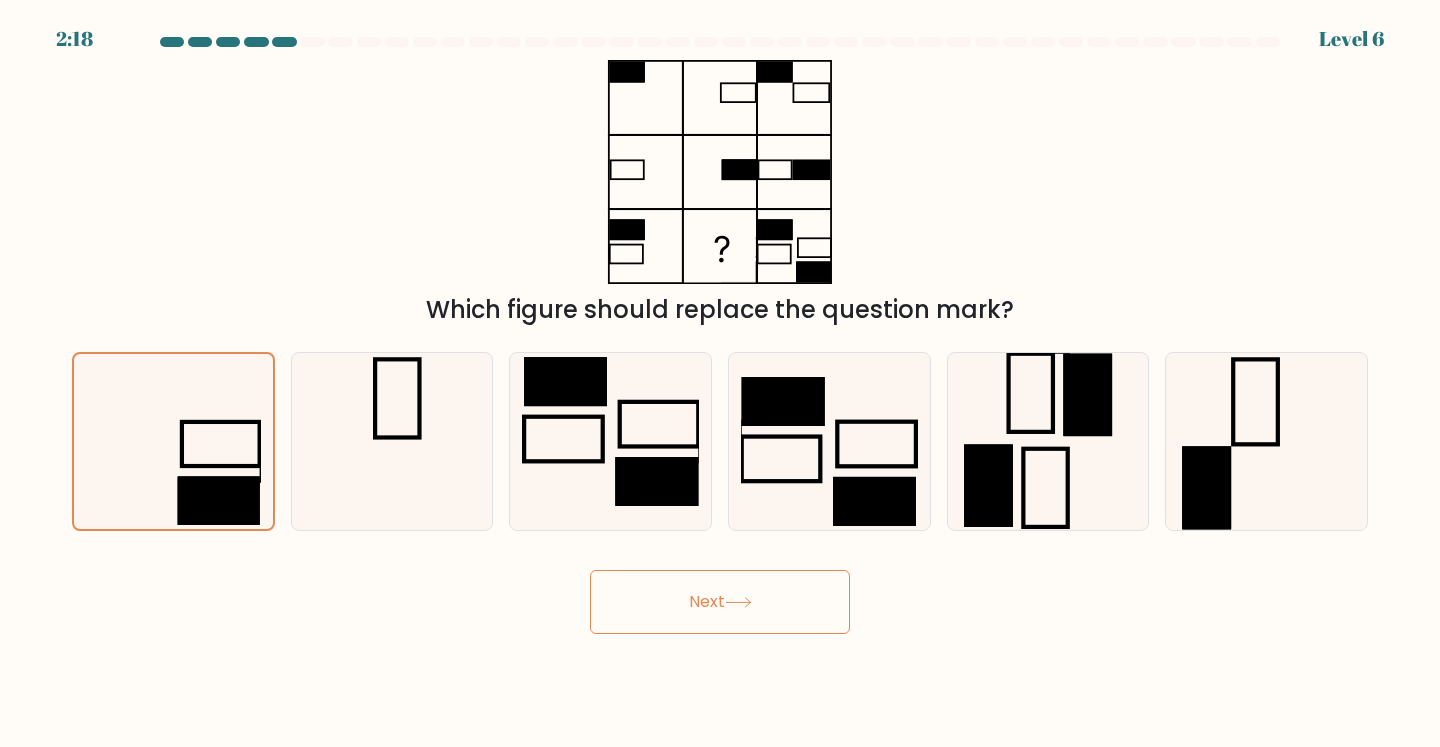 click on "Next" at bounding box center (720, 602) 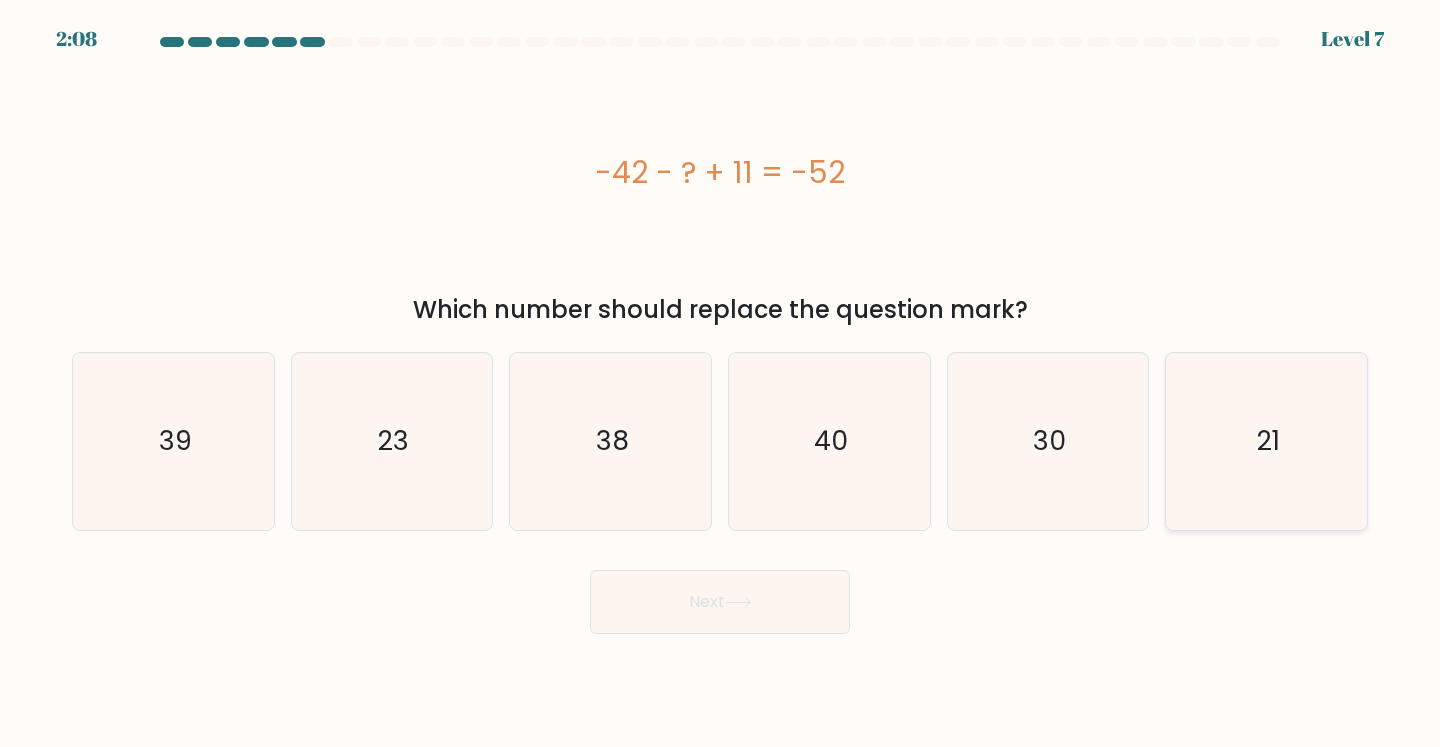 click on "21" at bounding box center [1266, 441] 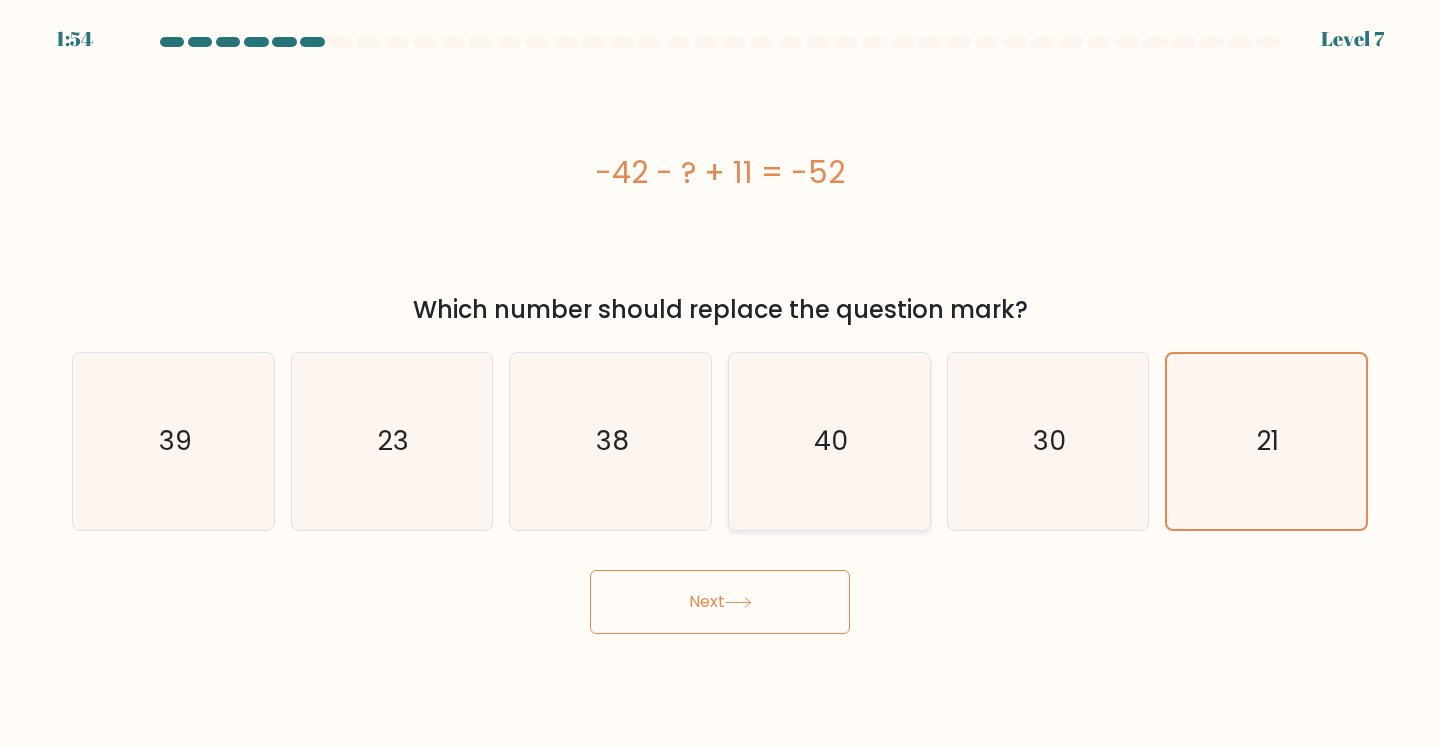 click on "40" at bounding box center (829, 441) 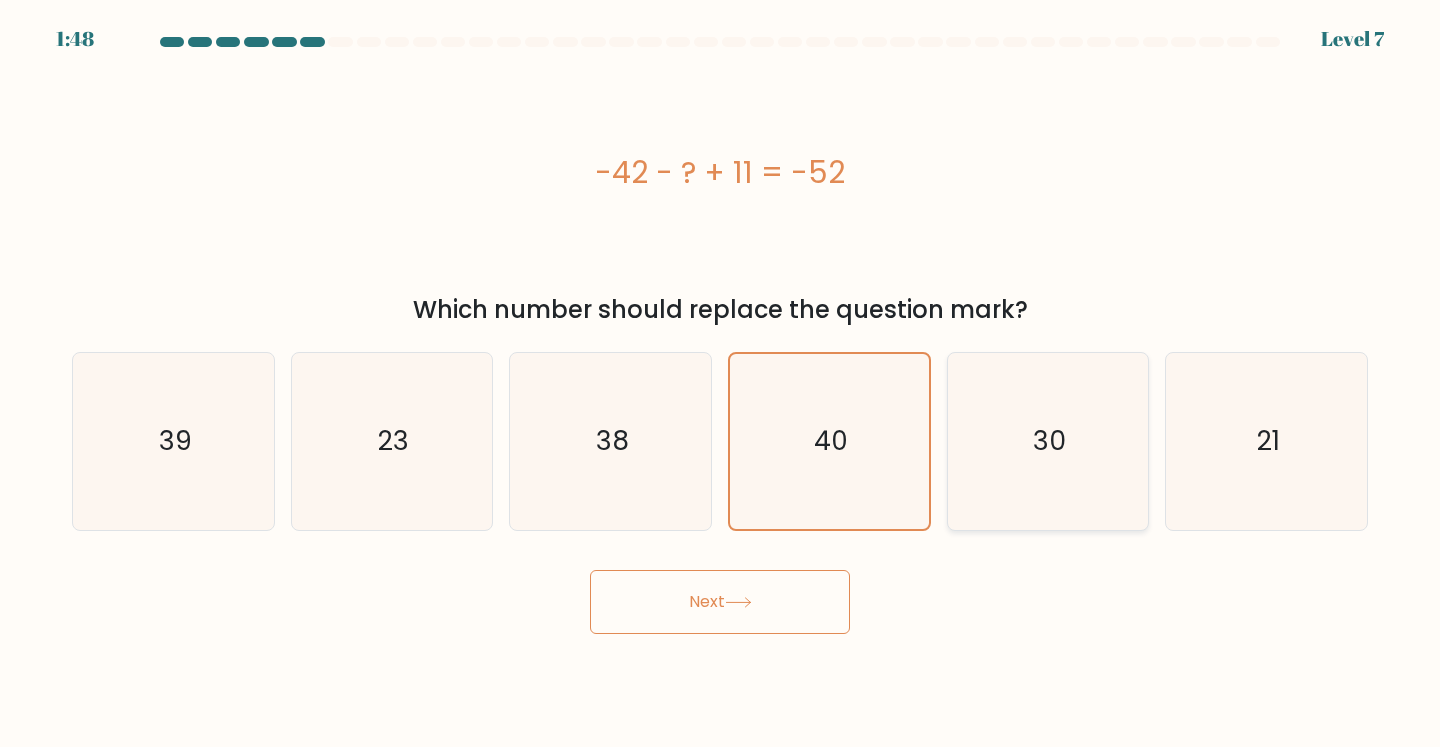 click on "30" at bounding box center [1048, 441] 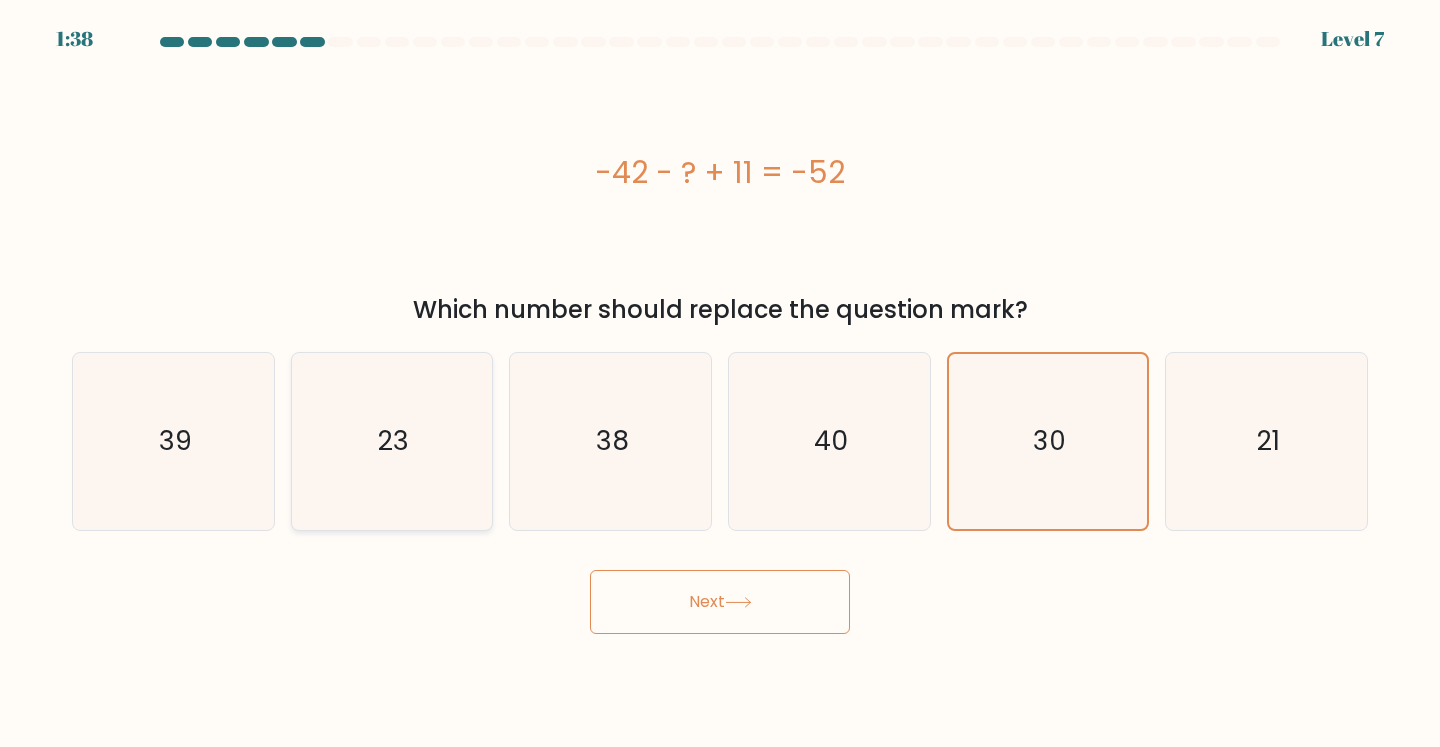 click on "23" at bounding box center (393, 440) 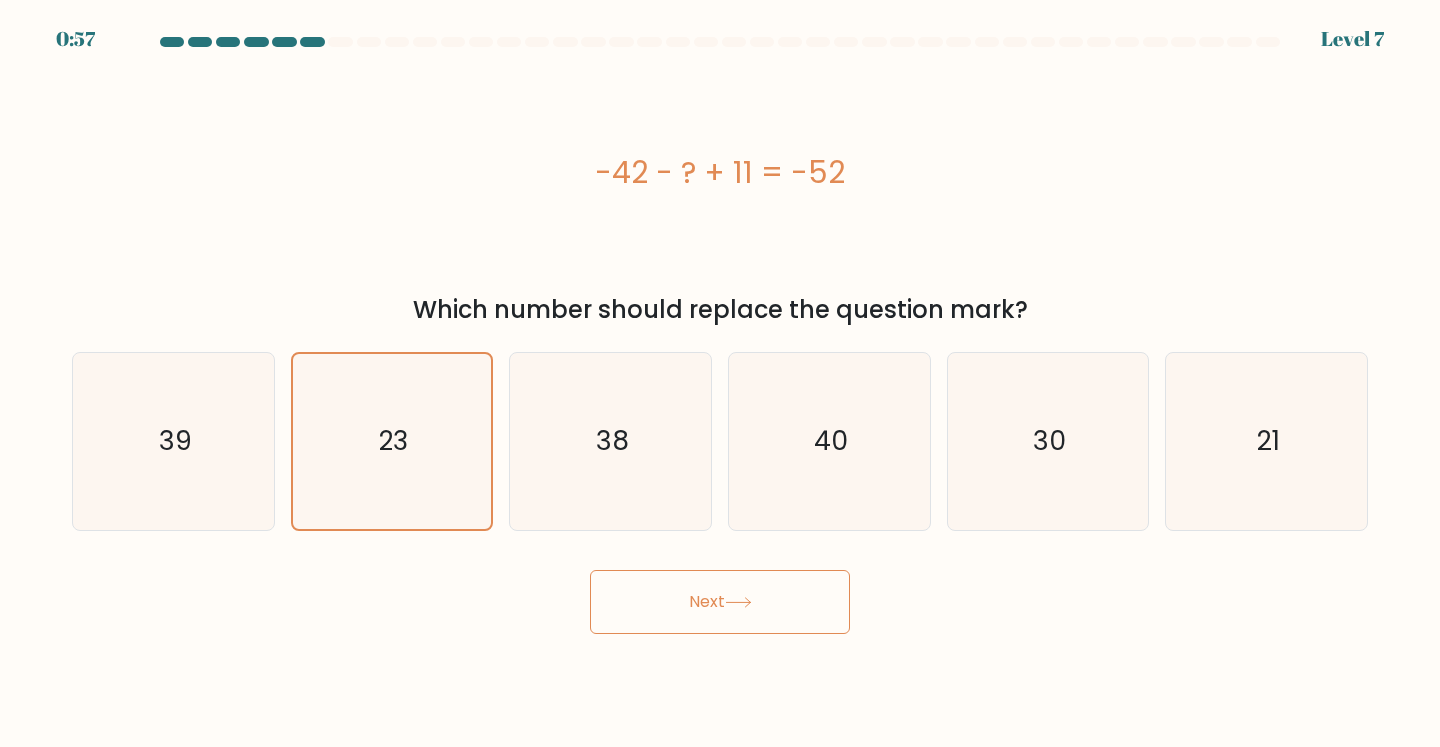 click on "Next" at bounding box center (720, 602) 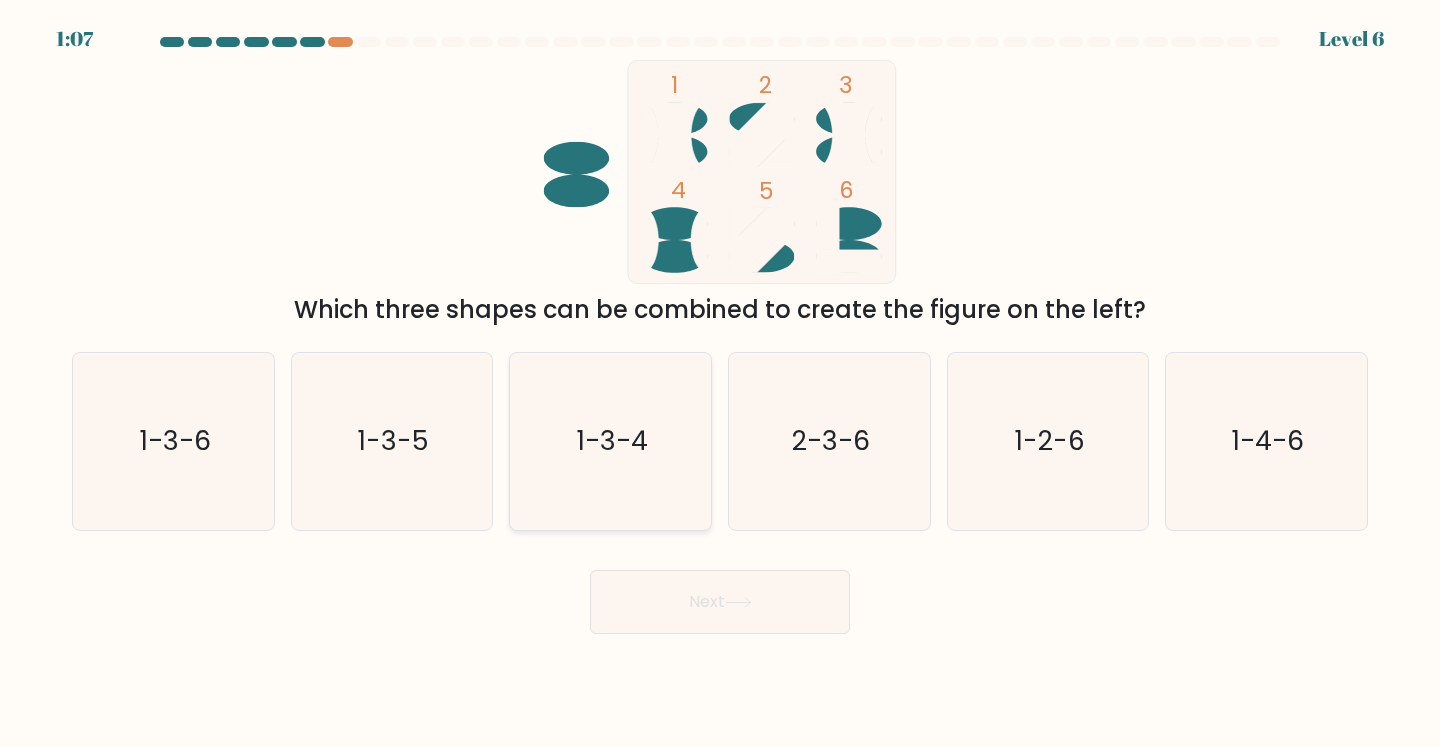 click on "1-3-4" at bounding box center (610, 441) 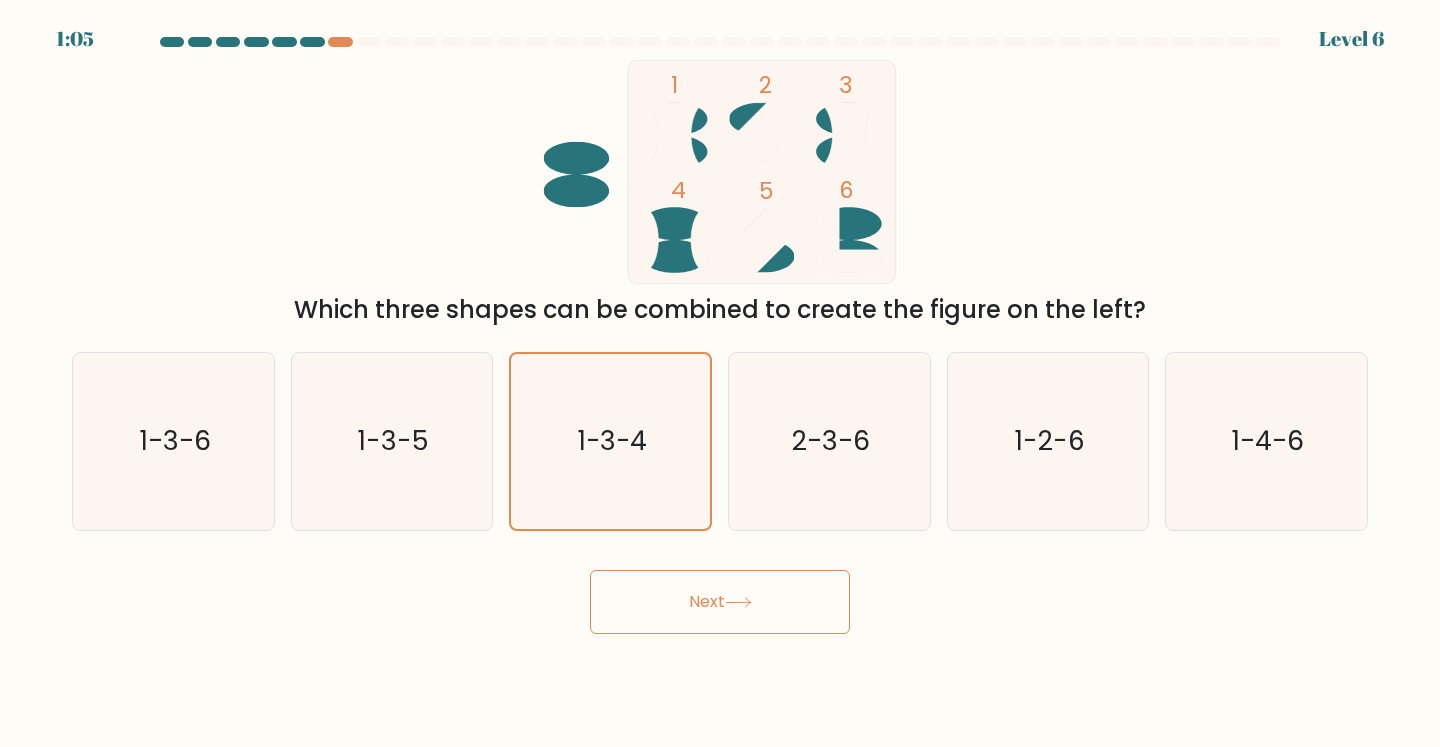 drag, startPoint x: 720, startPoint y: 601, endPoint x: 772, endPoint y: 581, distance: 55.713554 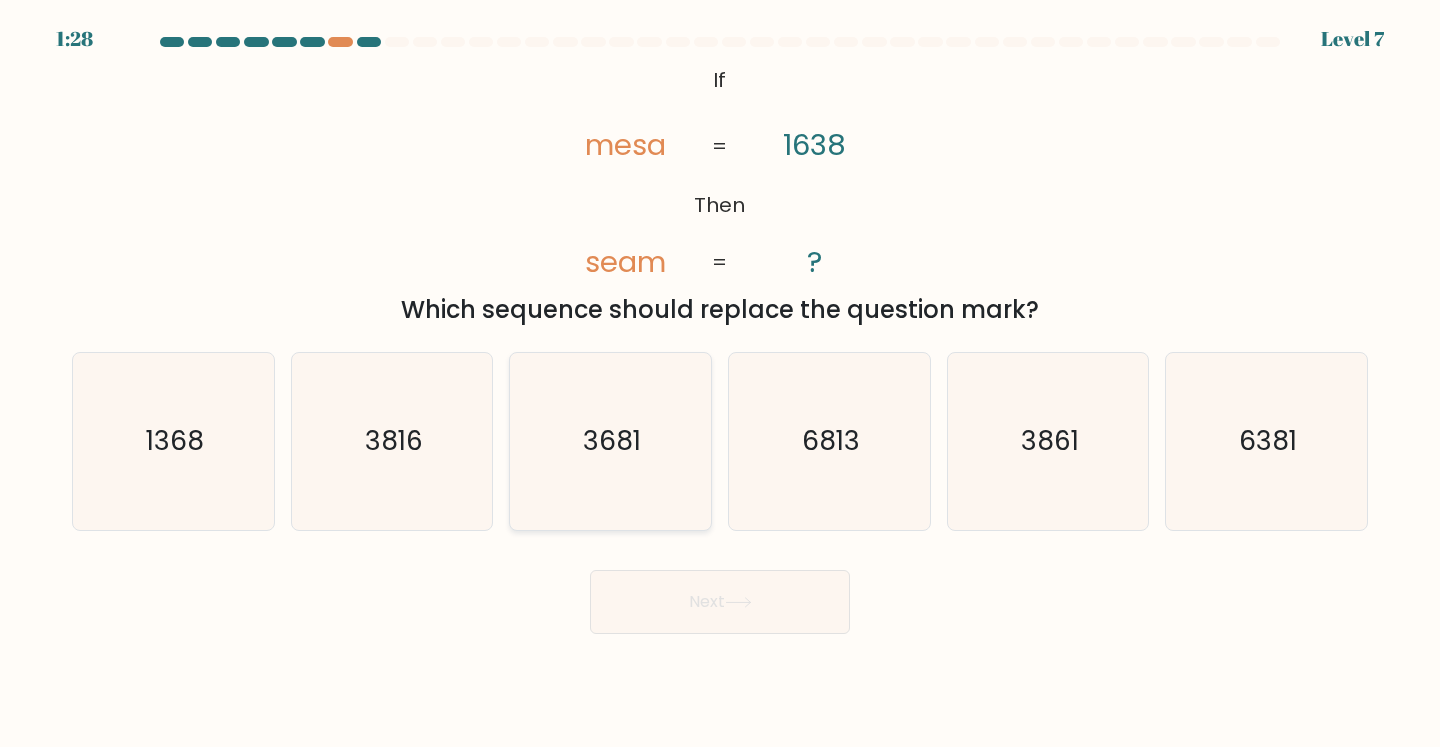 click on "3681" at bounding box center (610, 441) 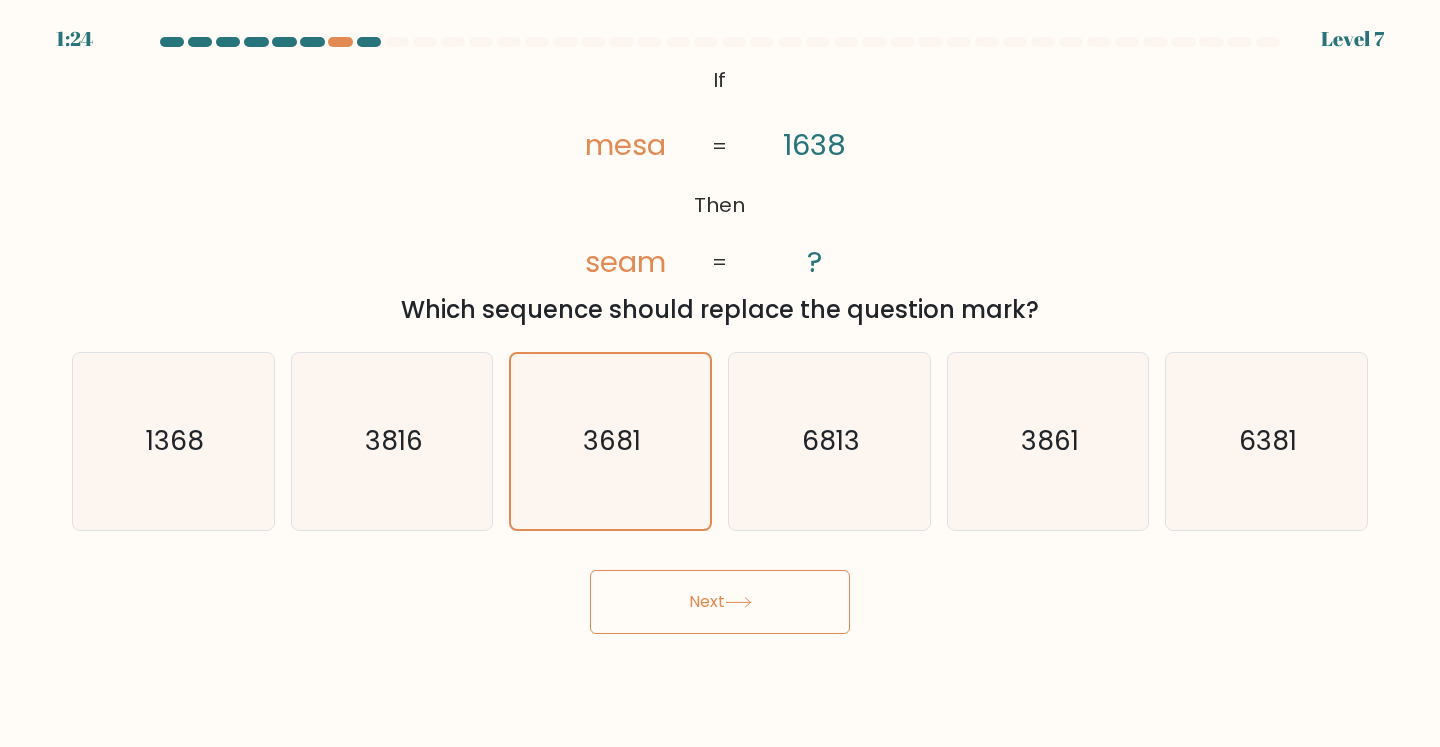 drag, startPoint x: 663, startPoint y: 582, endPoint x: 671, endPoint y: 574, distance: 11.313708 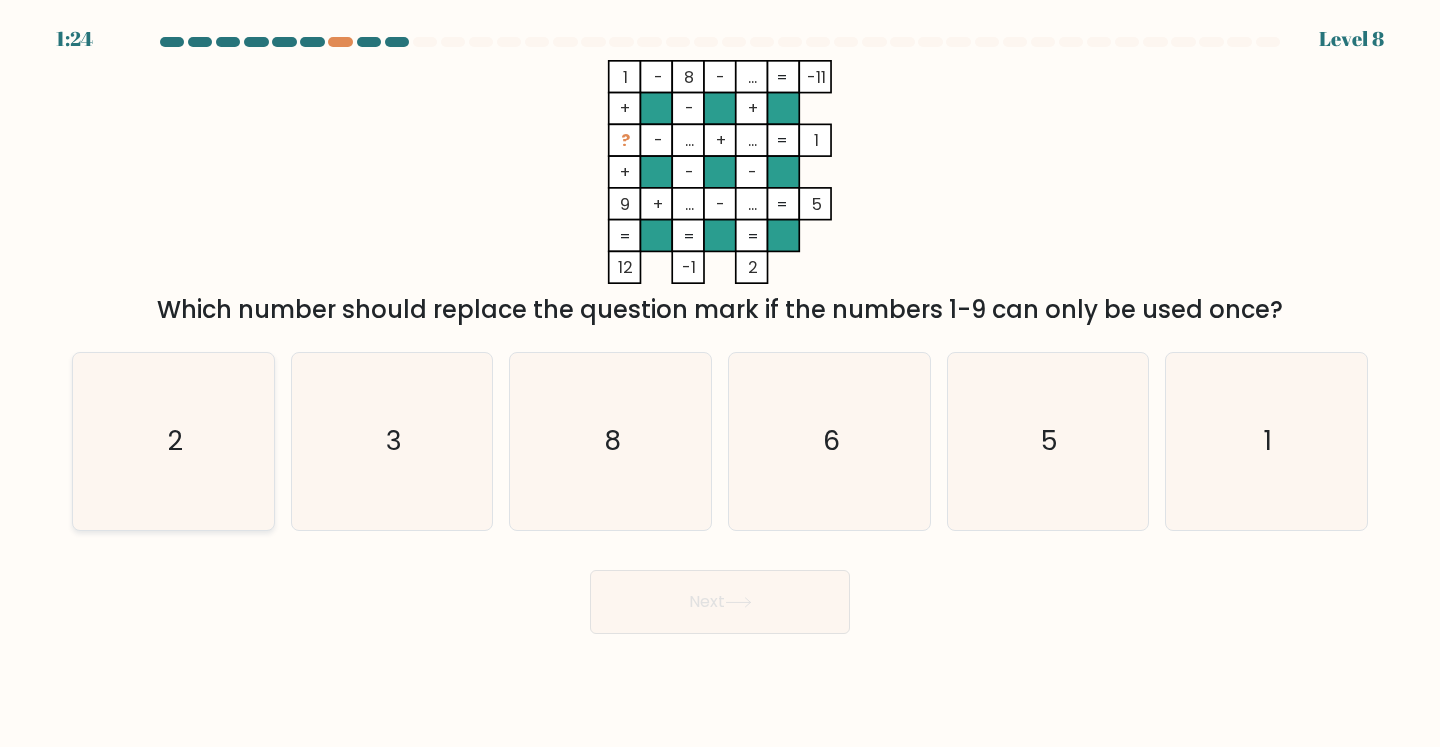 click on "2" at bounding box center (173, 441) 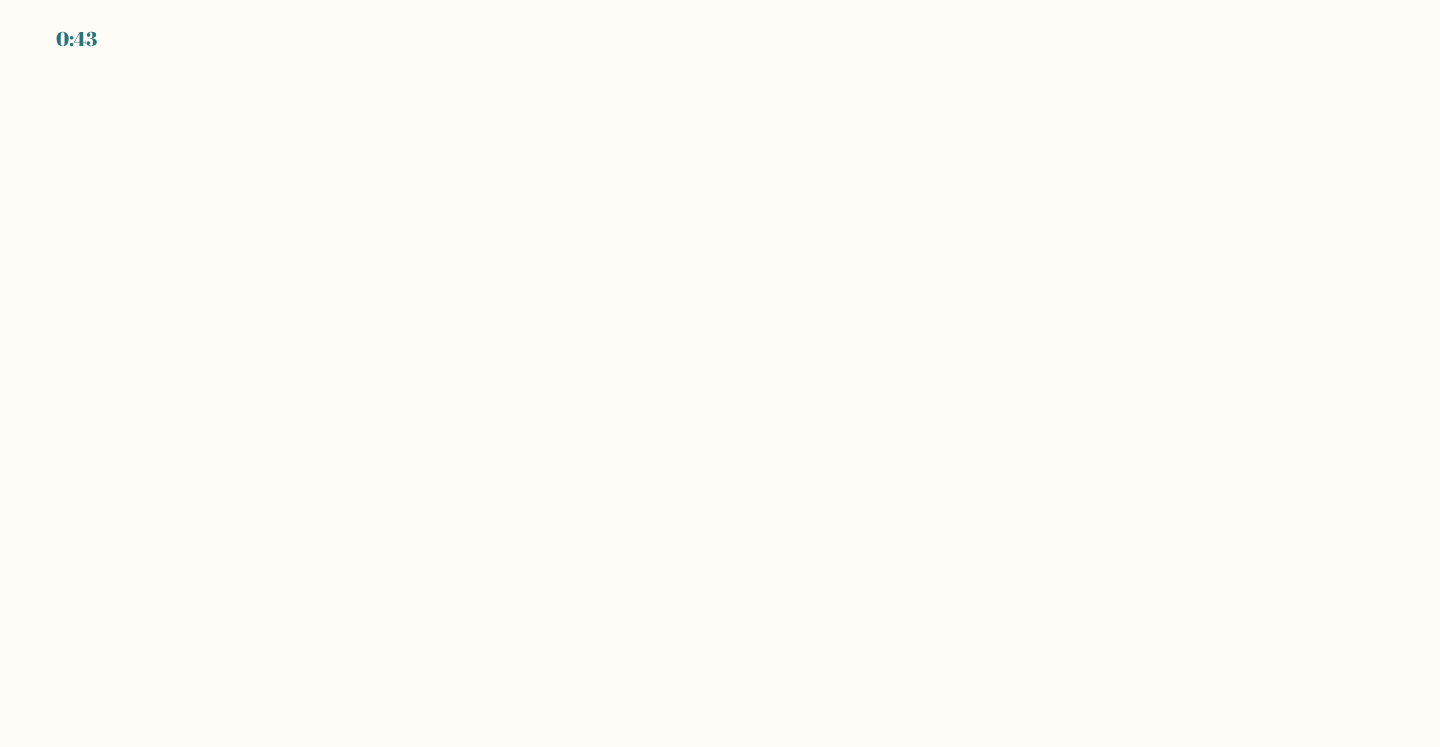 scroll, scrollTop: 0, scrollLeft: 0, axis: both 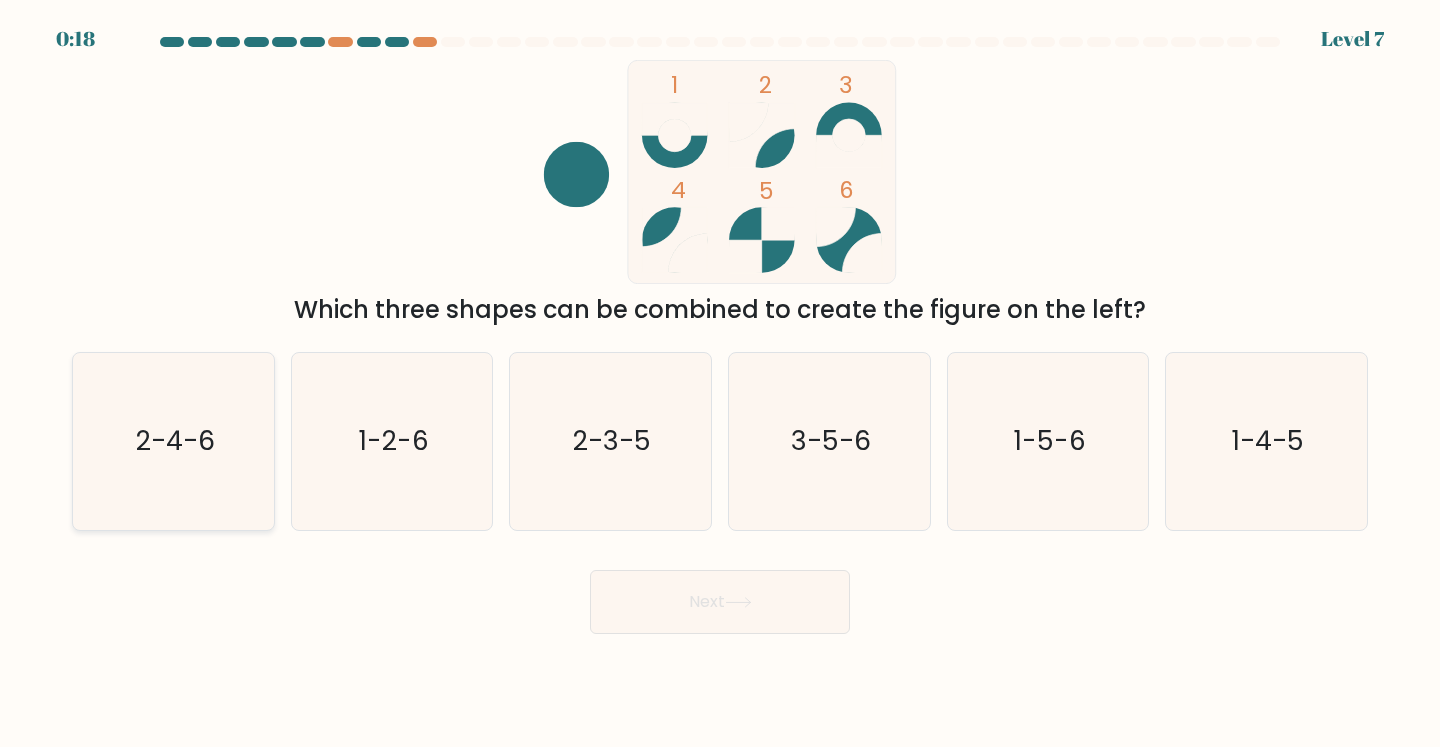 click on "2-4-6" at bounding box center [173, 441] 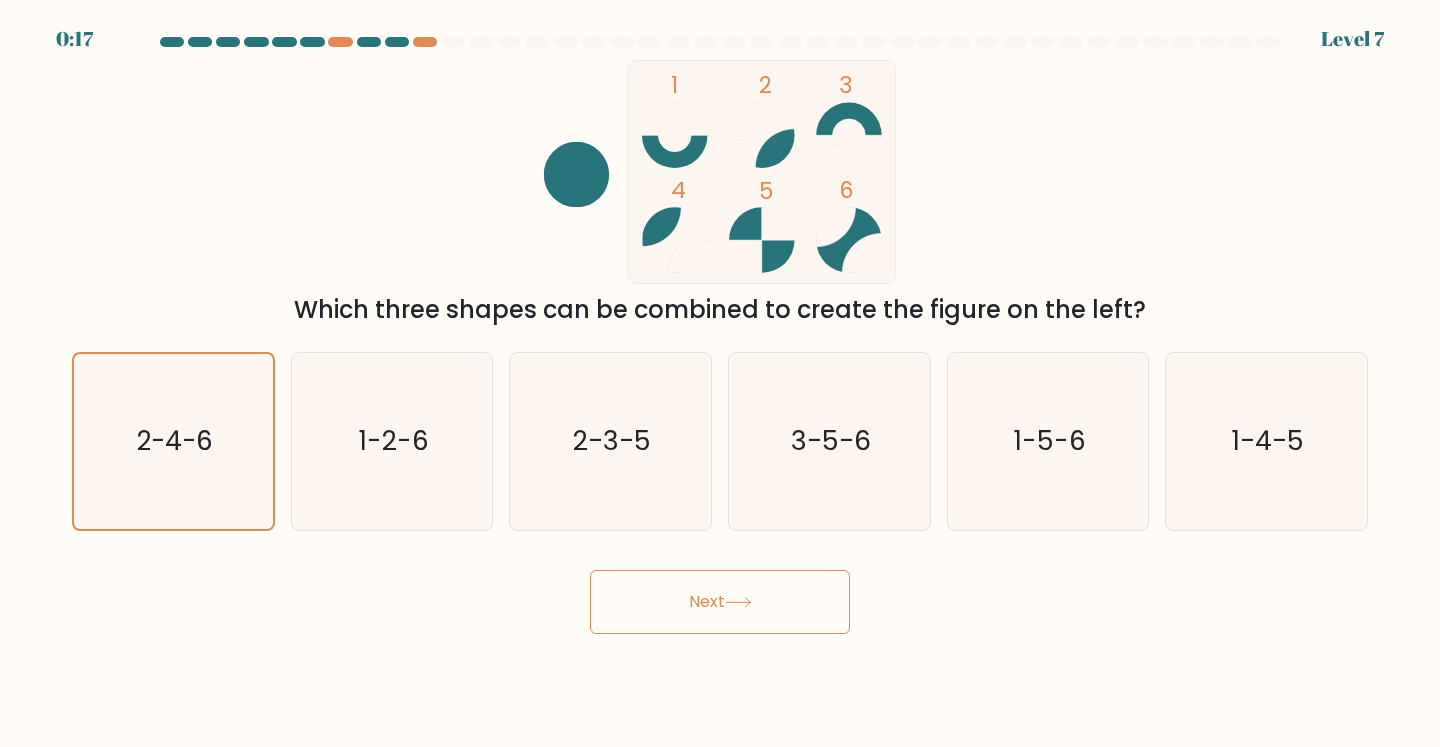 click on "Next" at bounding box center (720, 602) 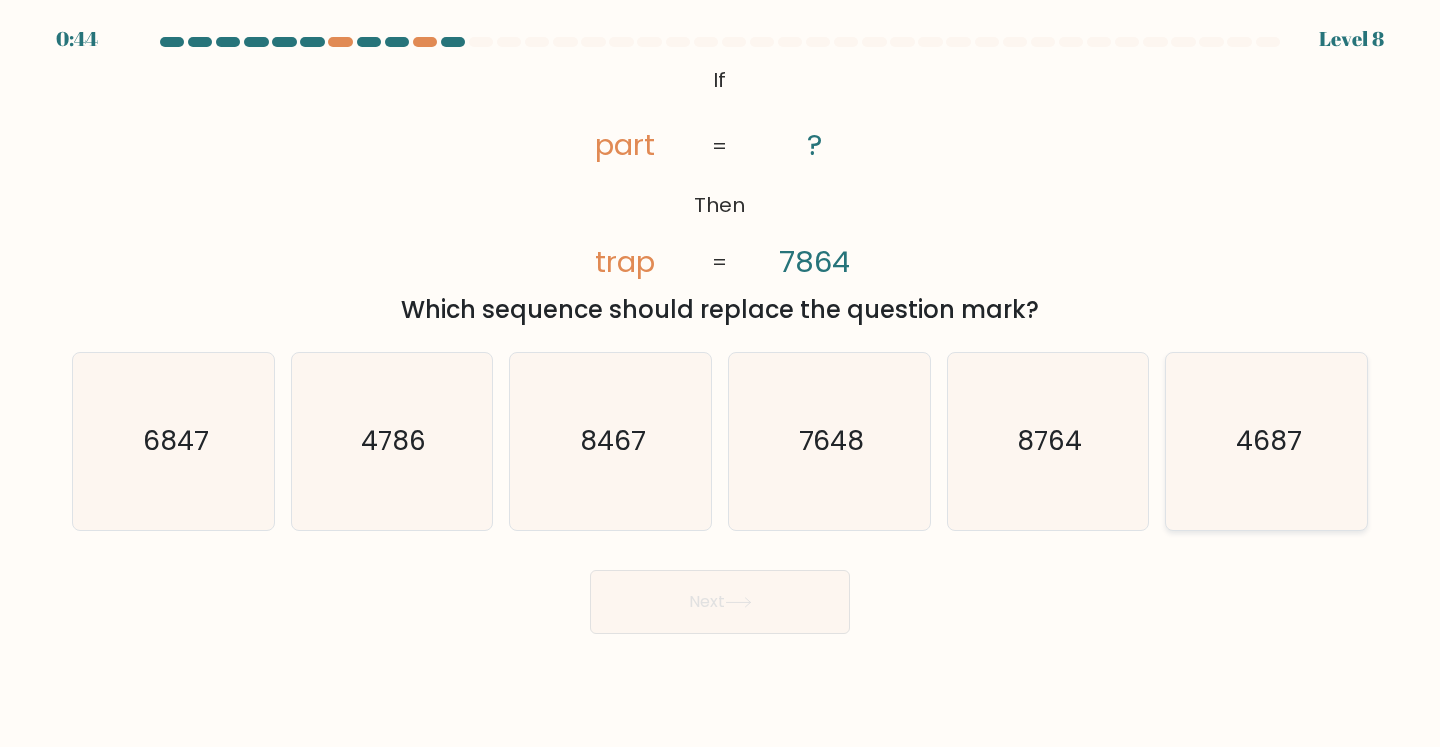 click on "4687" at bounding box center (1266, 441) 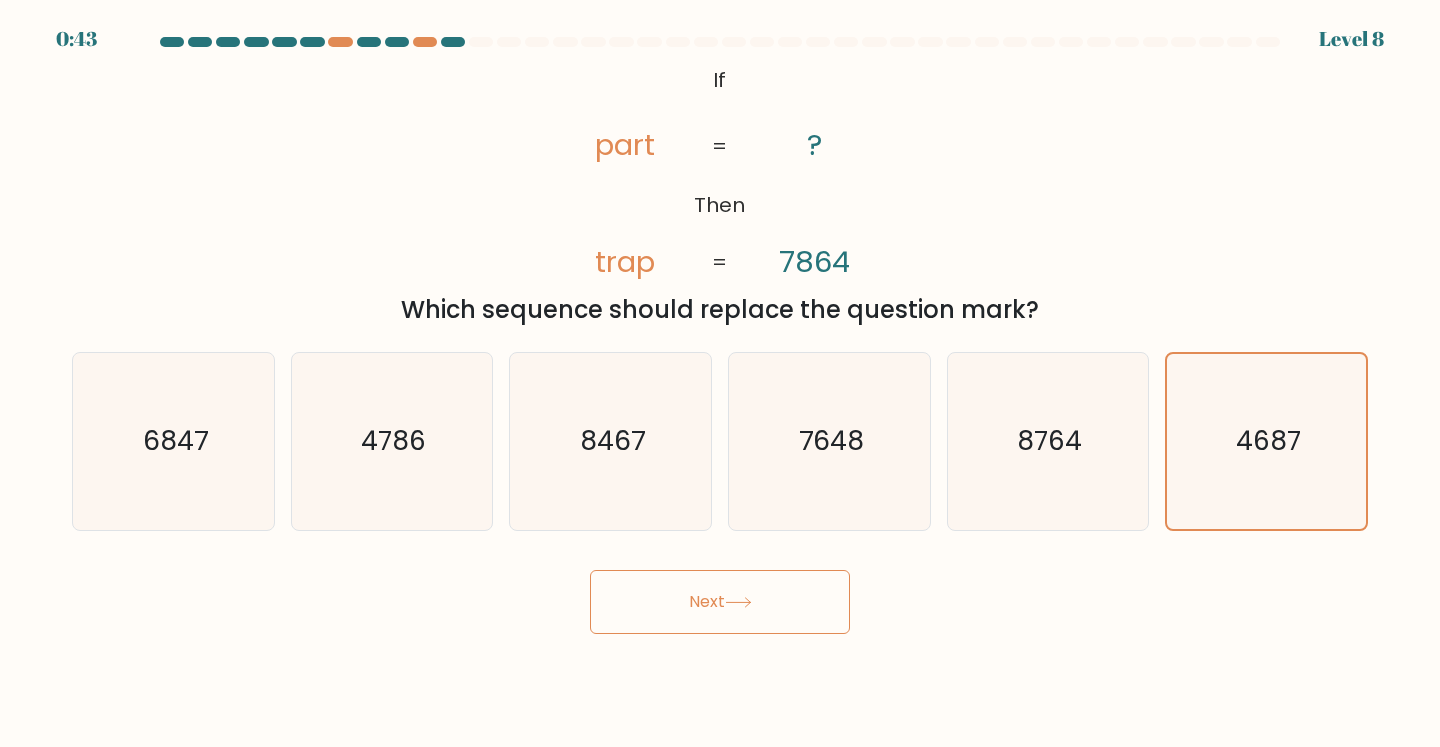 click at bounding box center (738, 602) 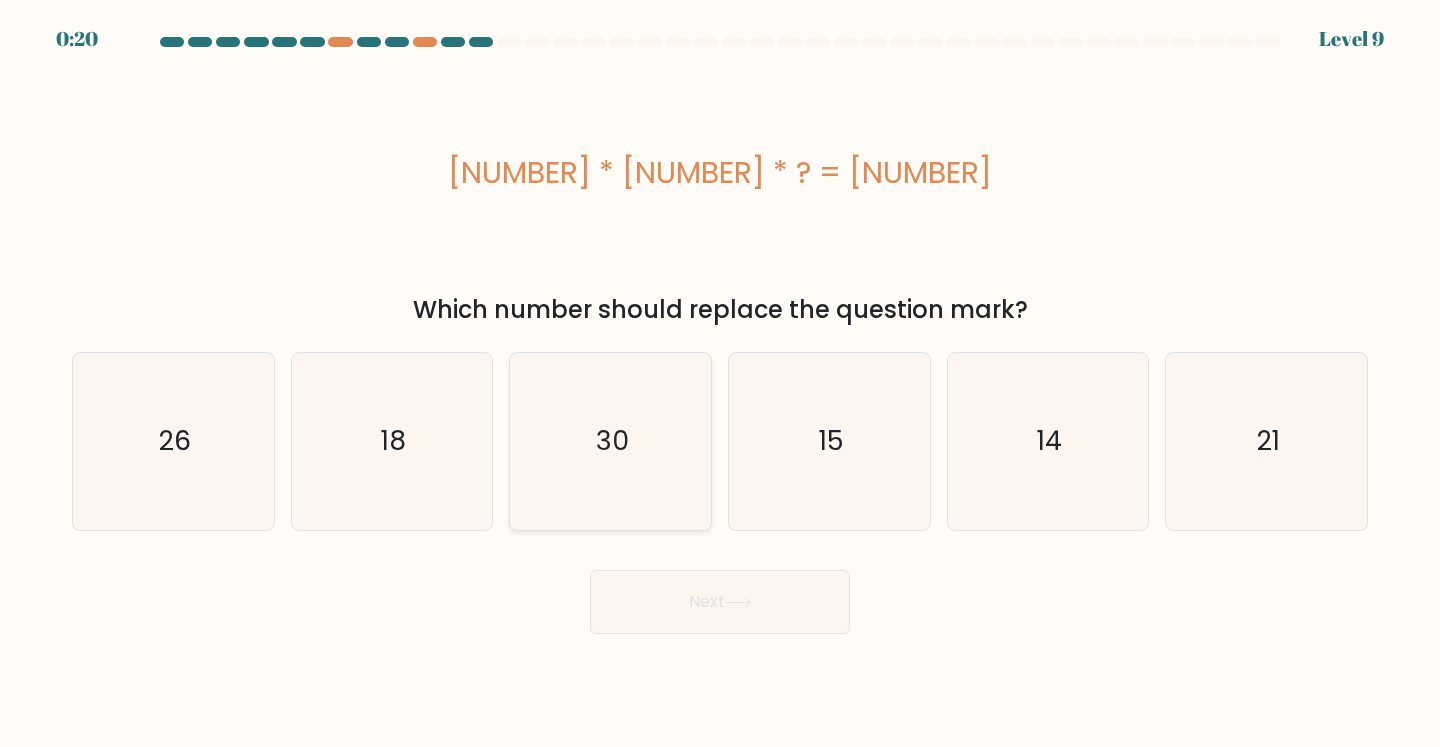 click on "30" at bounding box center (610, 441) 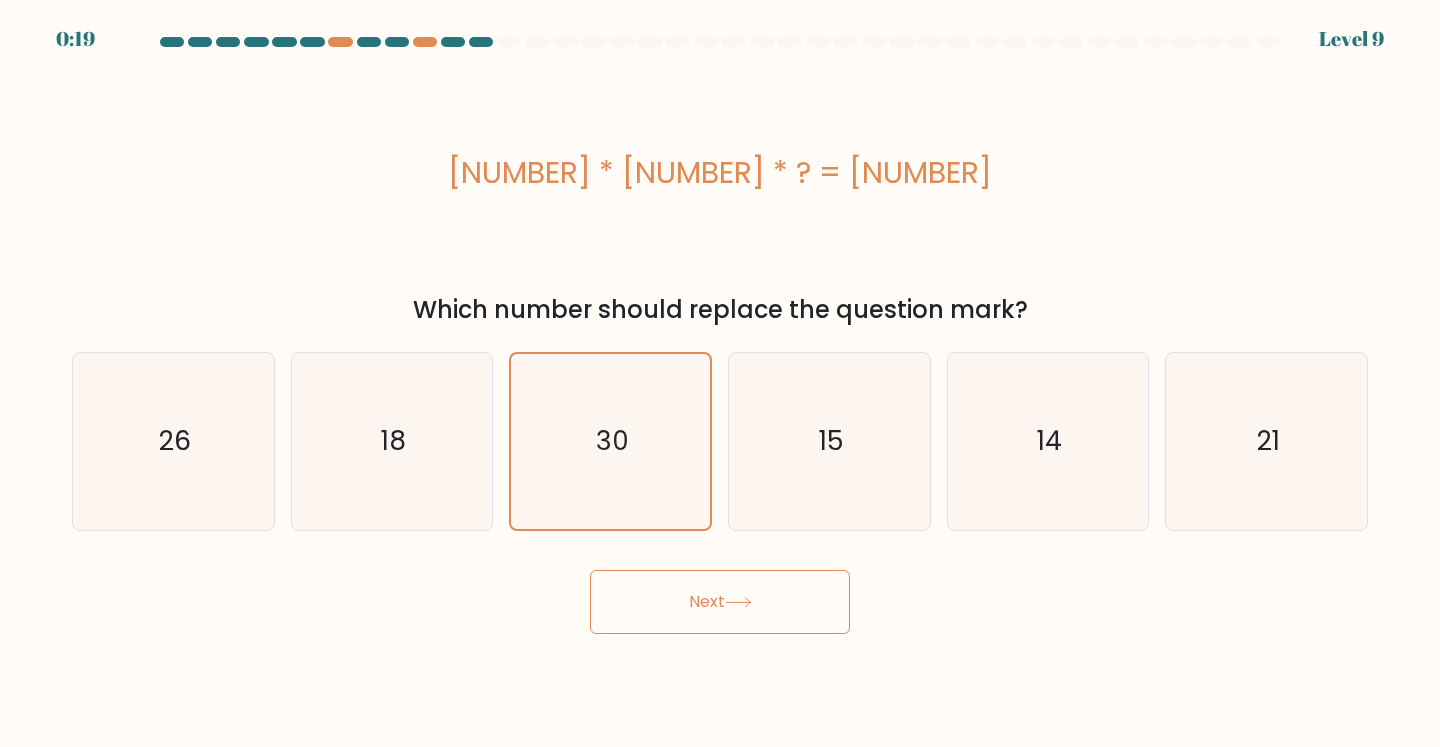 click on "Next" at bounding box center (720, 602) 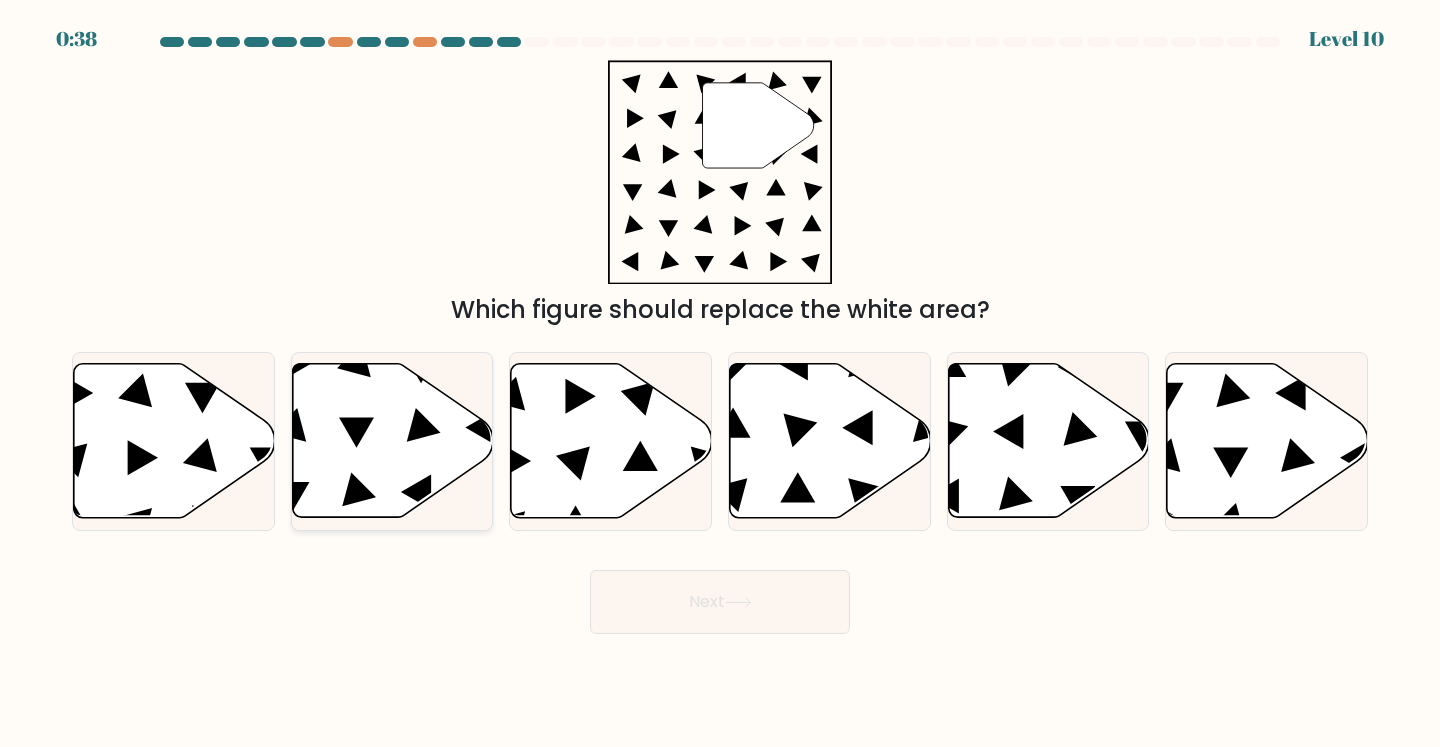 click at bounding box center (359, 490) 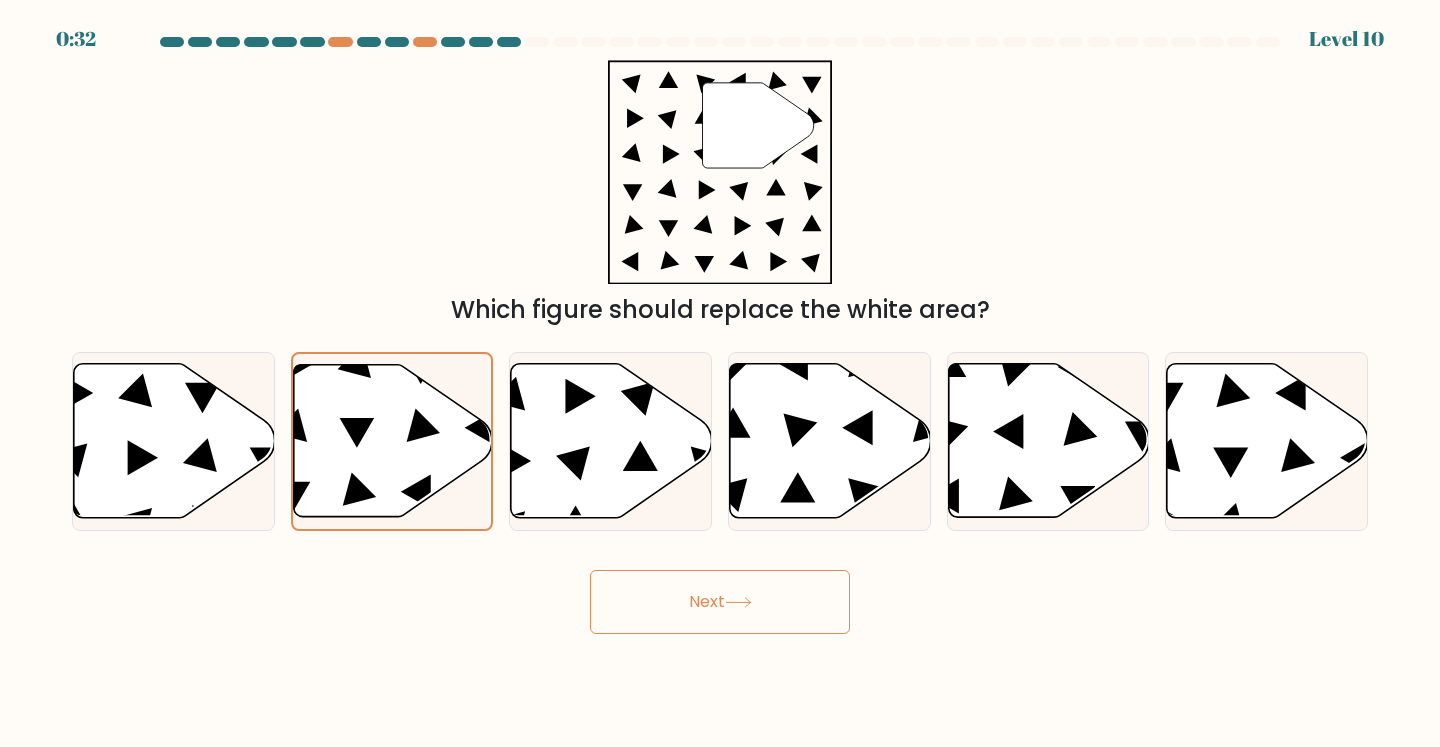click on "Next" at bounding box center [720, 602] 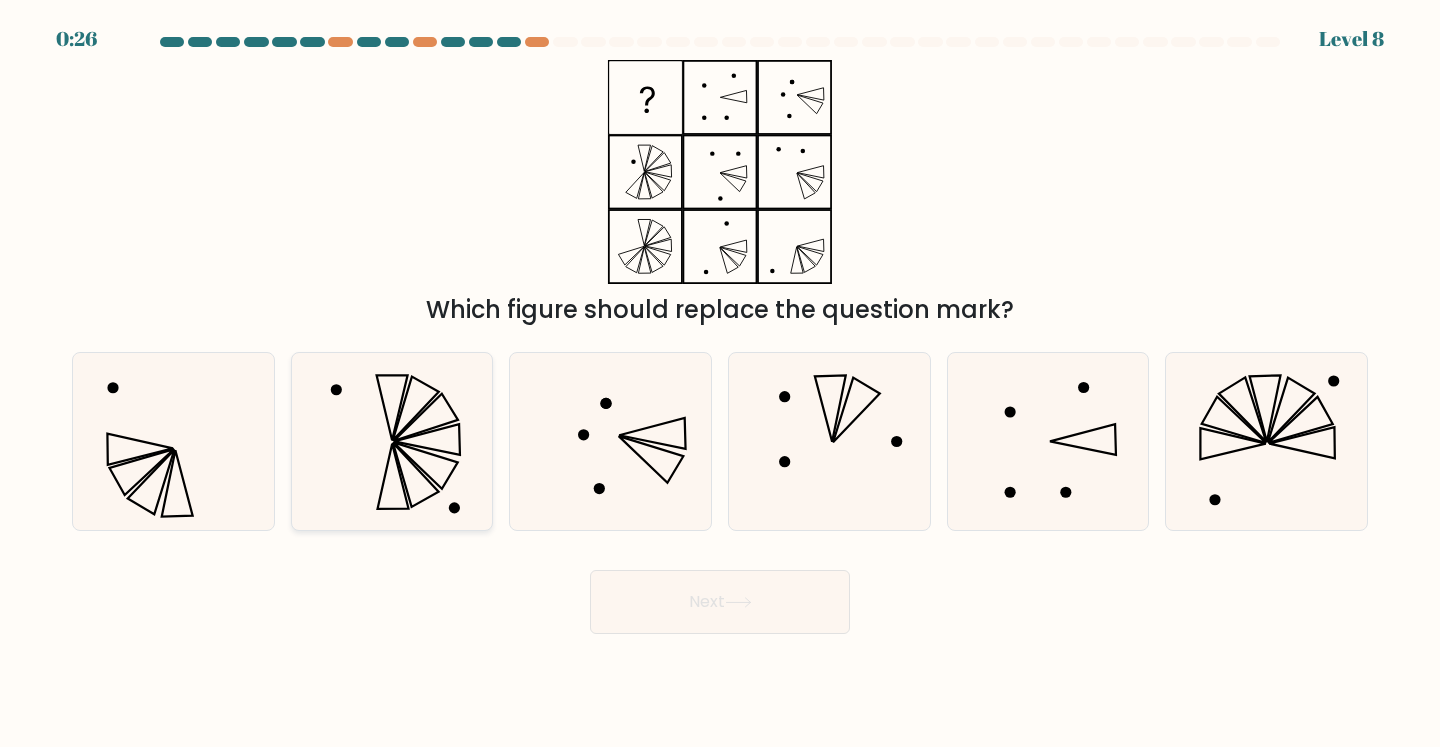 click at bounding box center (392, 441) 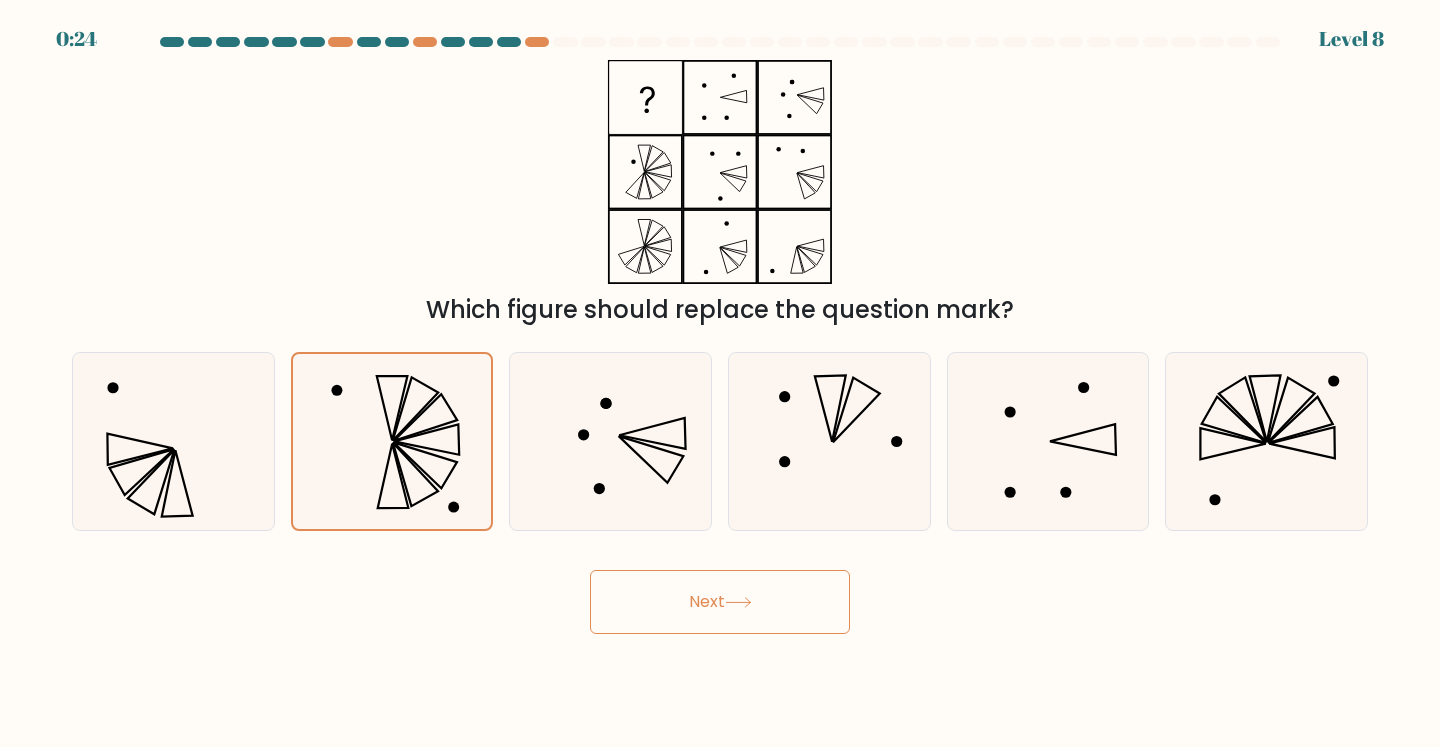 click on "Next" at bounding box center (720, 602) 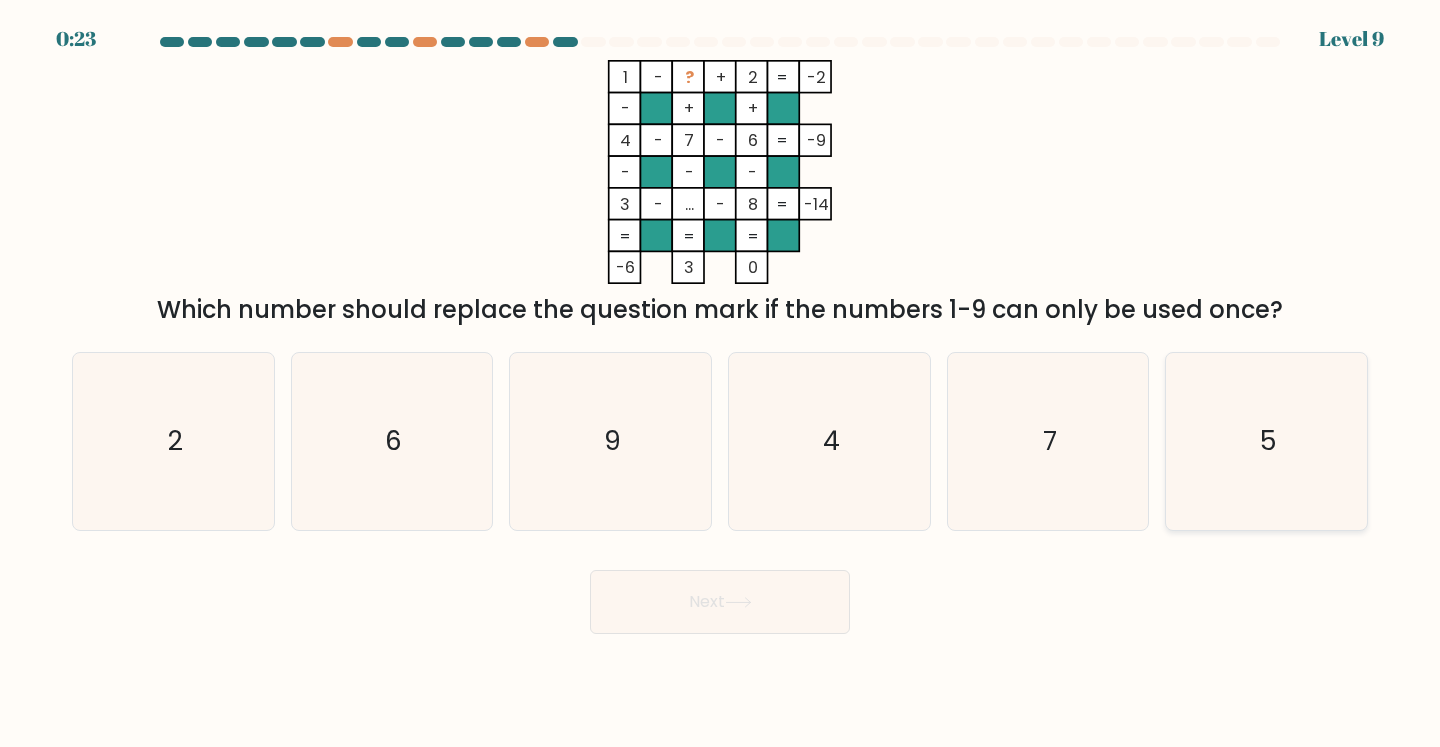 click on "5" at bounding box center [1266, 441] 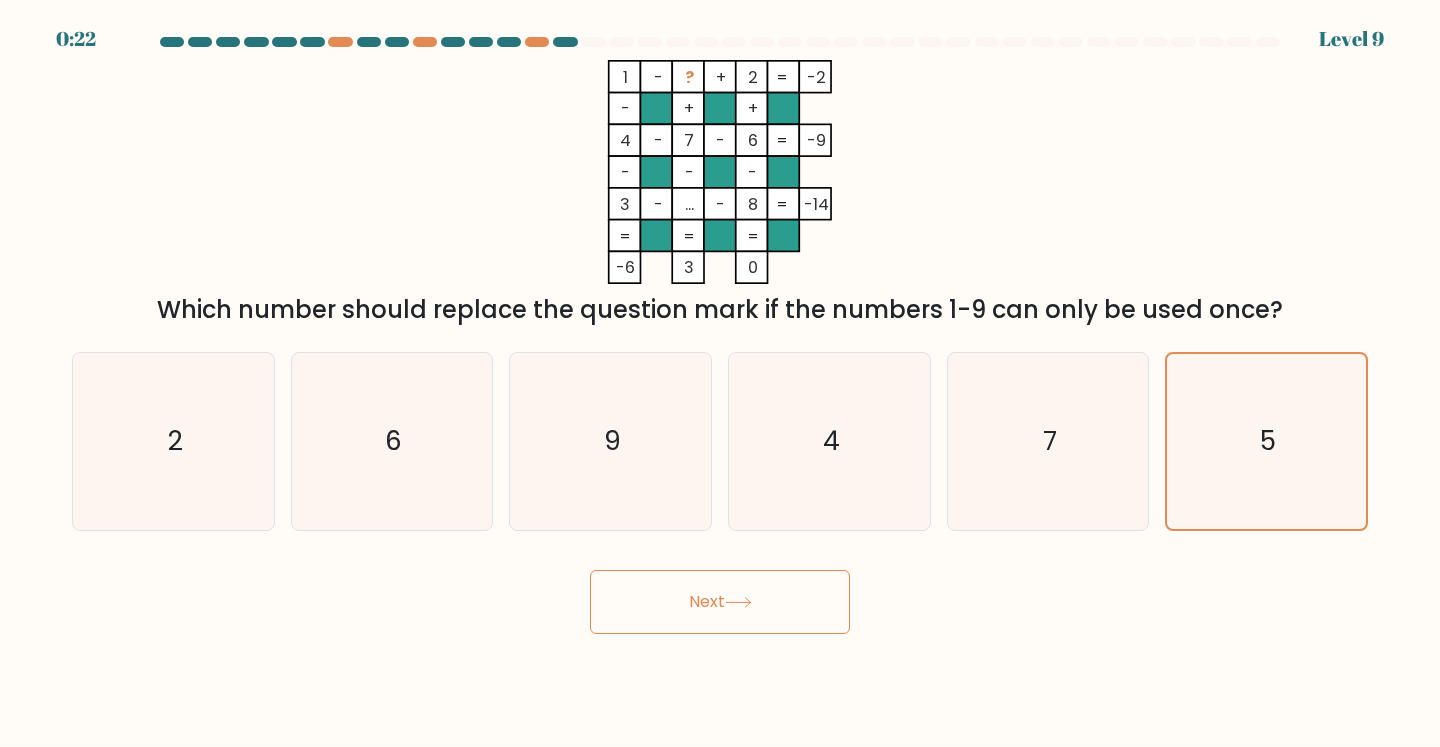 click on "Next" at bounding box center [720, 602] 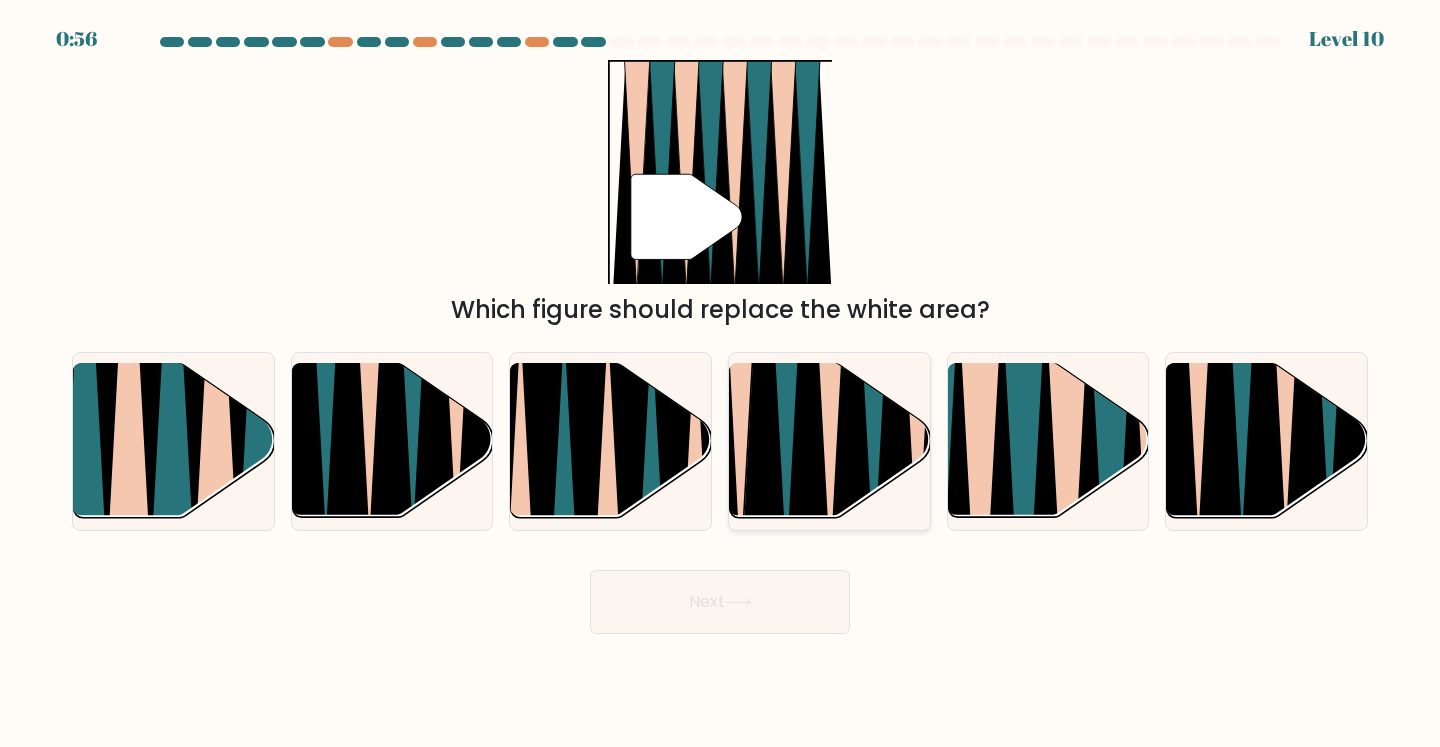 click at bounding box center (851, 361) 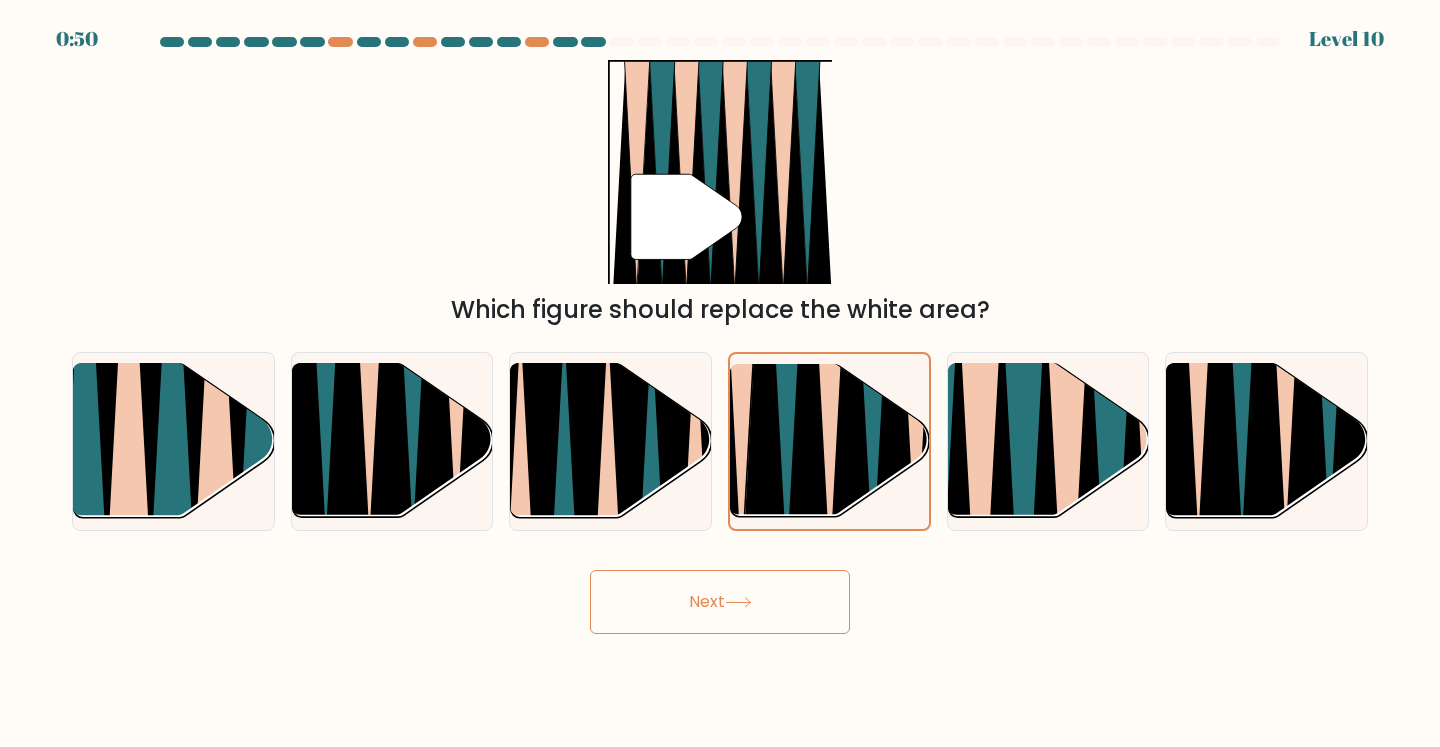 click on "Next" at bounding box center (720, 602) 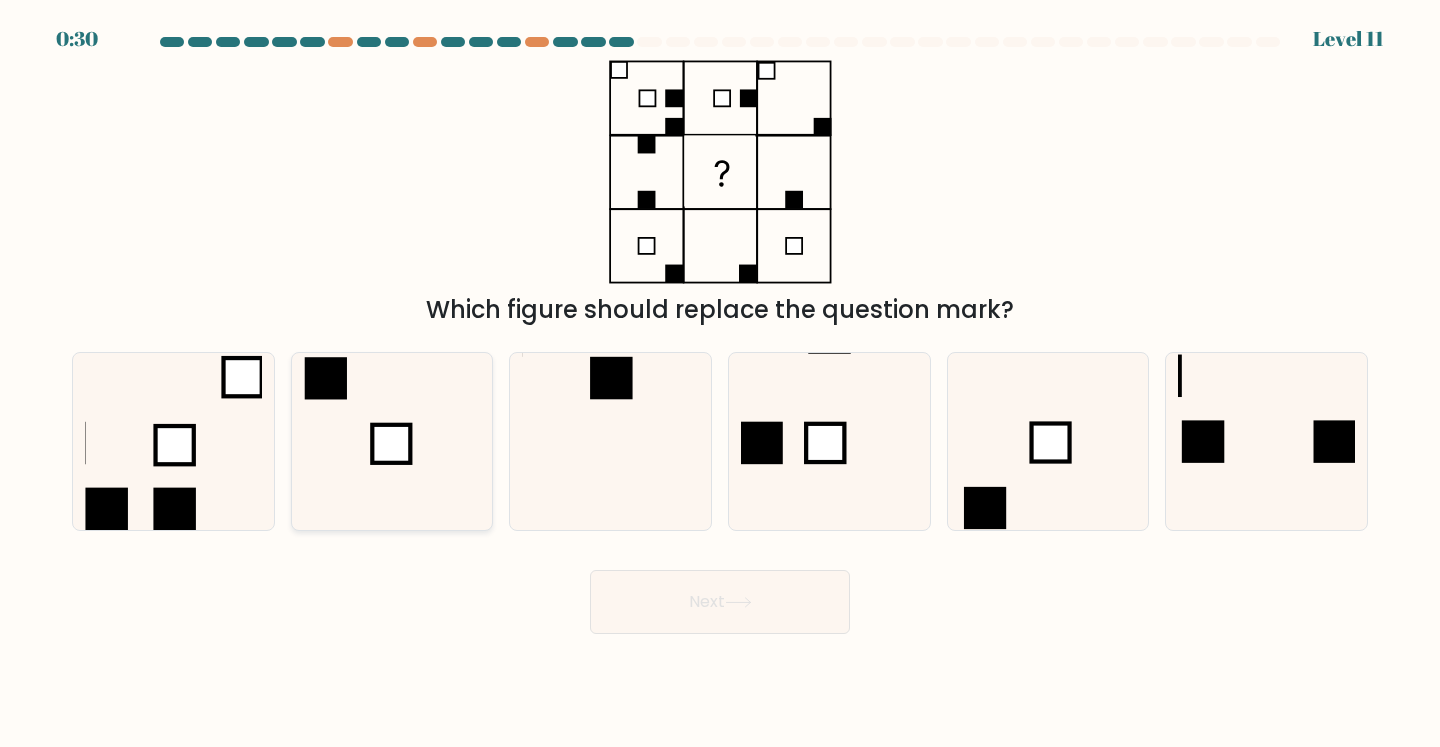 click at bounding box center (392, 441) 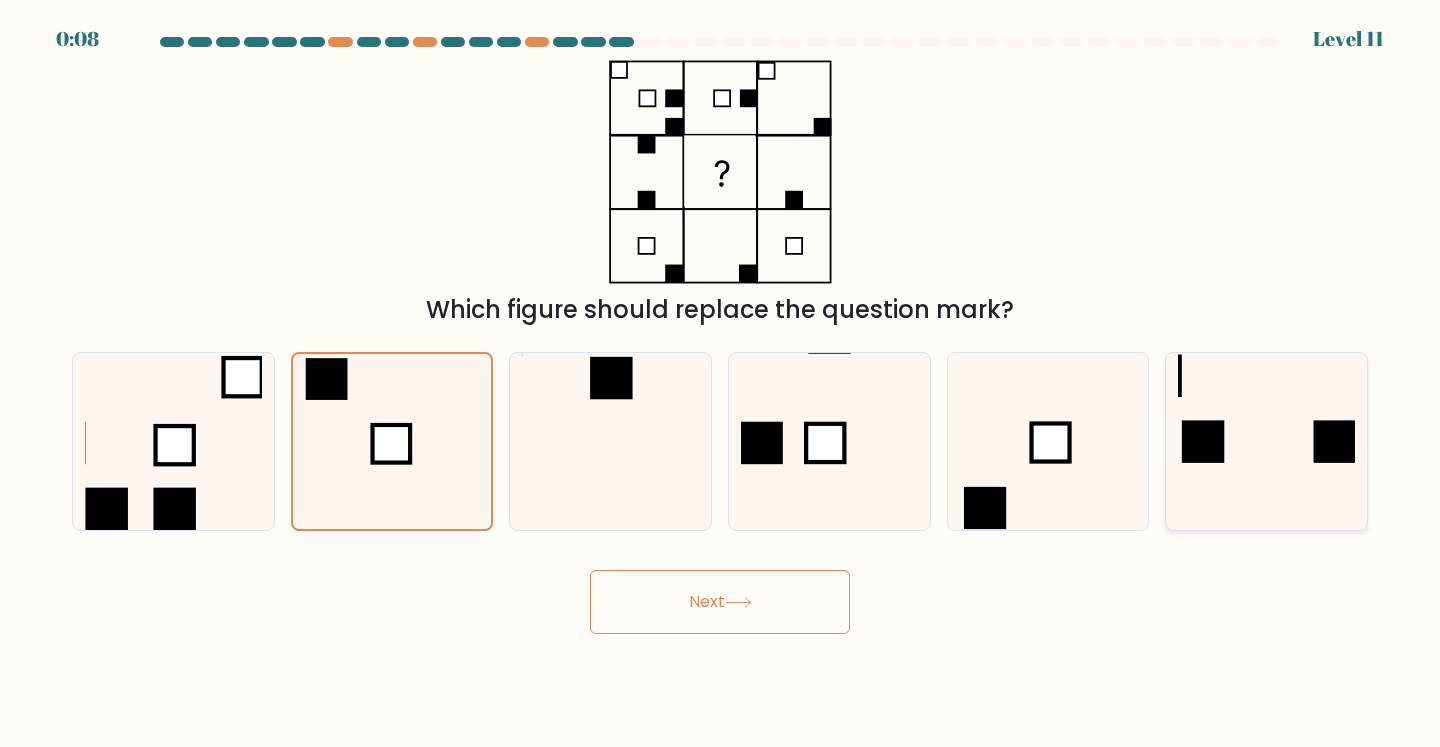 click at bounding box center (1266, 441) 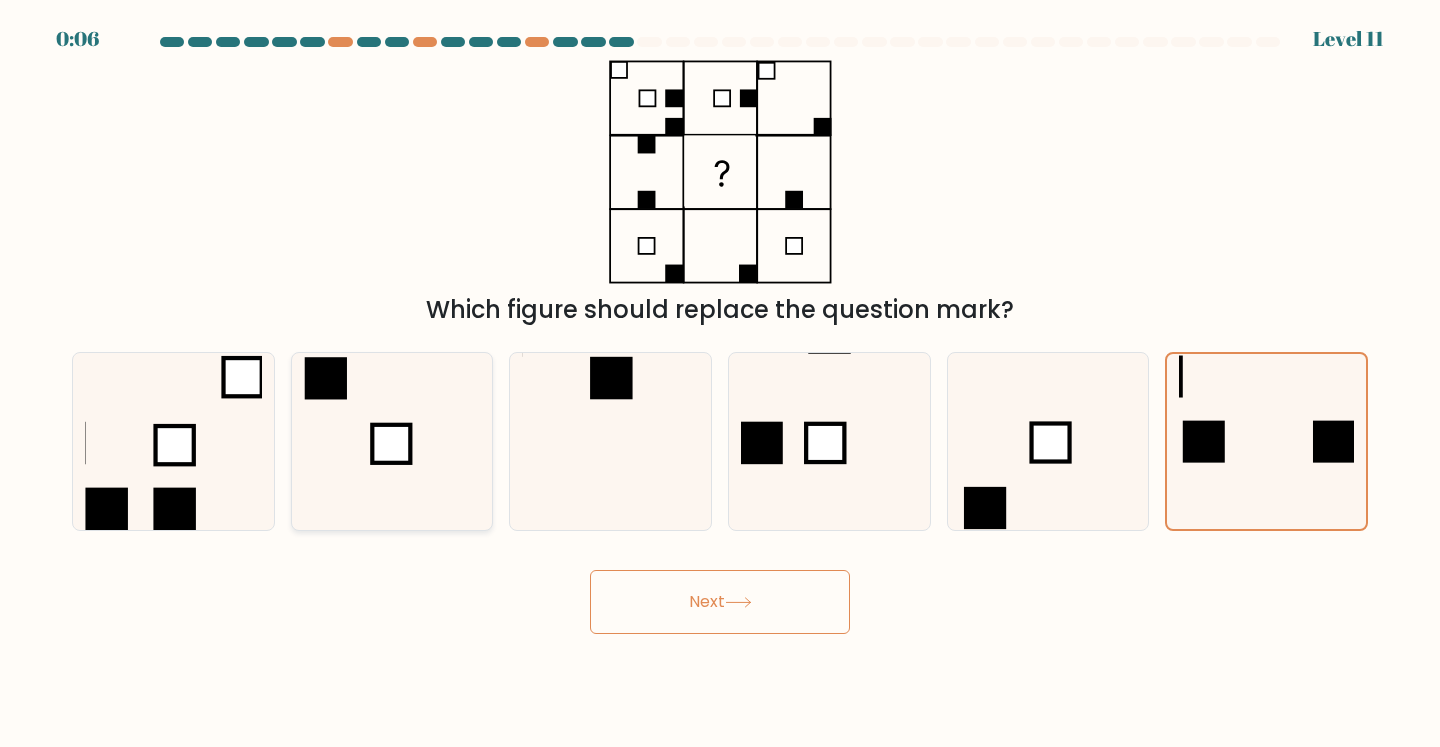 click at bounding box center [392, 441] 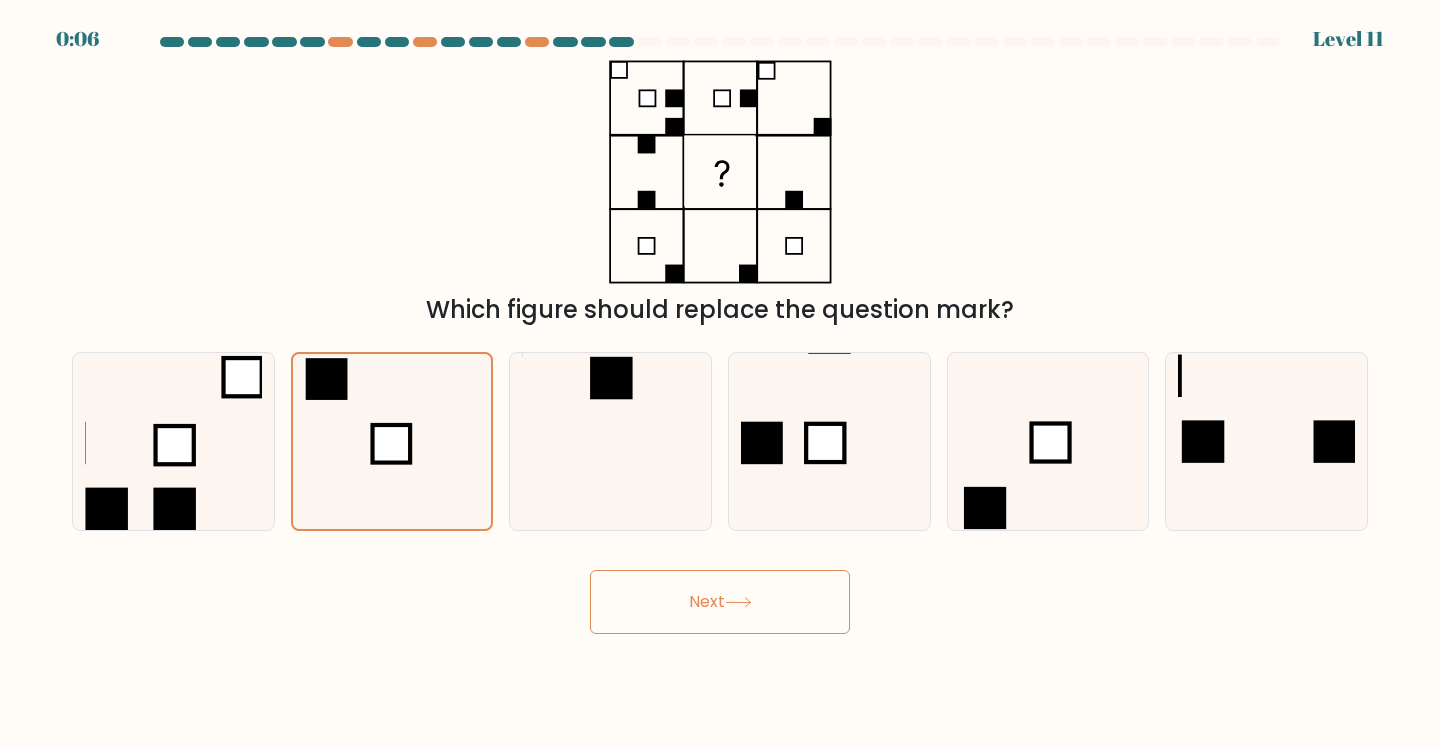 click on "Next" at bounding box center (720, 602) 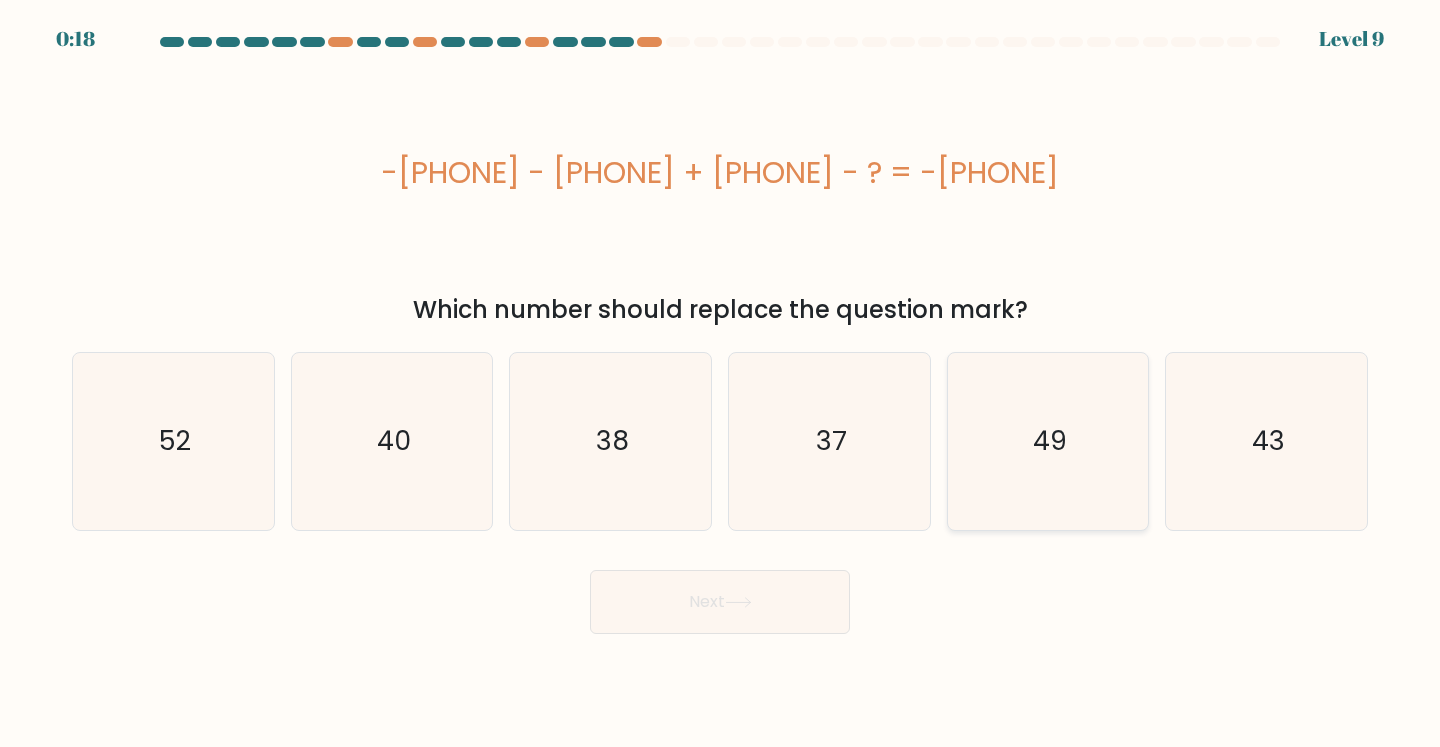 click on "49" at bounding box center [1048, 441] 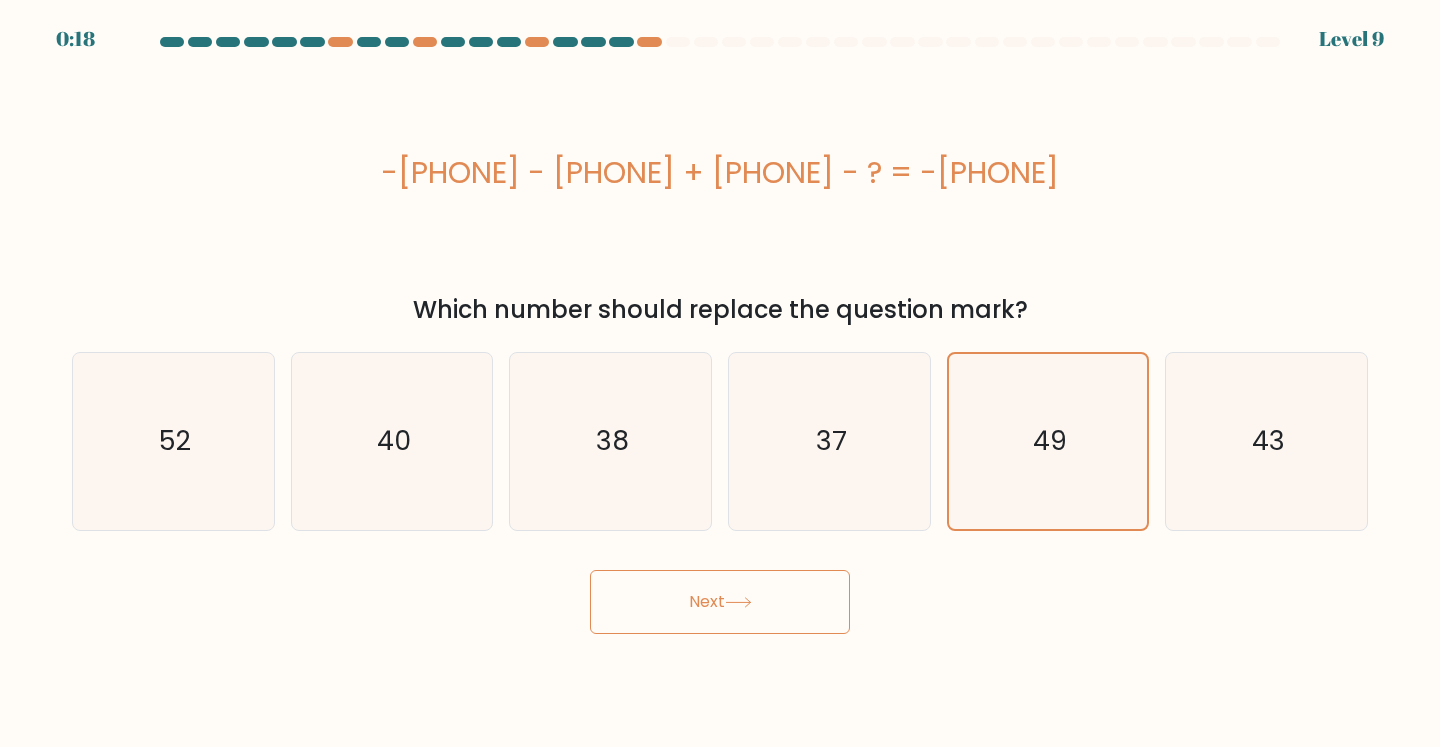click on "Next" at bounding box center (720, 602) 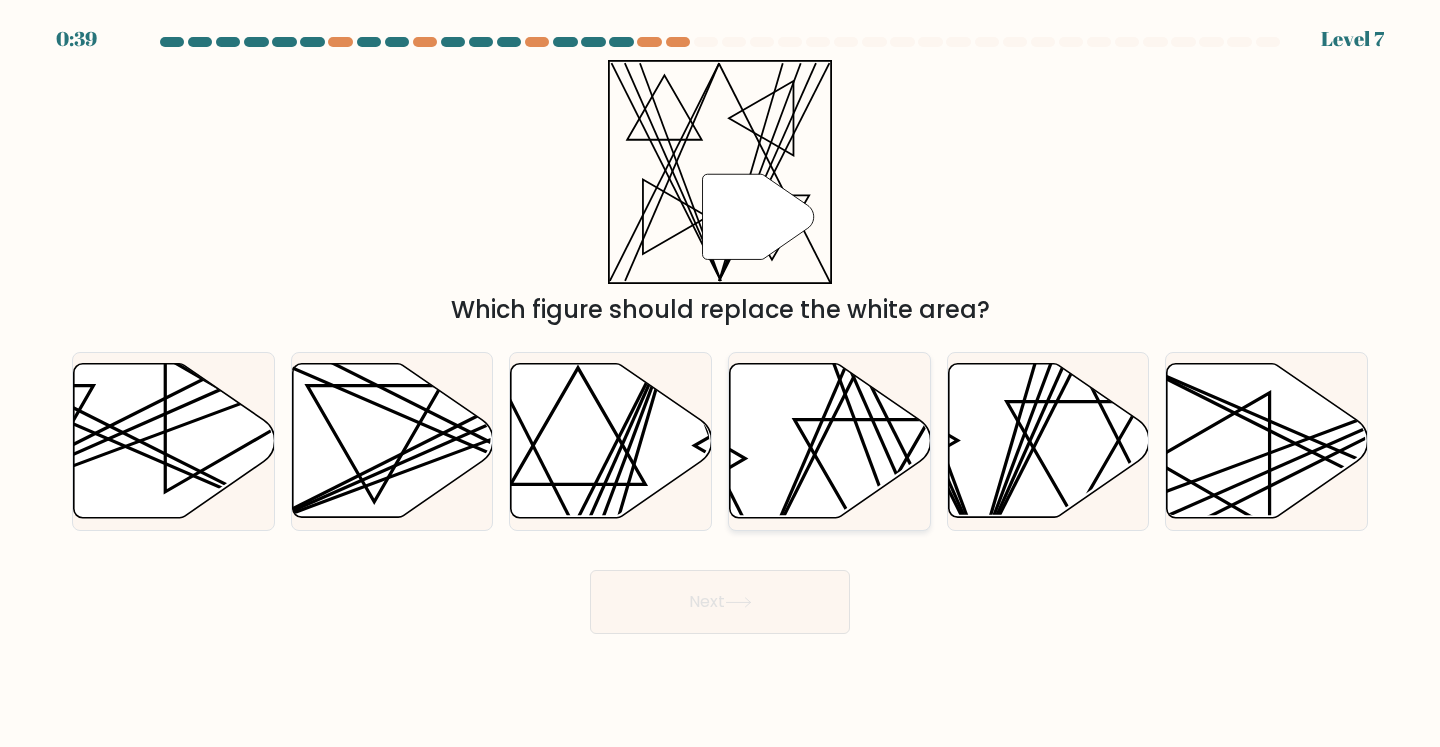 click at bounding box center (830, 441) 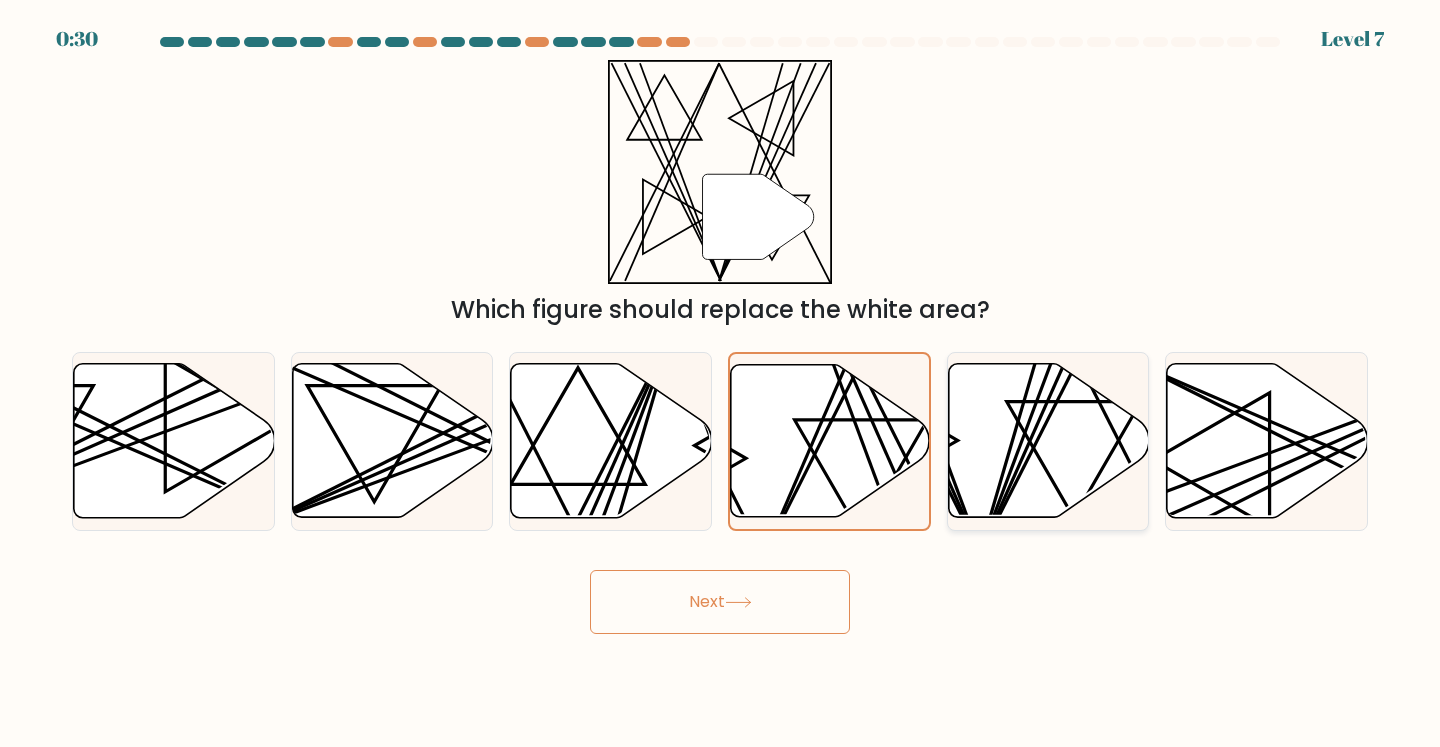 click at bounding box center [1048, 441] 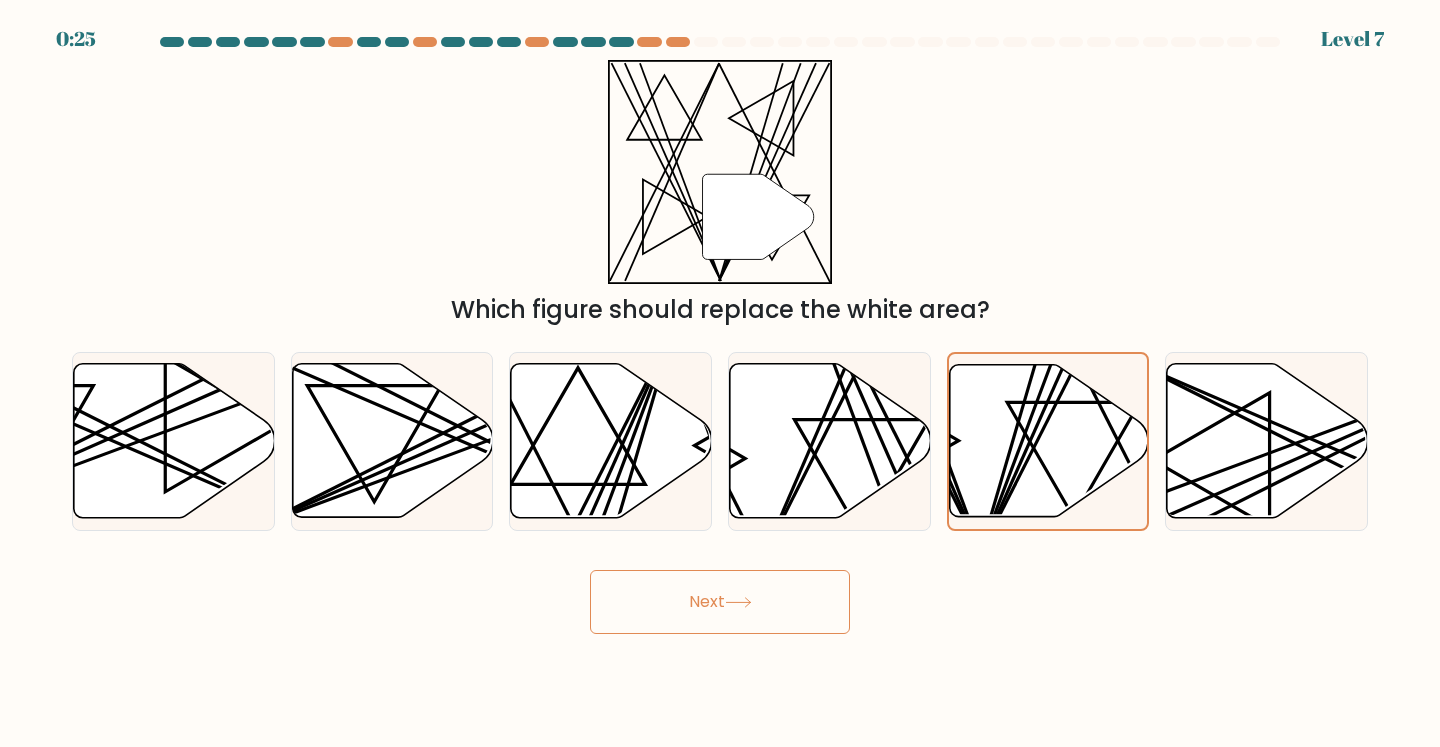 drag, startPoint x: 646, startPoint y: 595, endPoint x: 674, endPoint y: 578, distance: 32.75668 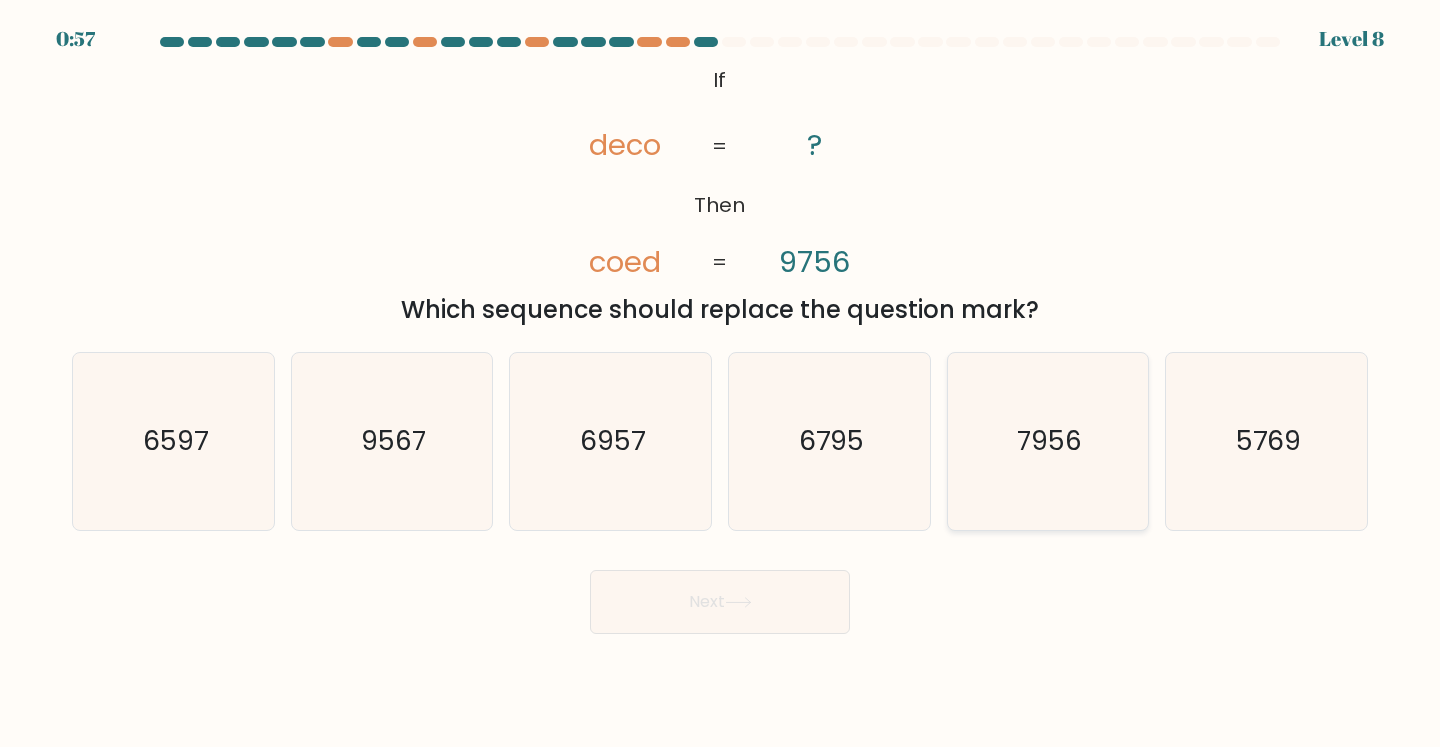 click on "7956" at bounding box center [1048, 441] 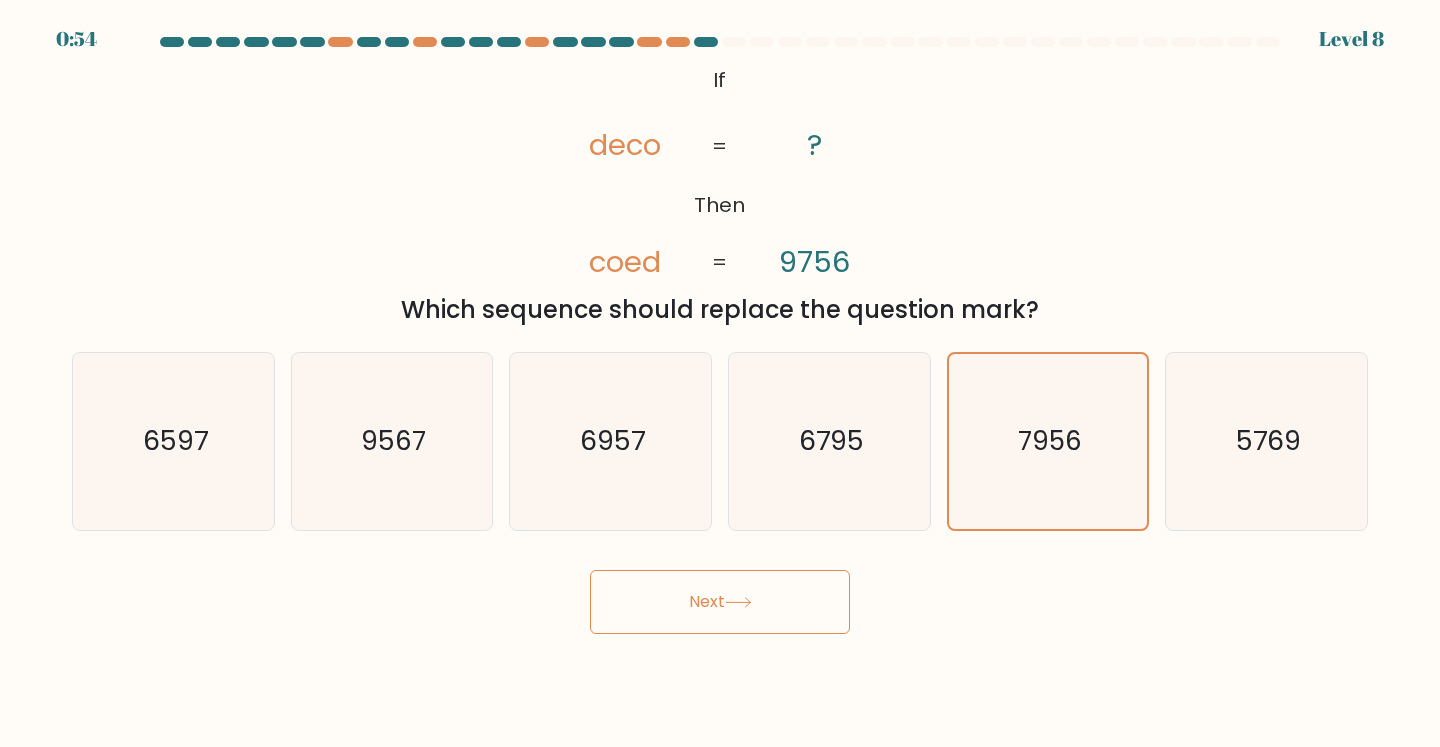 click on "Next" at bounding box center (720, 602) 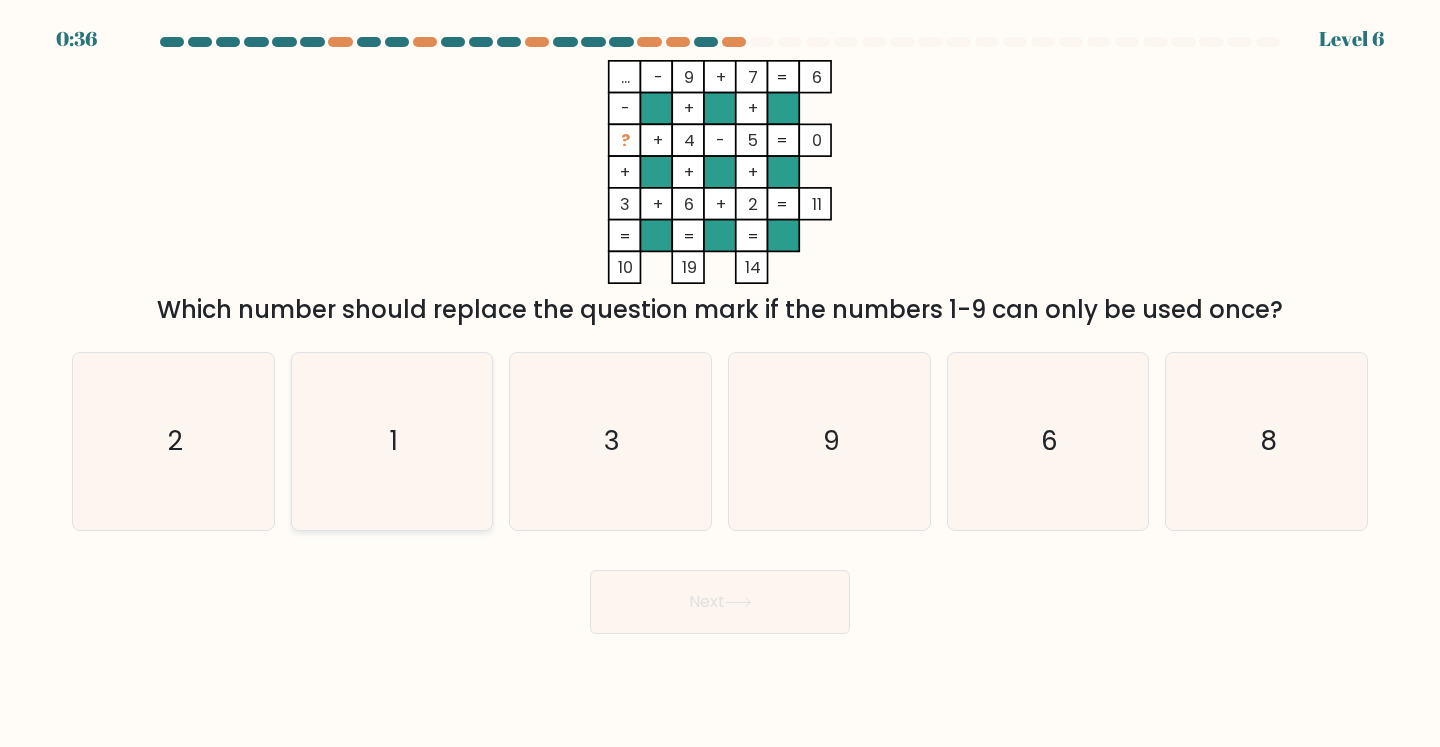 click on "1" at bounding box center (392, 441) 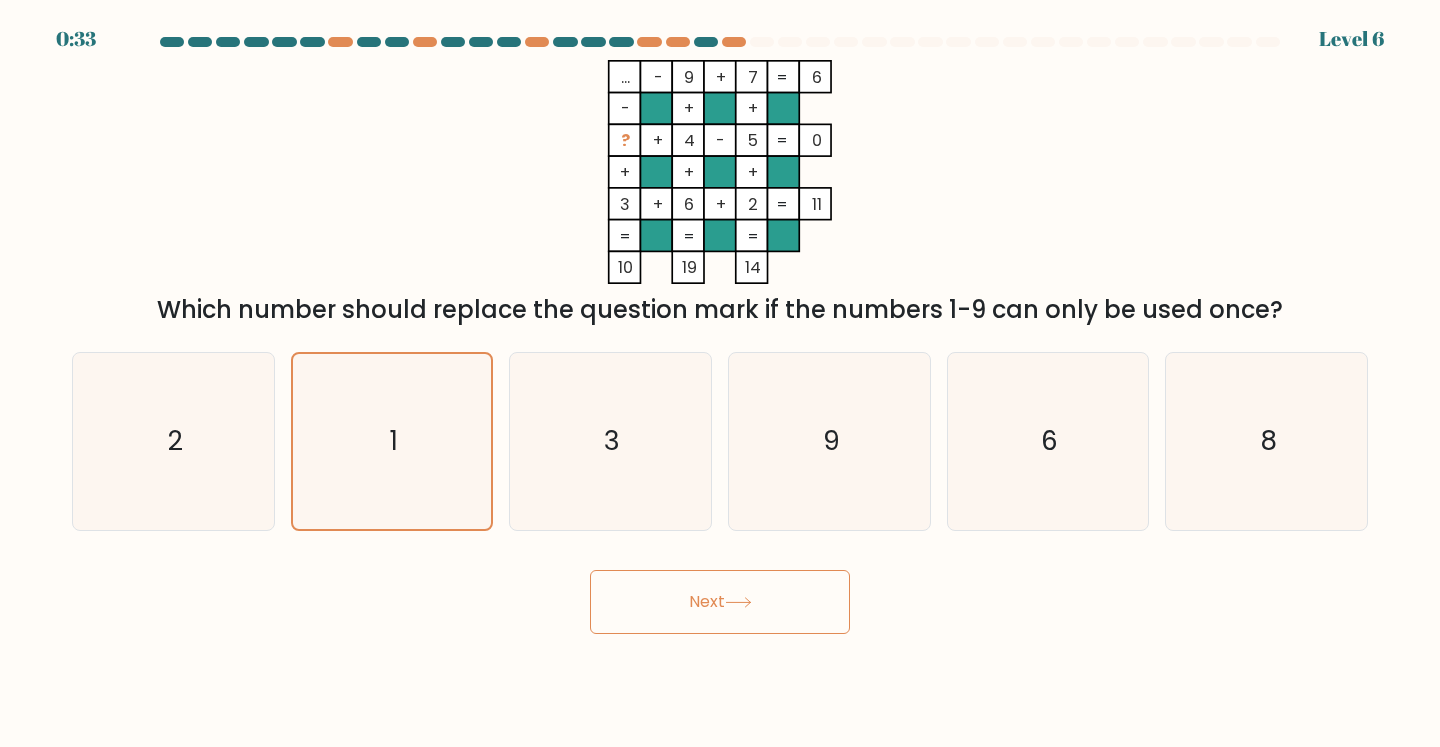 click on "Next" at bounding box center [720, 602] 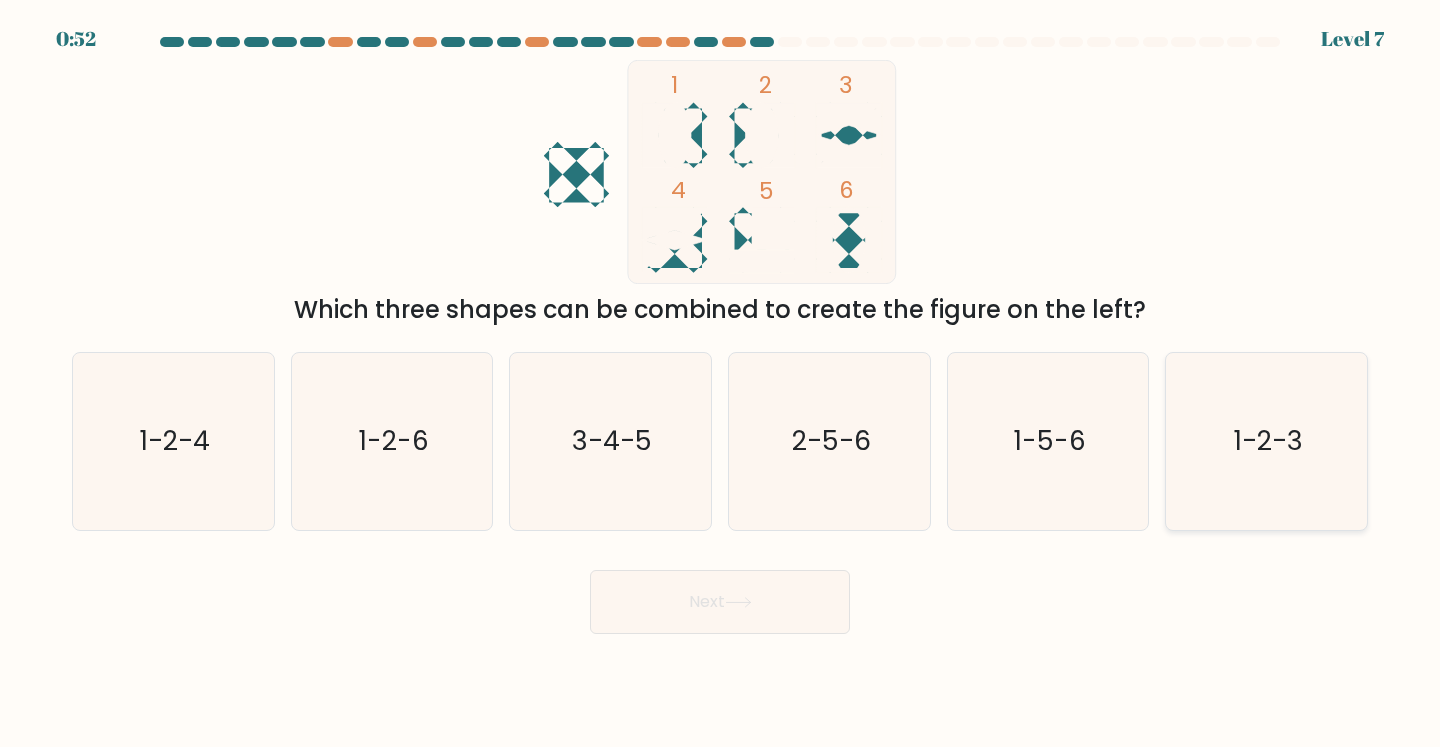 click on "1-2-3" at bounding box center (1268, 440) 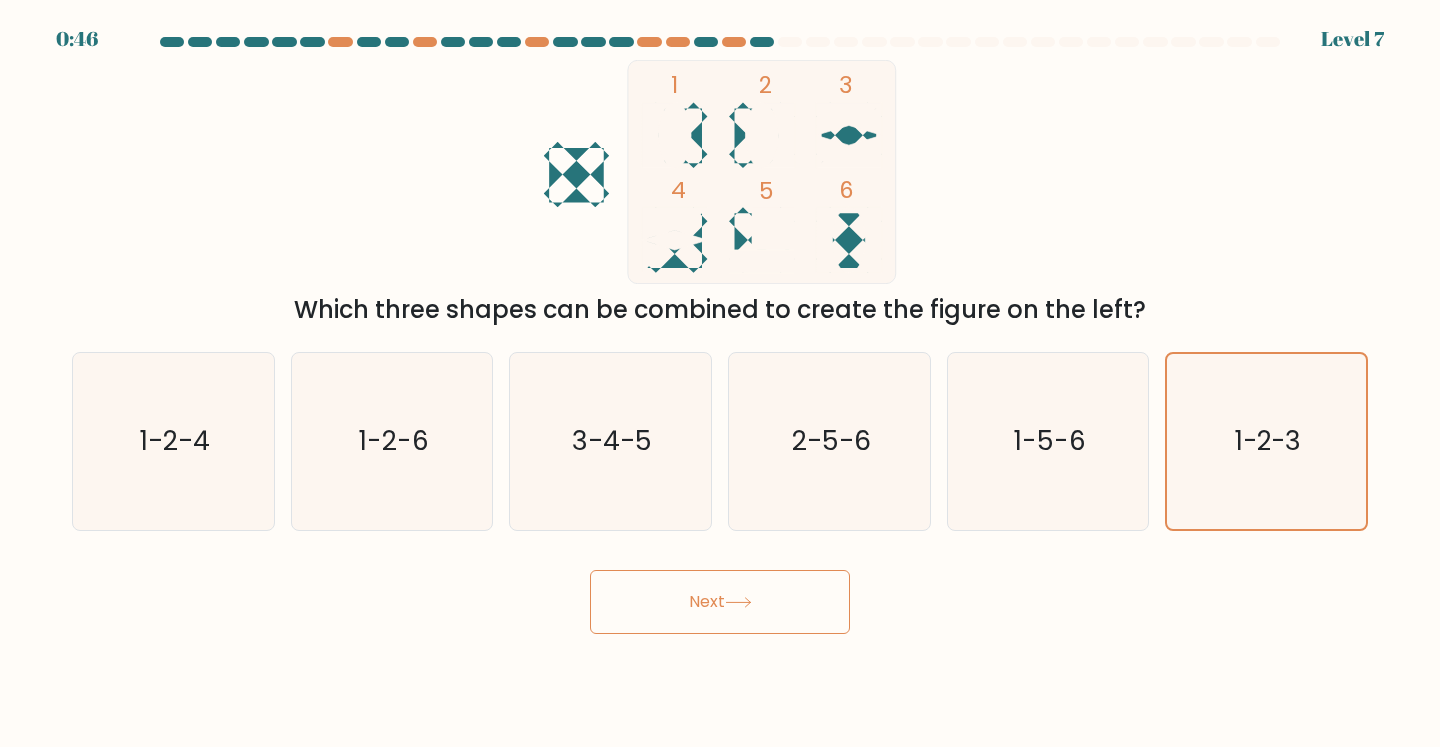 click on "Next" at bounding box center (720, 602) 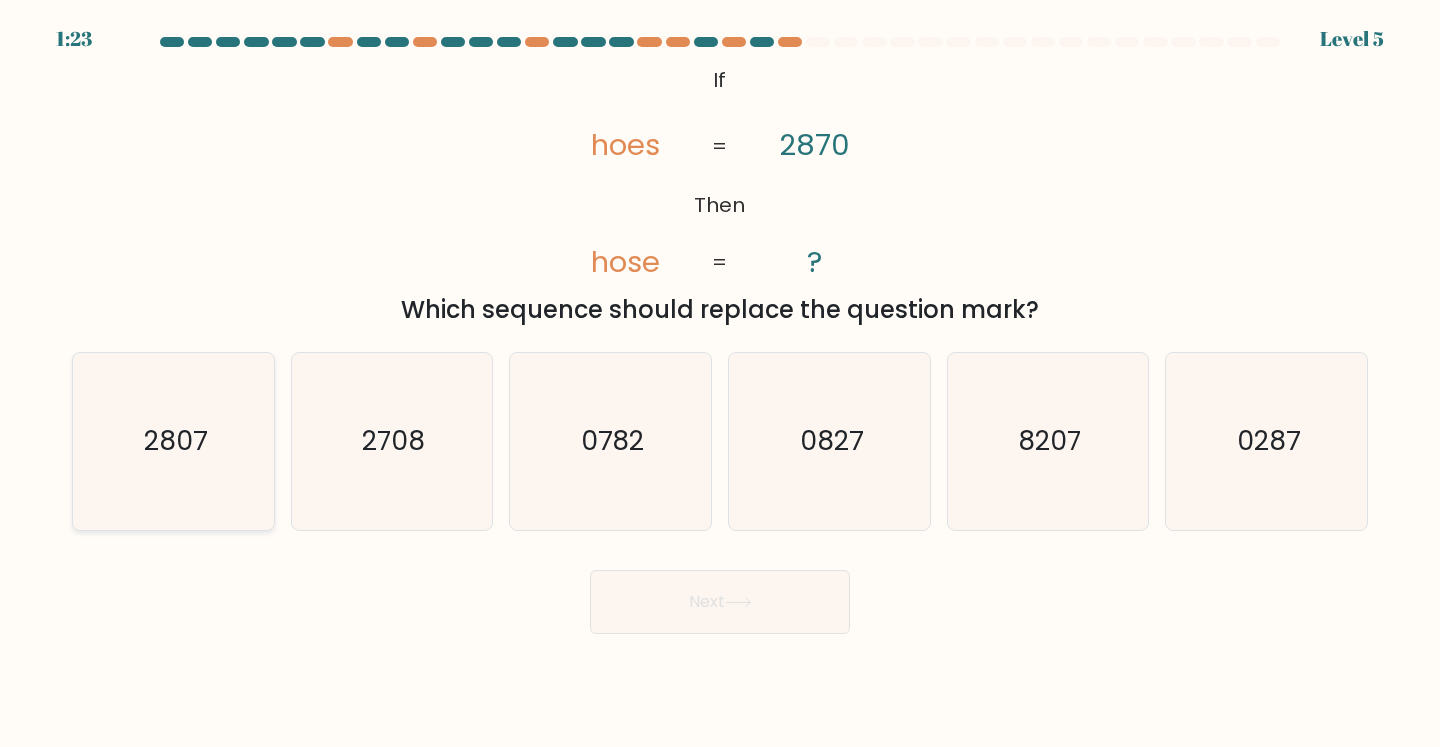click on "2807" at bounding box center (173, 441) 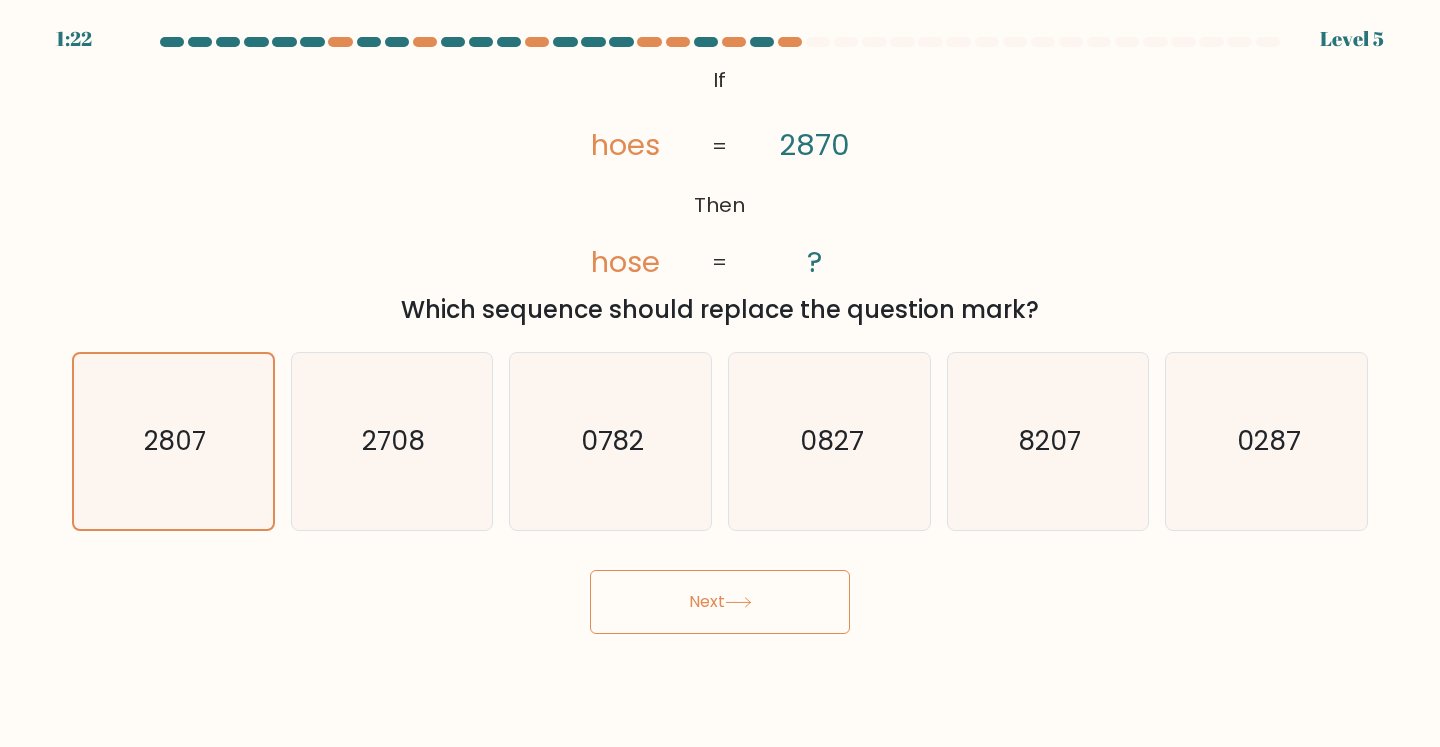 click on "Next" at bounding box center (720, 602) 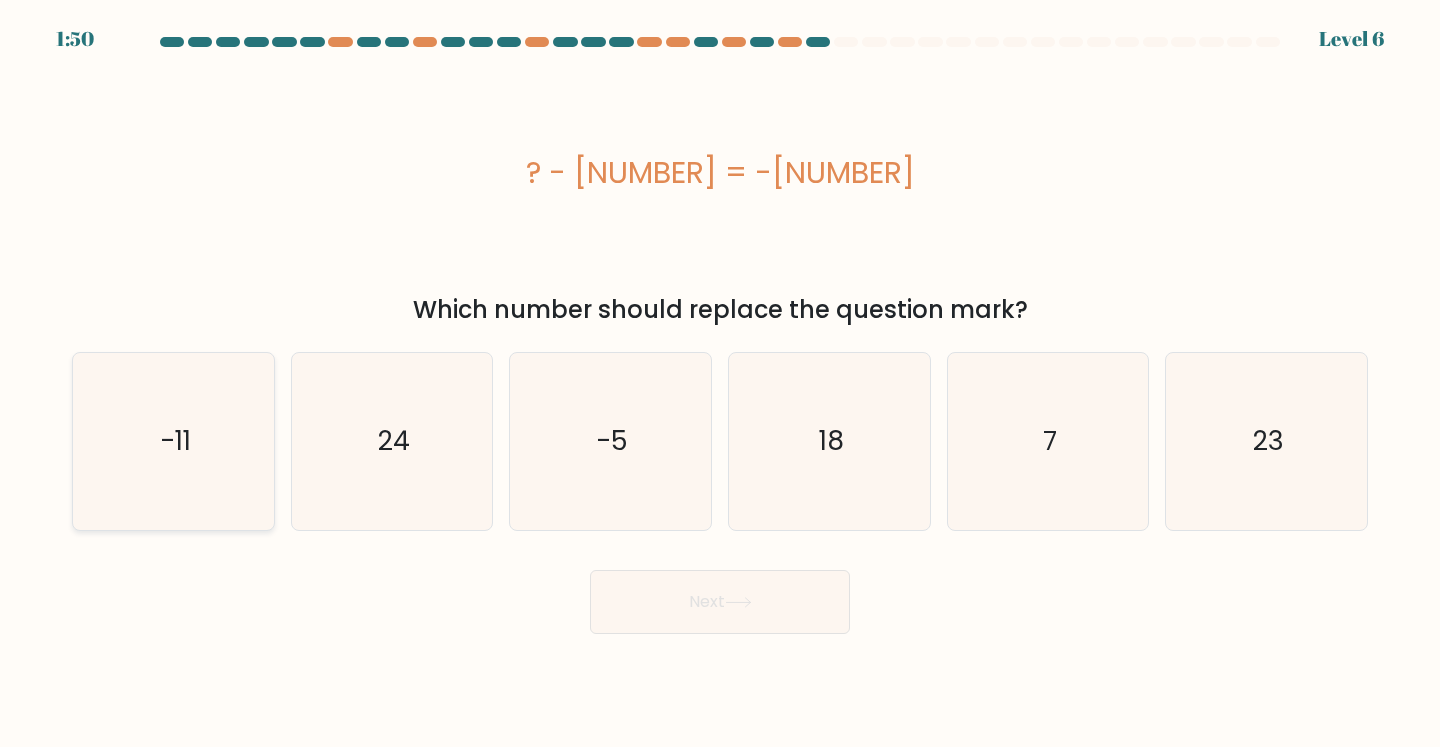 click on "-11" at bounding box center [173, 441] 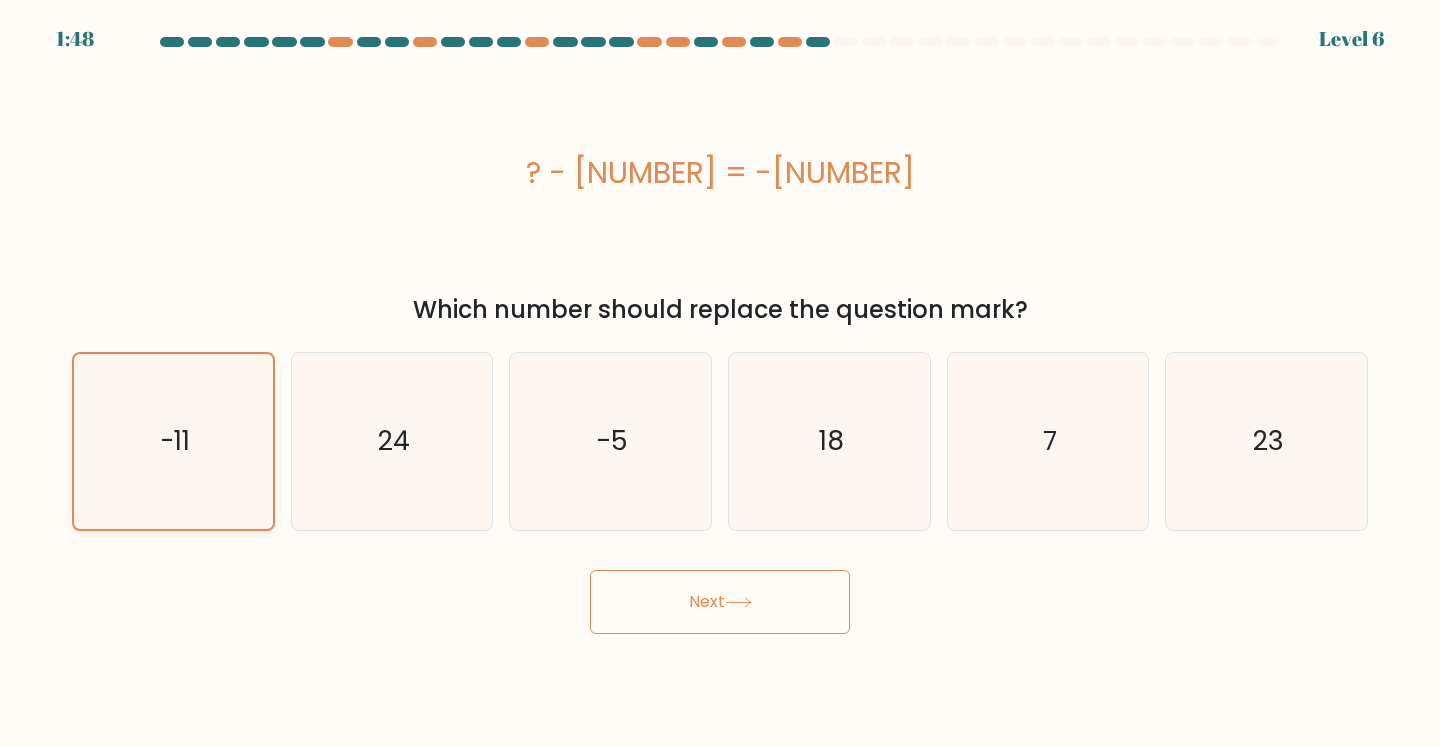 click on "-11" at bounding box center (173, 441) 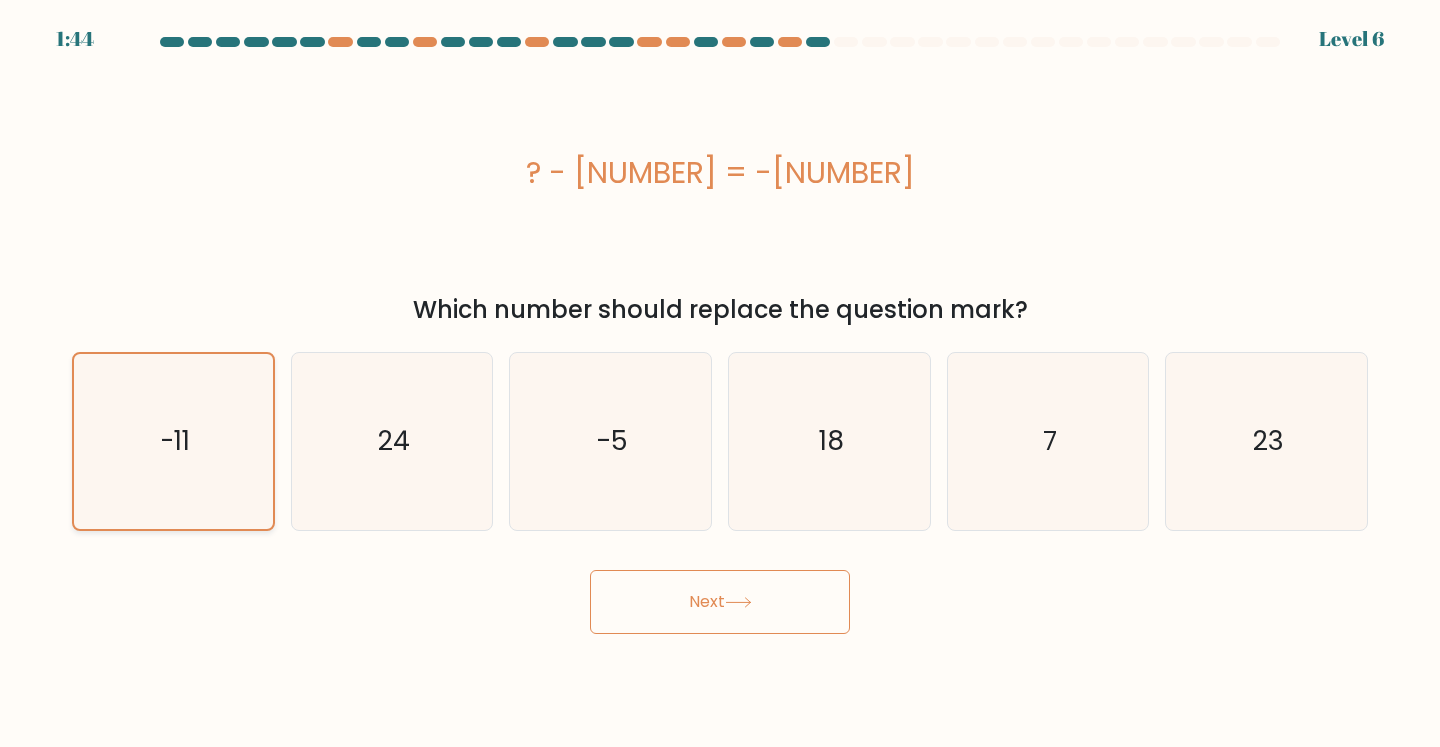 click on "-11" at bounding box center (173, 441) 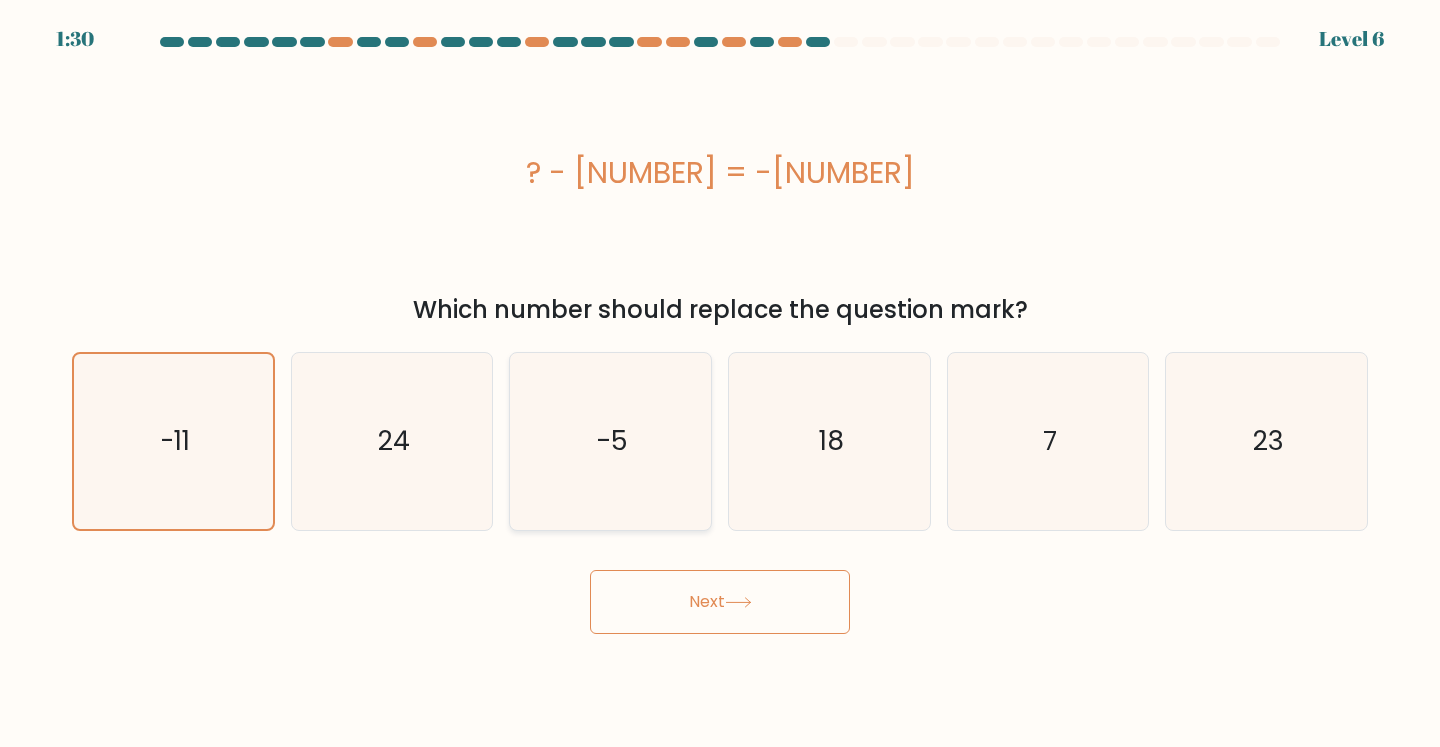 click on "-5" at bounding box center (610, 441) 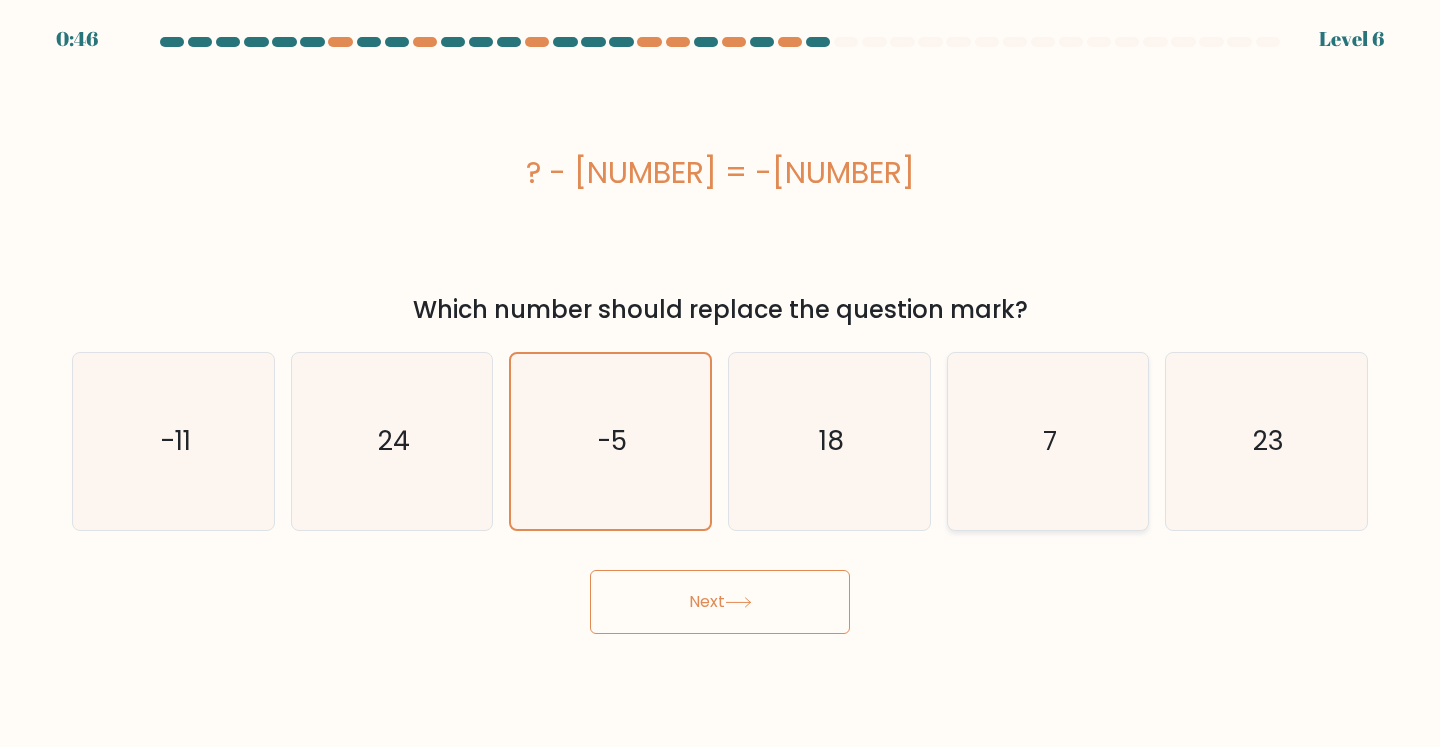 click on "7" at bounding box center (1048, 441) 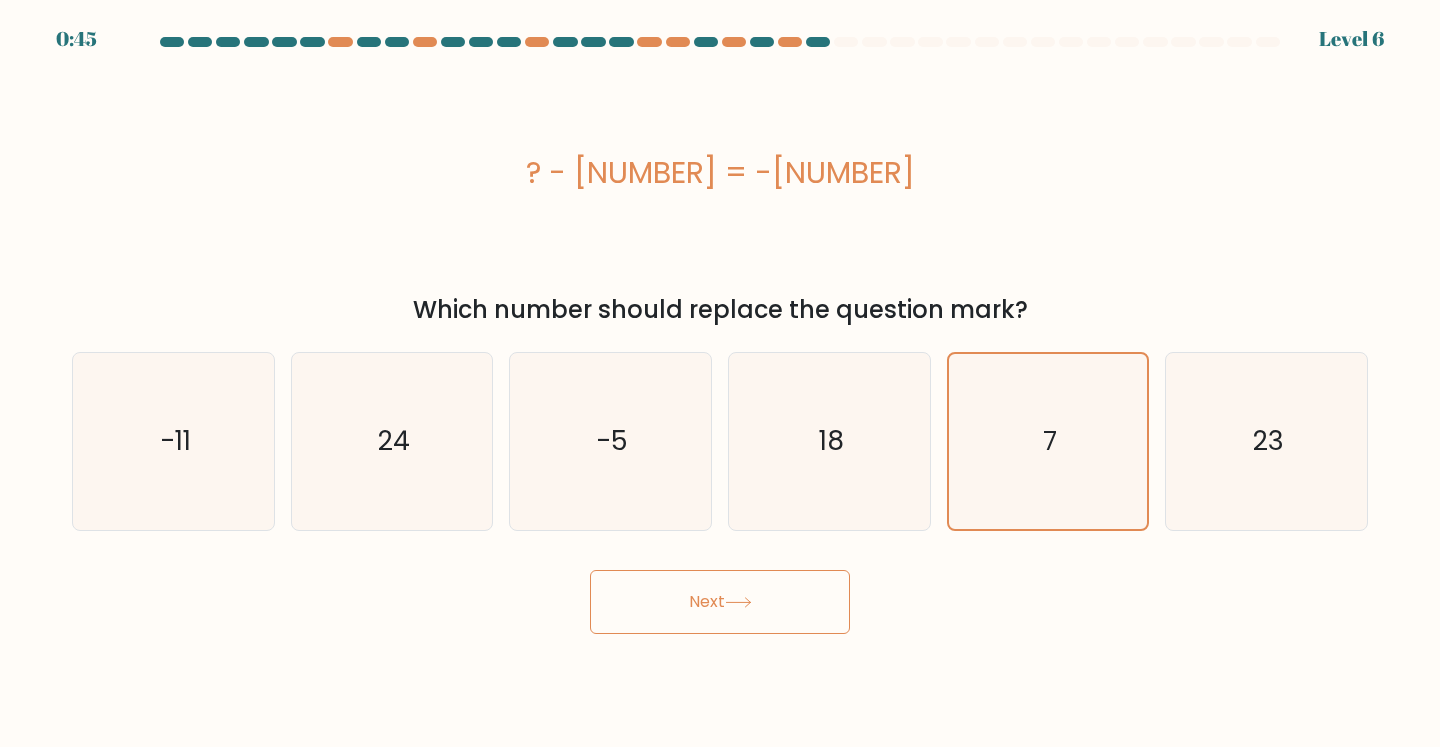 click on "Next" at bounding box center (720, 602) 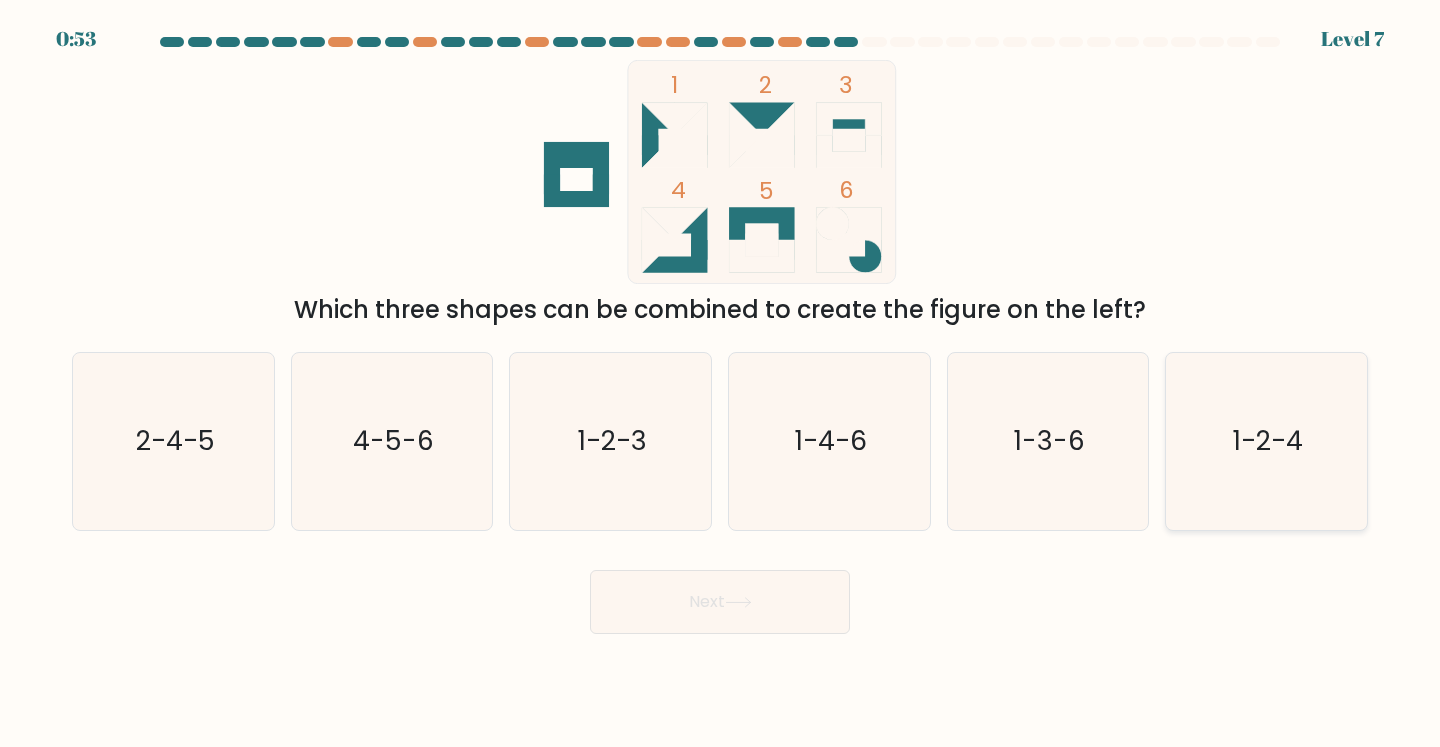 click on "1-2-4" at bounding box center [1268, 440] 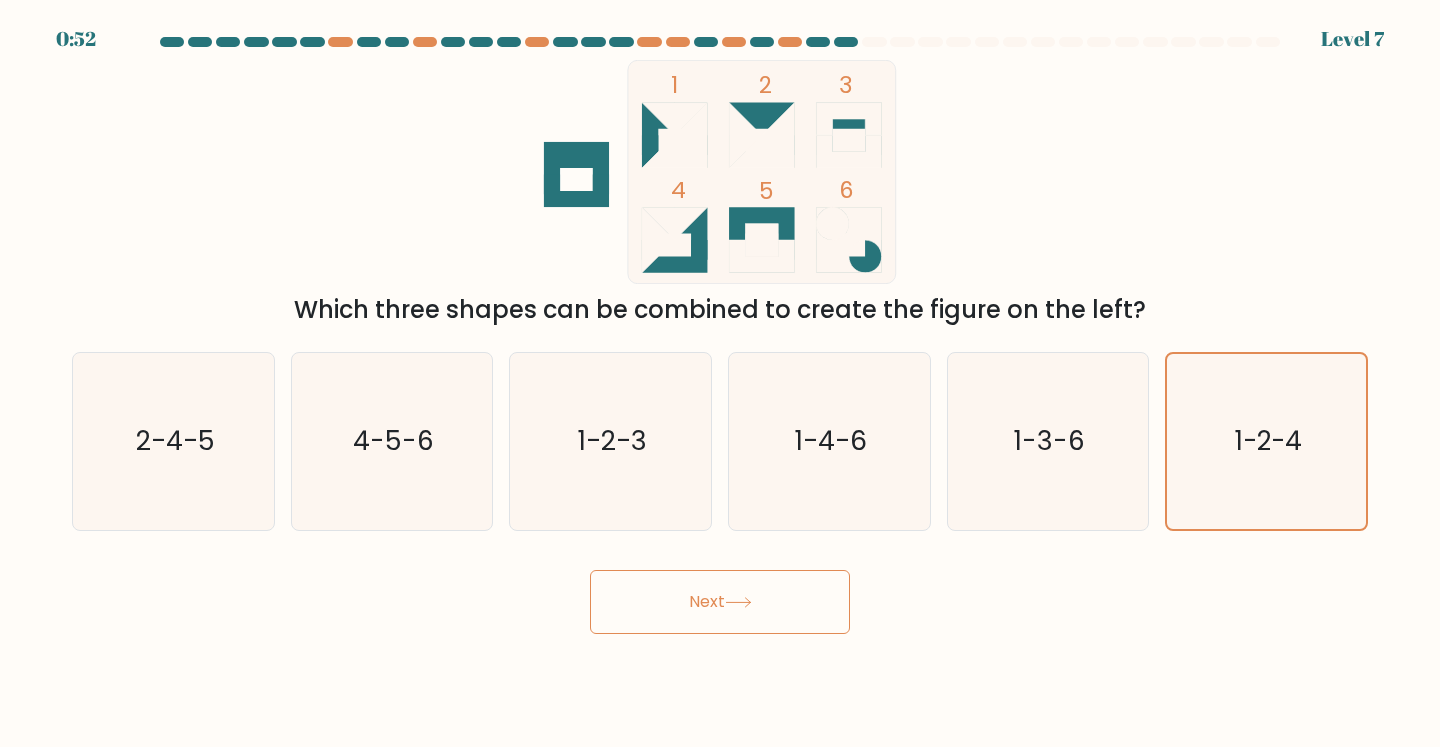 click on "Next" at bounding box center (720, 602) 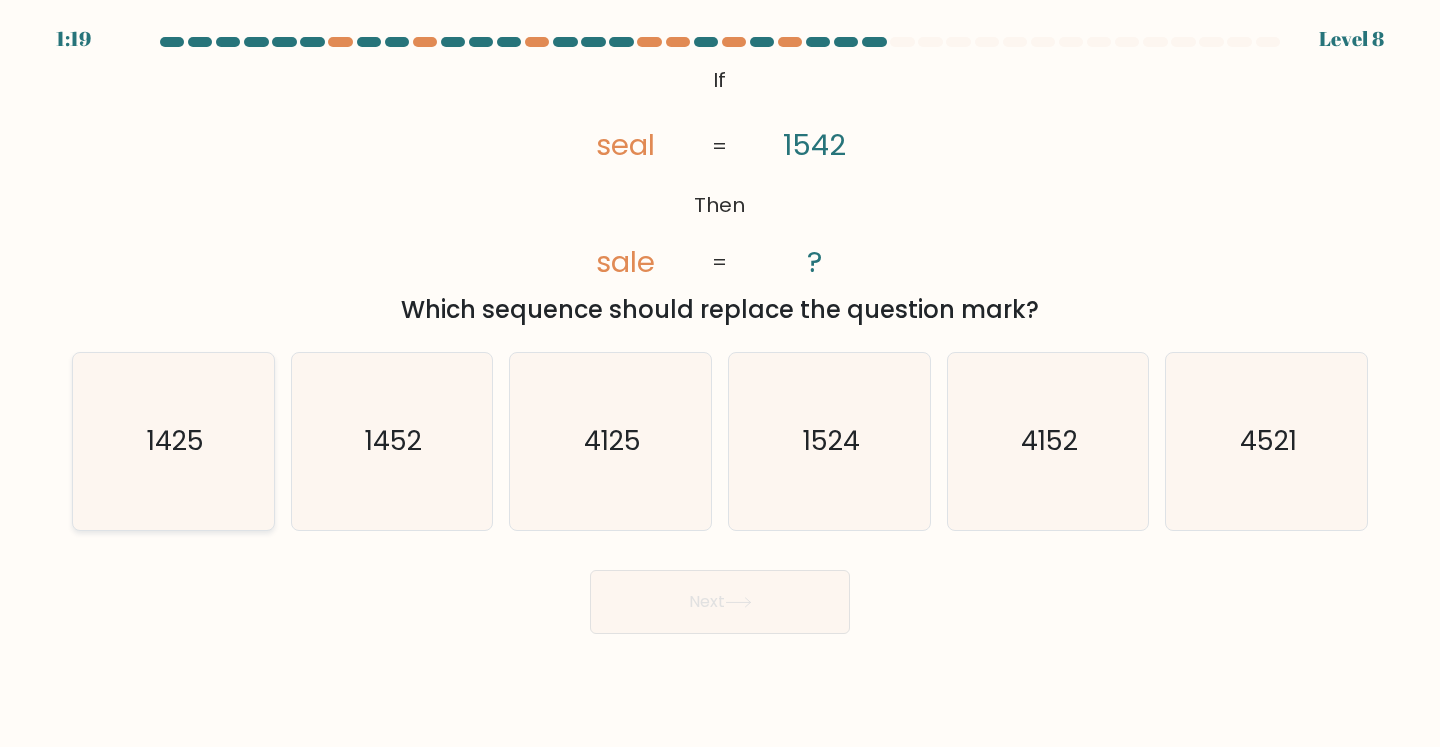 click on "1425" at bounding box center (173, 441) 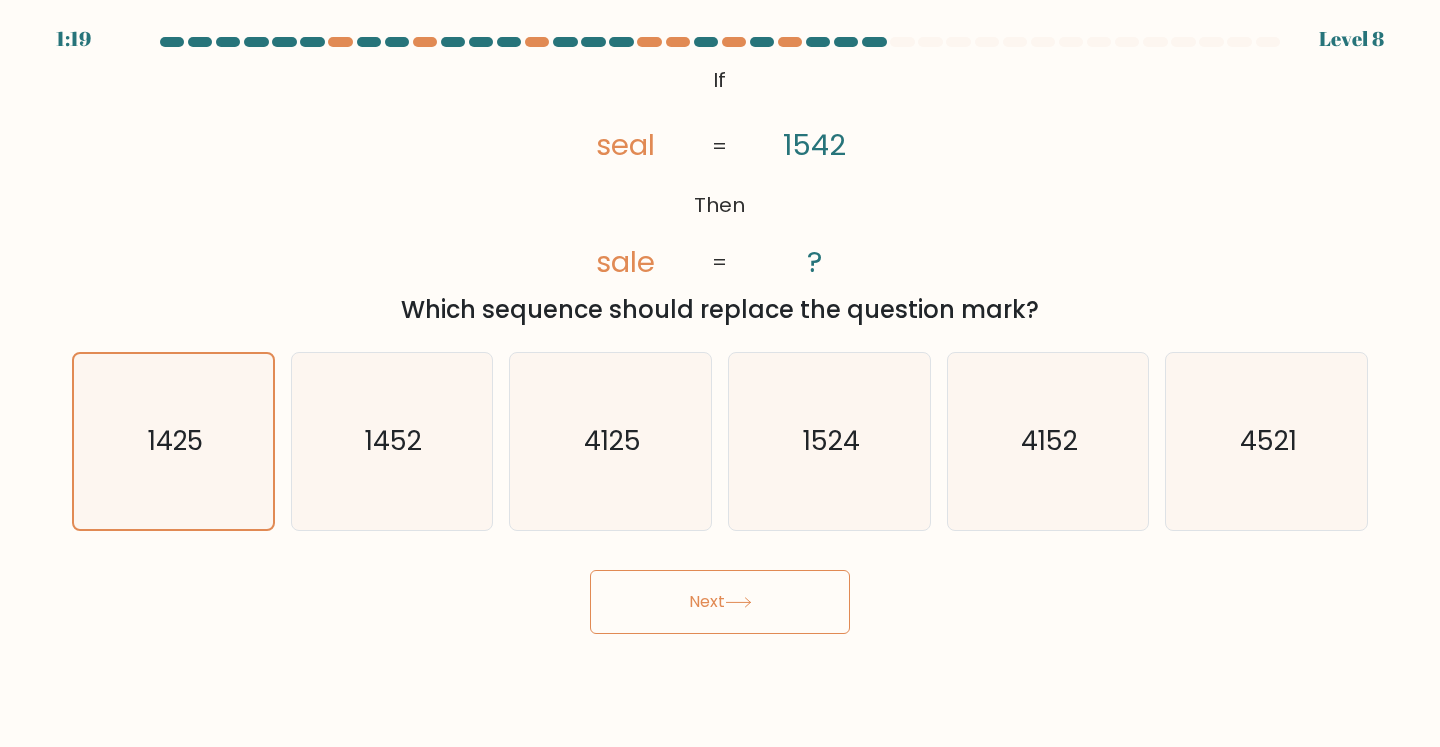 click on "Next" at bounding box center (720, 602) 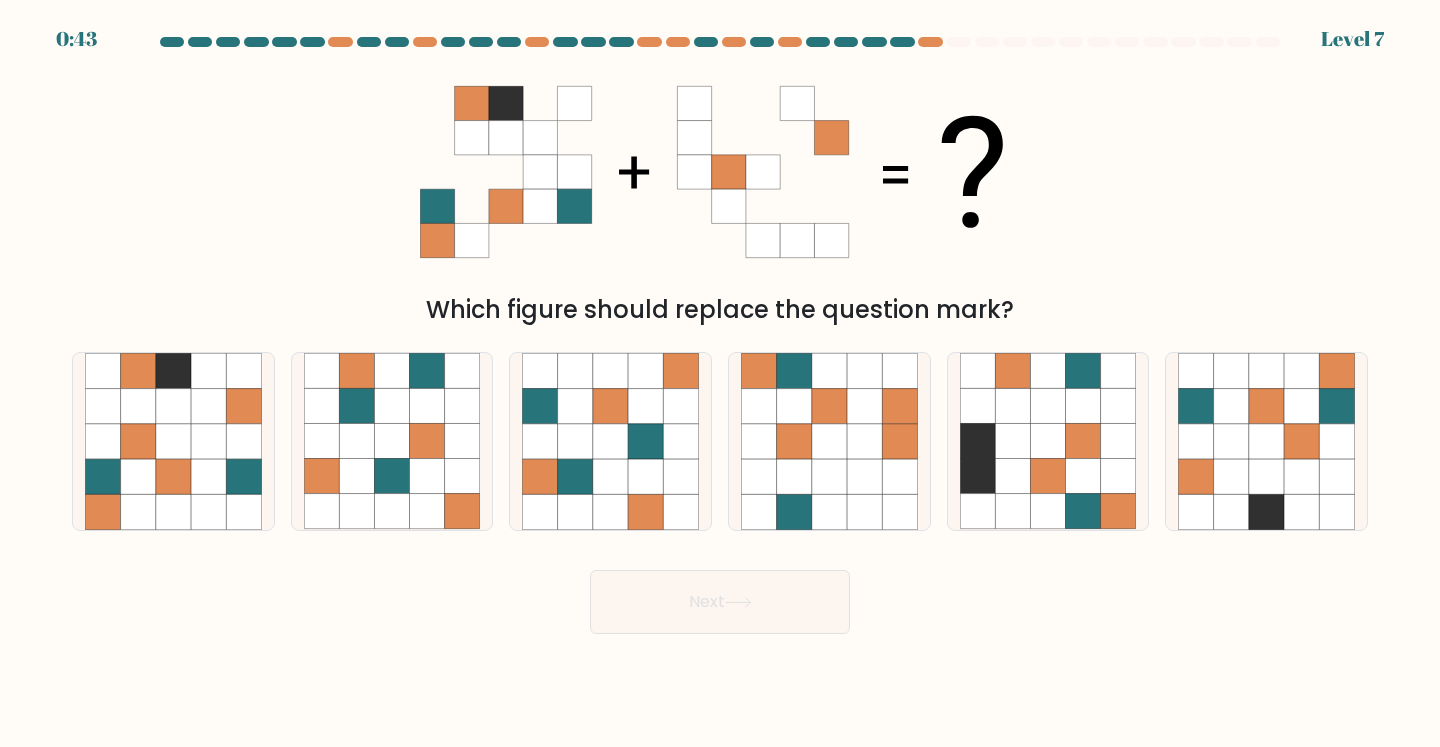scroll, scrollTop: 0, scrollLeft: 0, axis: both 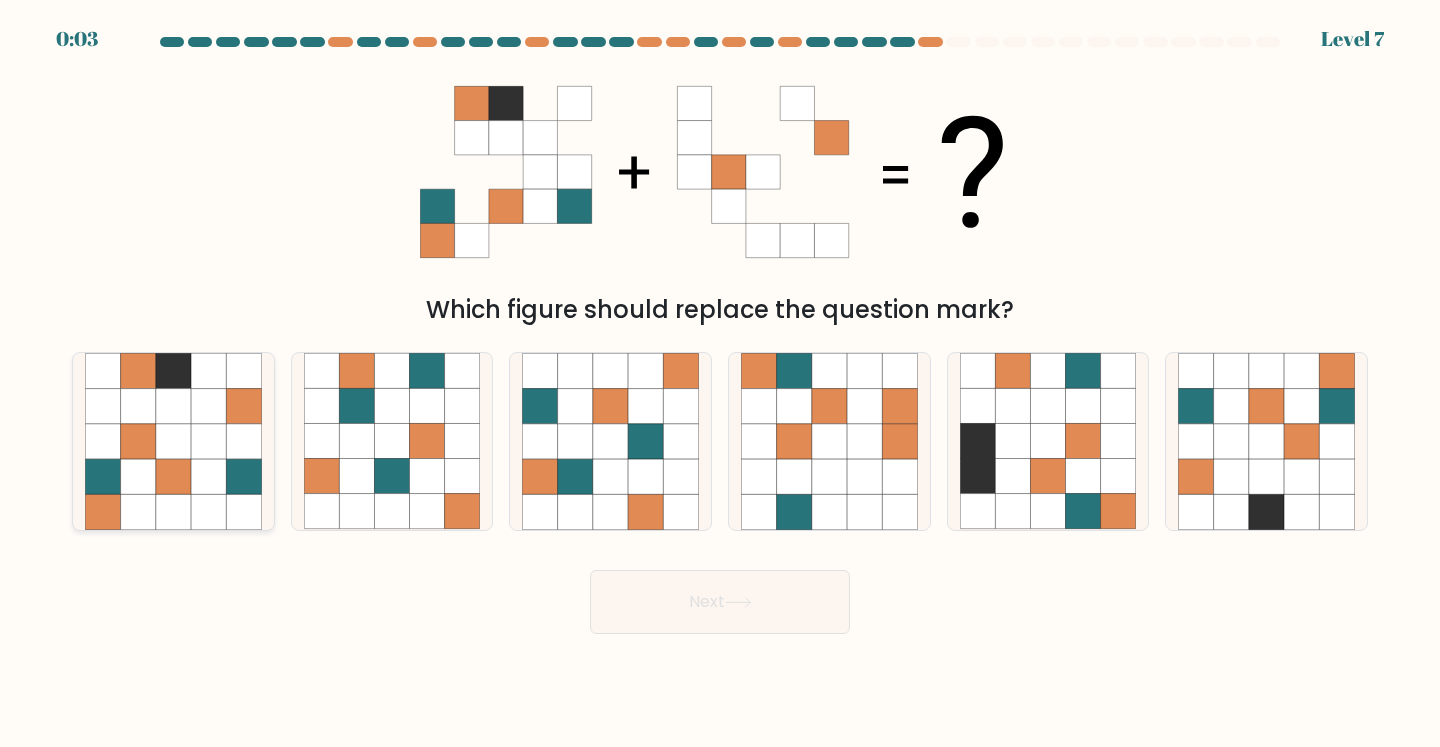 click at bounding box center [208, 441] 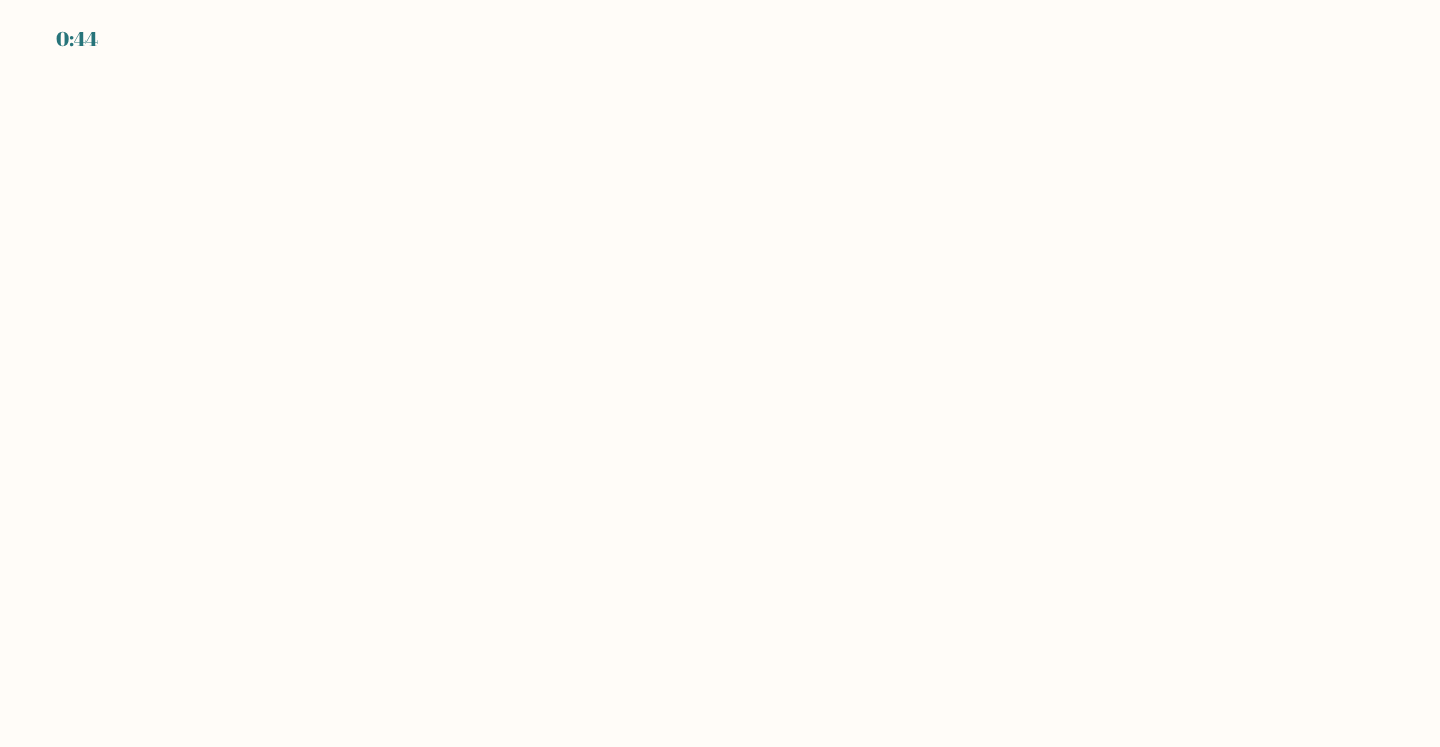 scroll, scrollTop: 0, scrollLeft: 0, axis: both 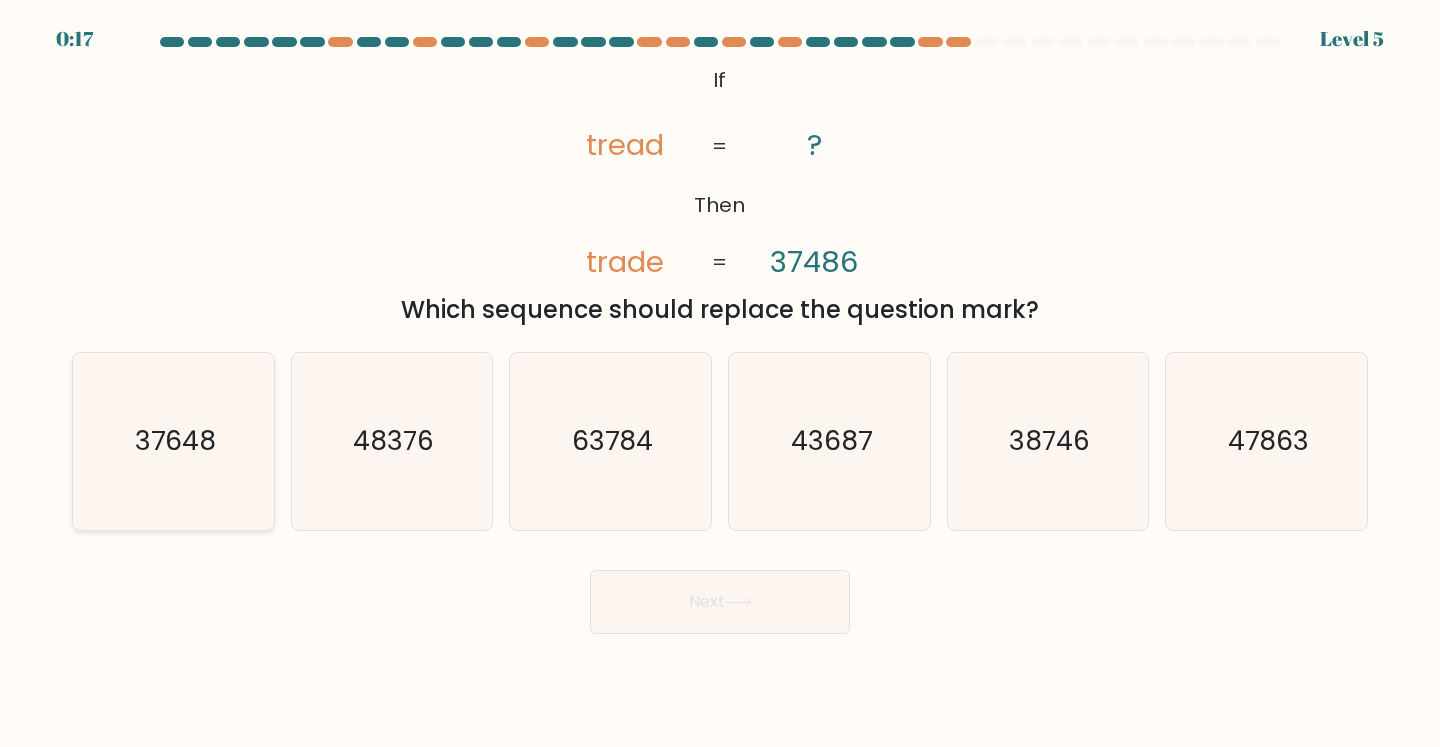 click on "37648" at bounding box center [175, 440] 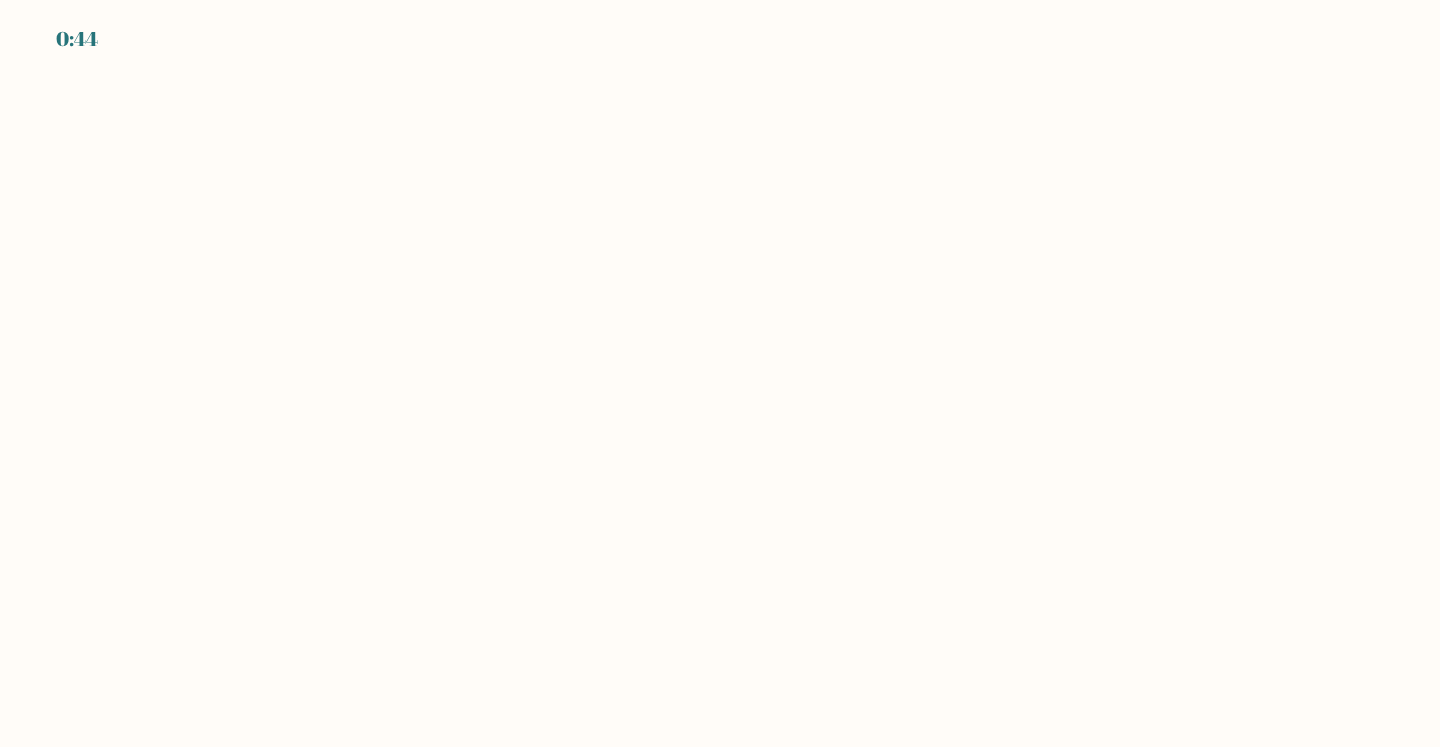 scroll, scrollTop: 0, scrollLeft: 0, axis: both 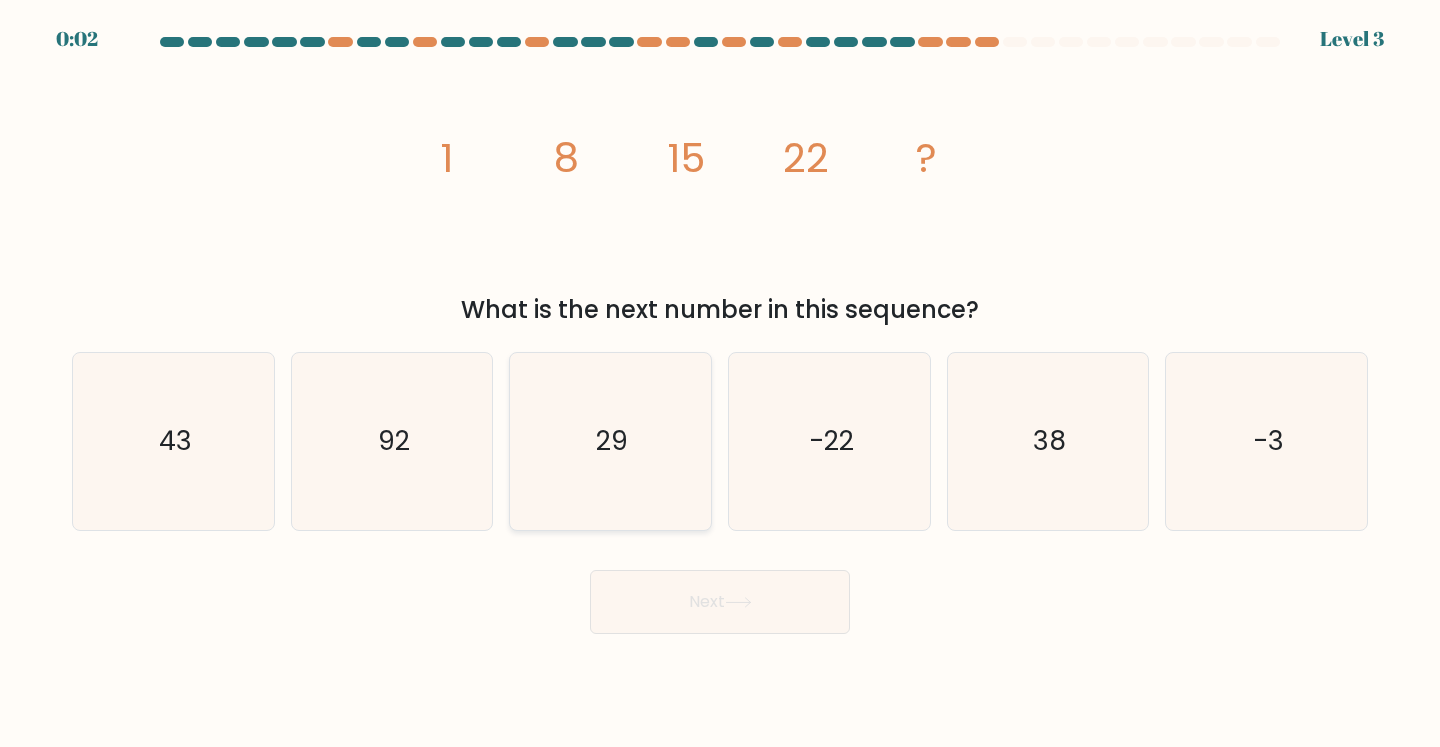 click on "29" at bounding box center (610, 441) 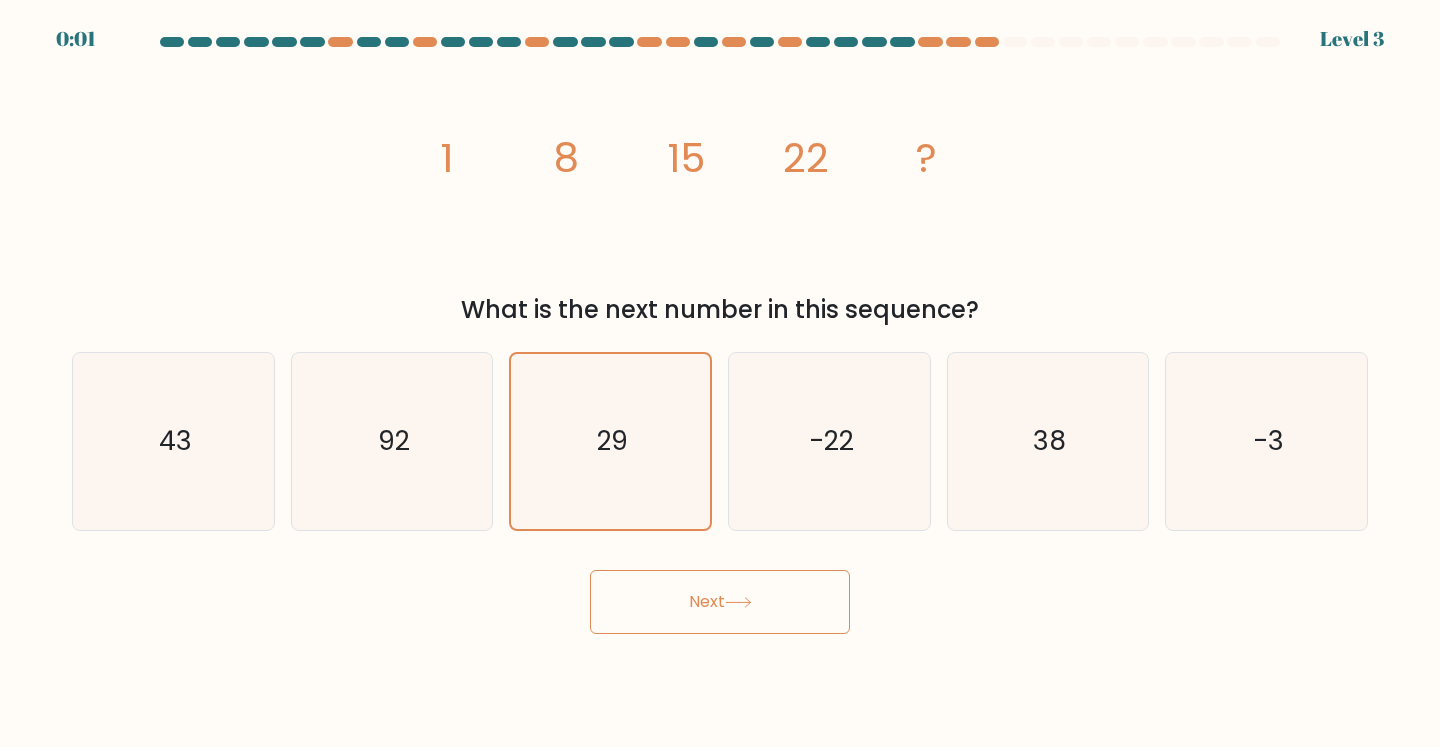 click on "Next" at bounding box center (720, 602) 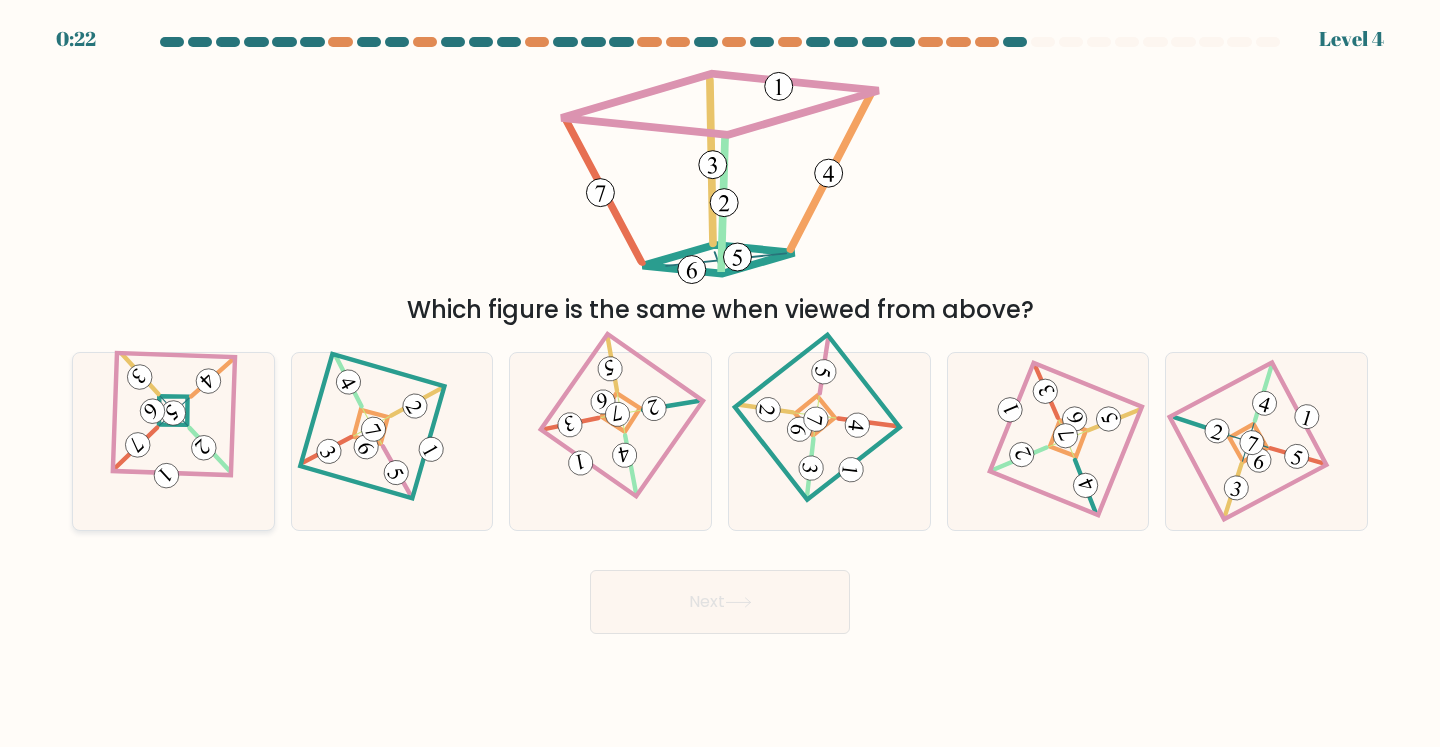 click at bounding box center (173, 441) 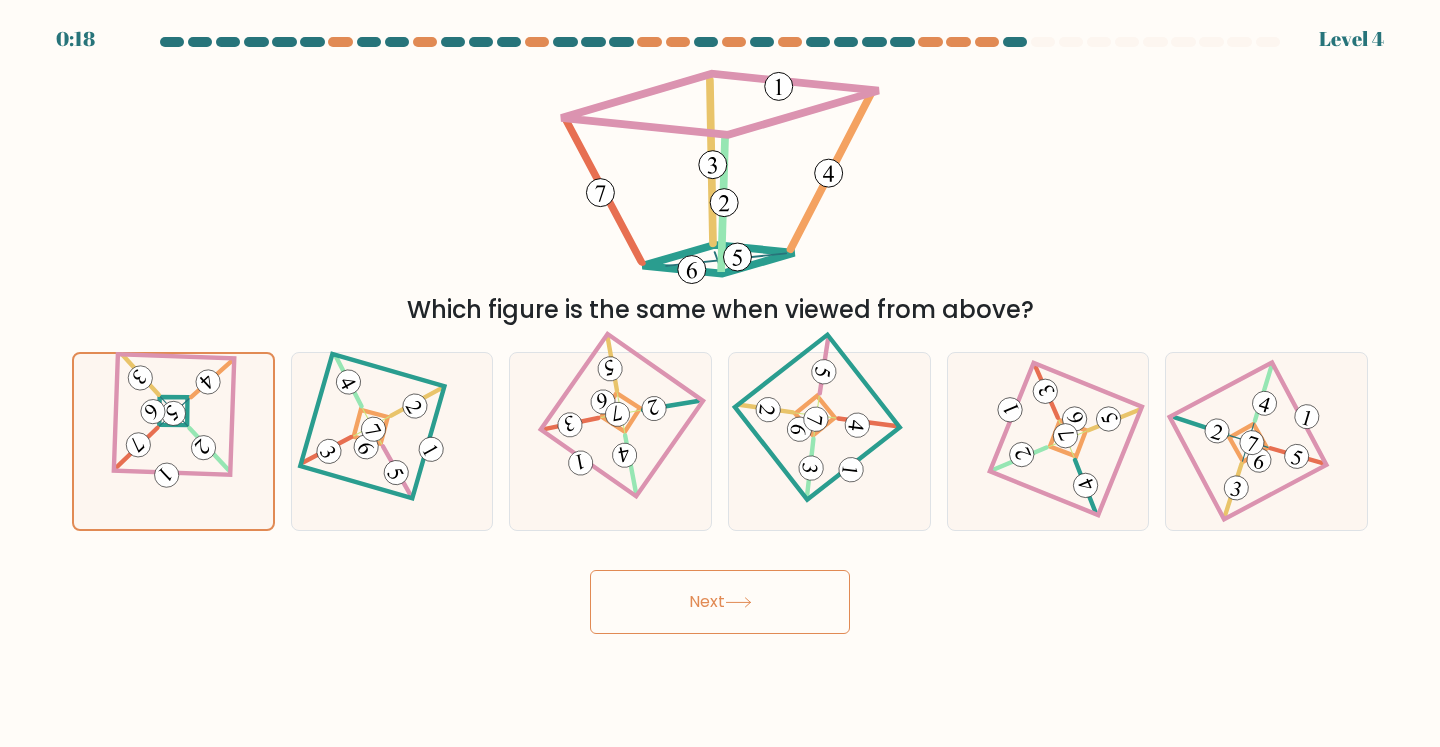 click on "Next" at bounding box center [720, 602] 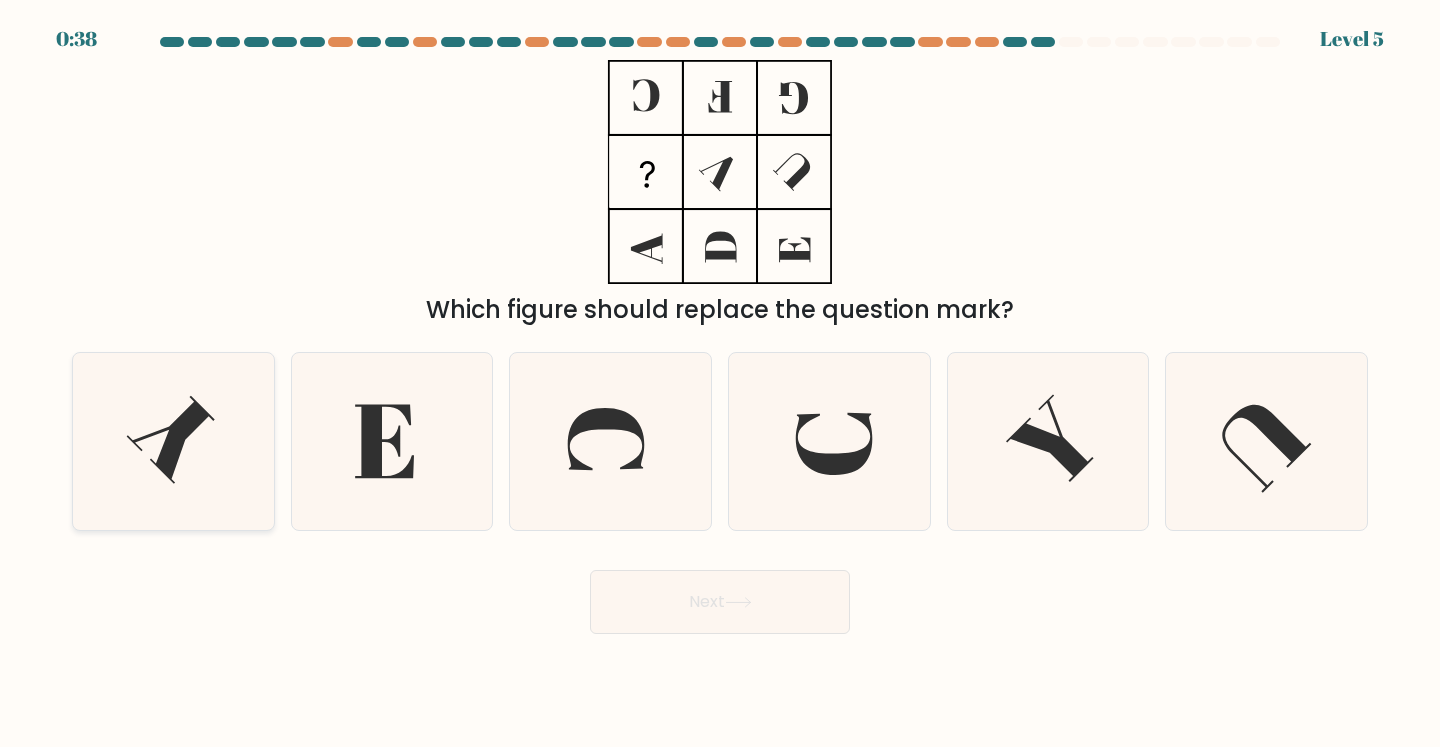 click at bounding box center (173, 441) 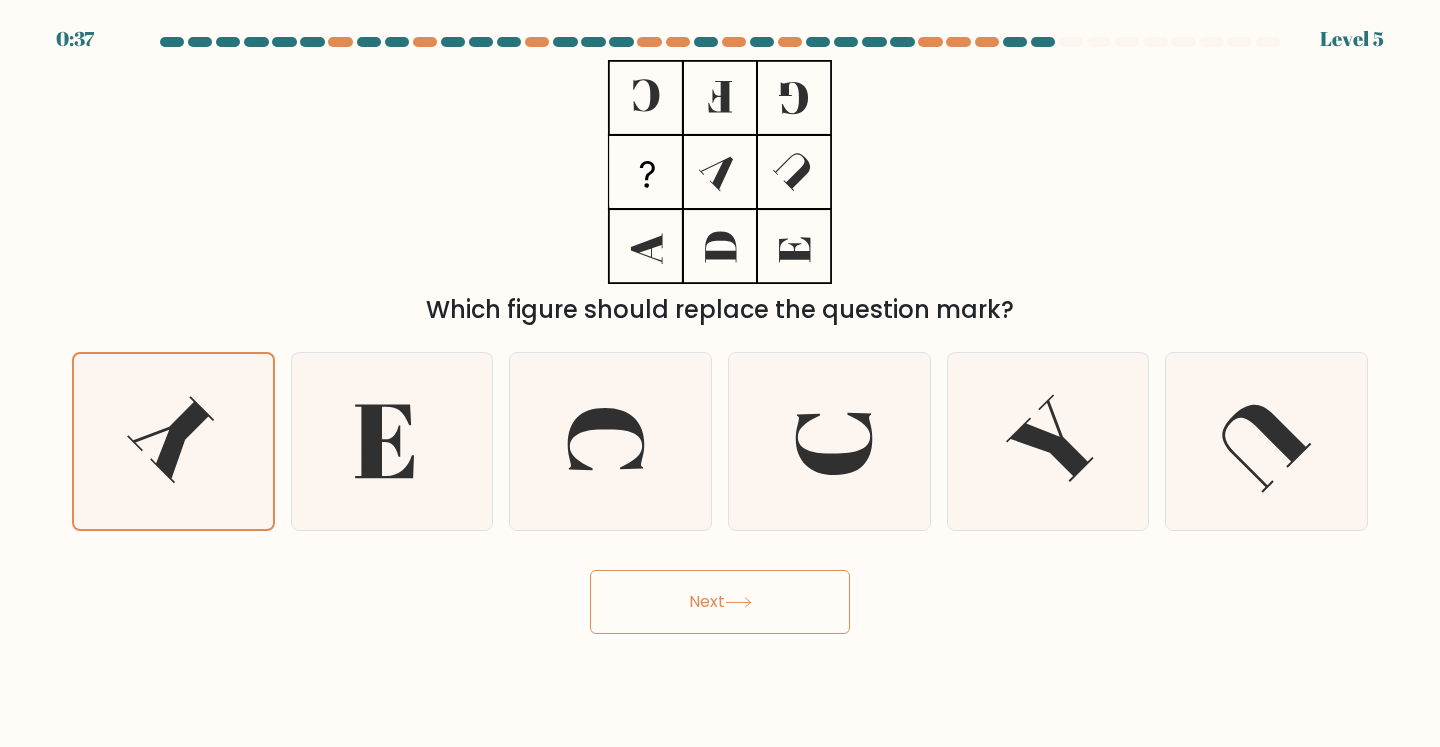 click on "Next" at bounding box center [720, 602] 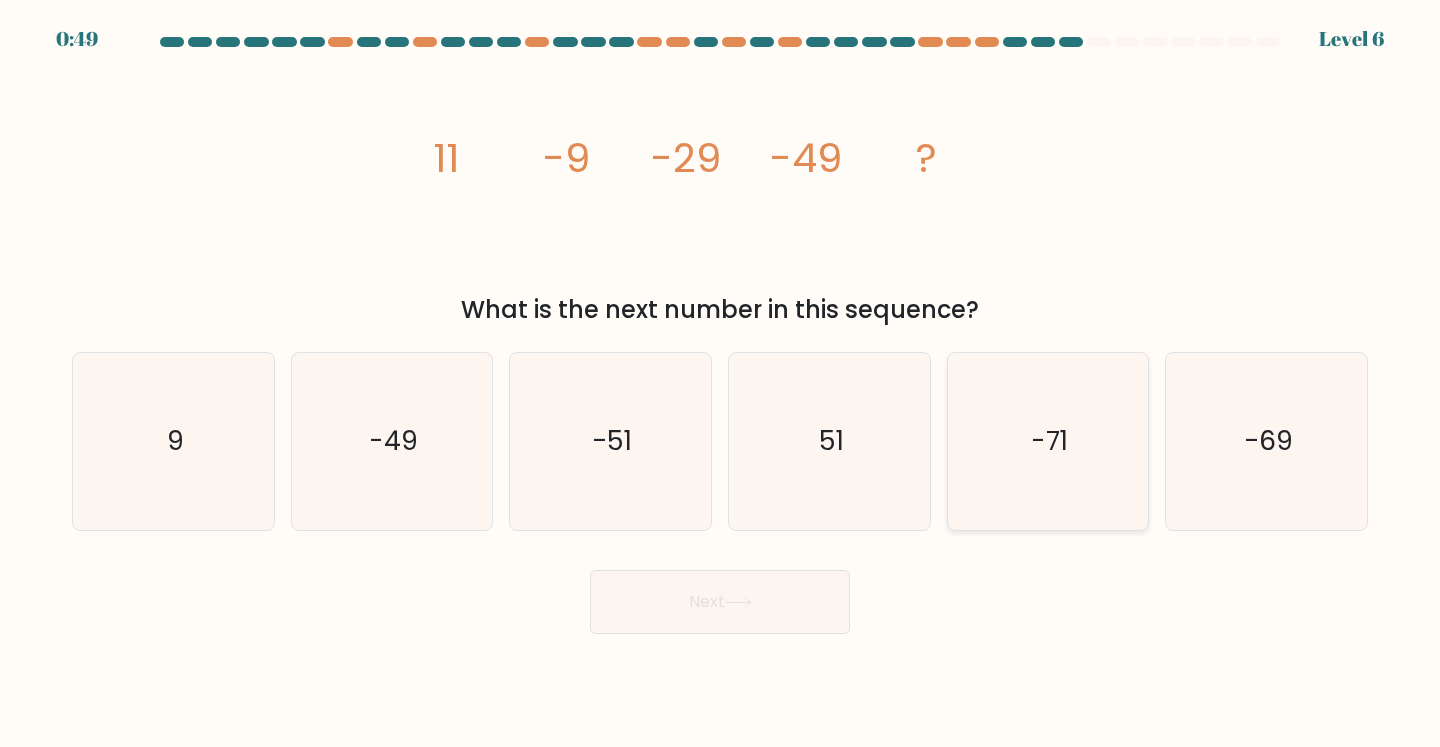 click on "-71" at bounding box center (1049, 440) 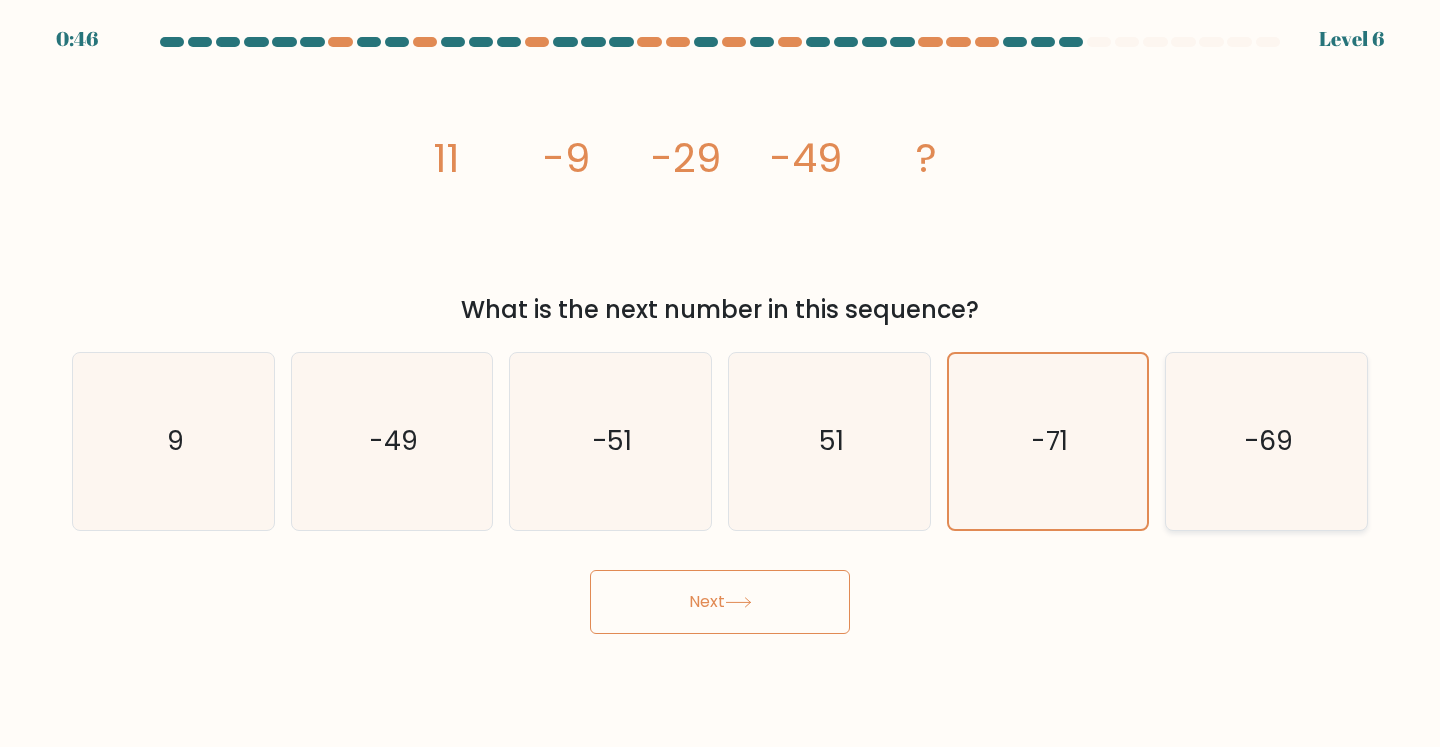 click on "-69" at bounding box center (1266, 441) 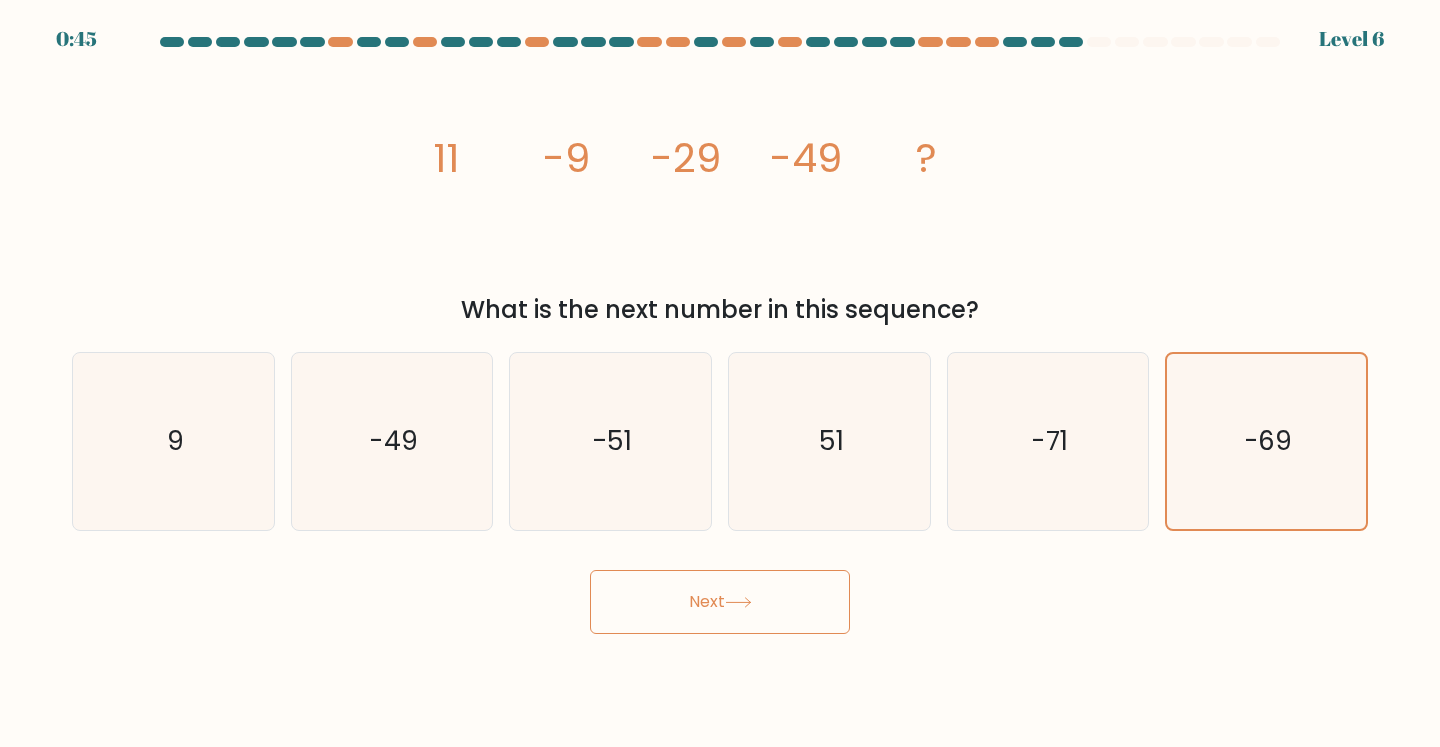 click on "Next" at bounding box center (720, 602) 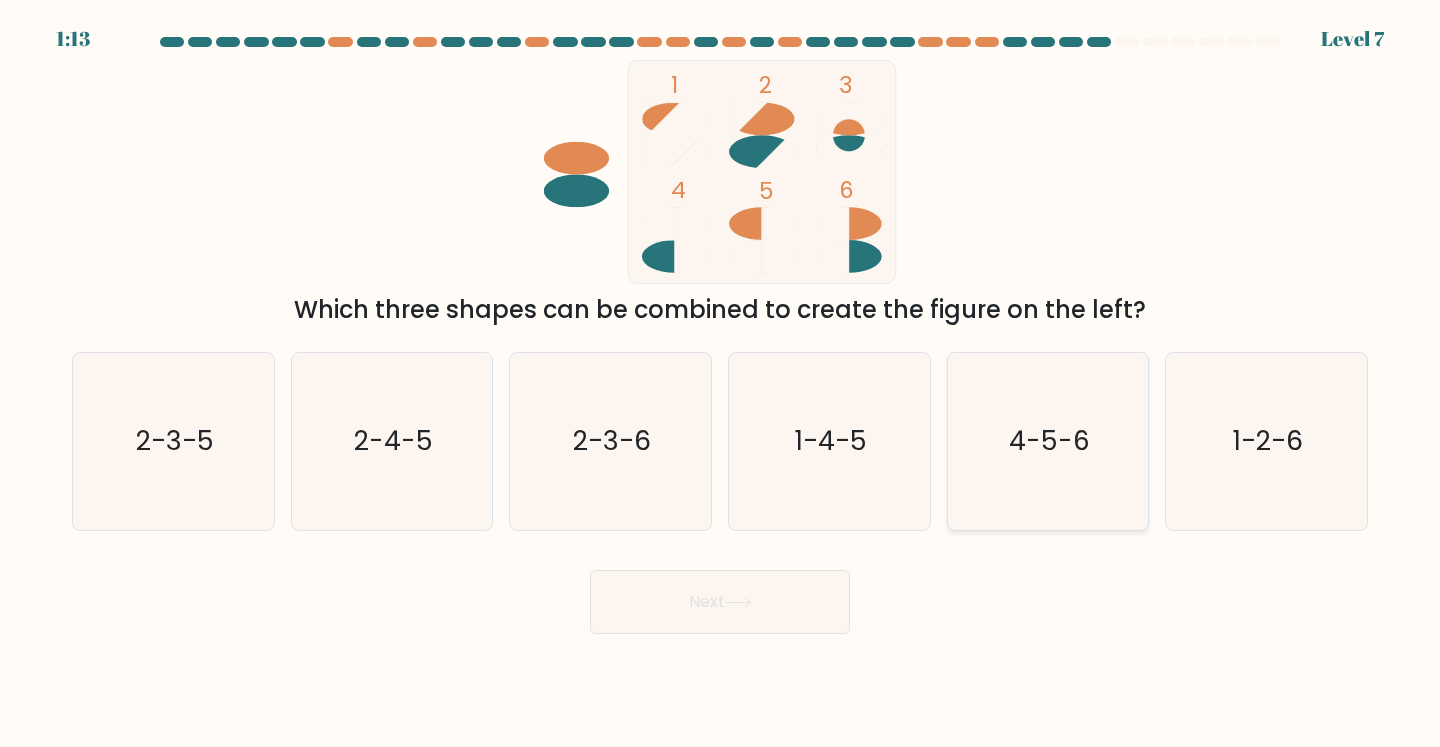 click on "4-5-6" at bounding box center [1048, 441] 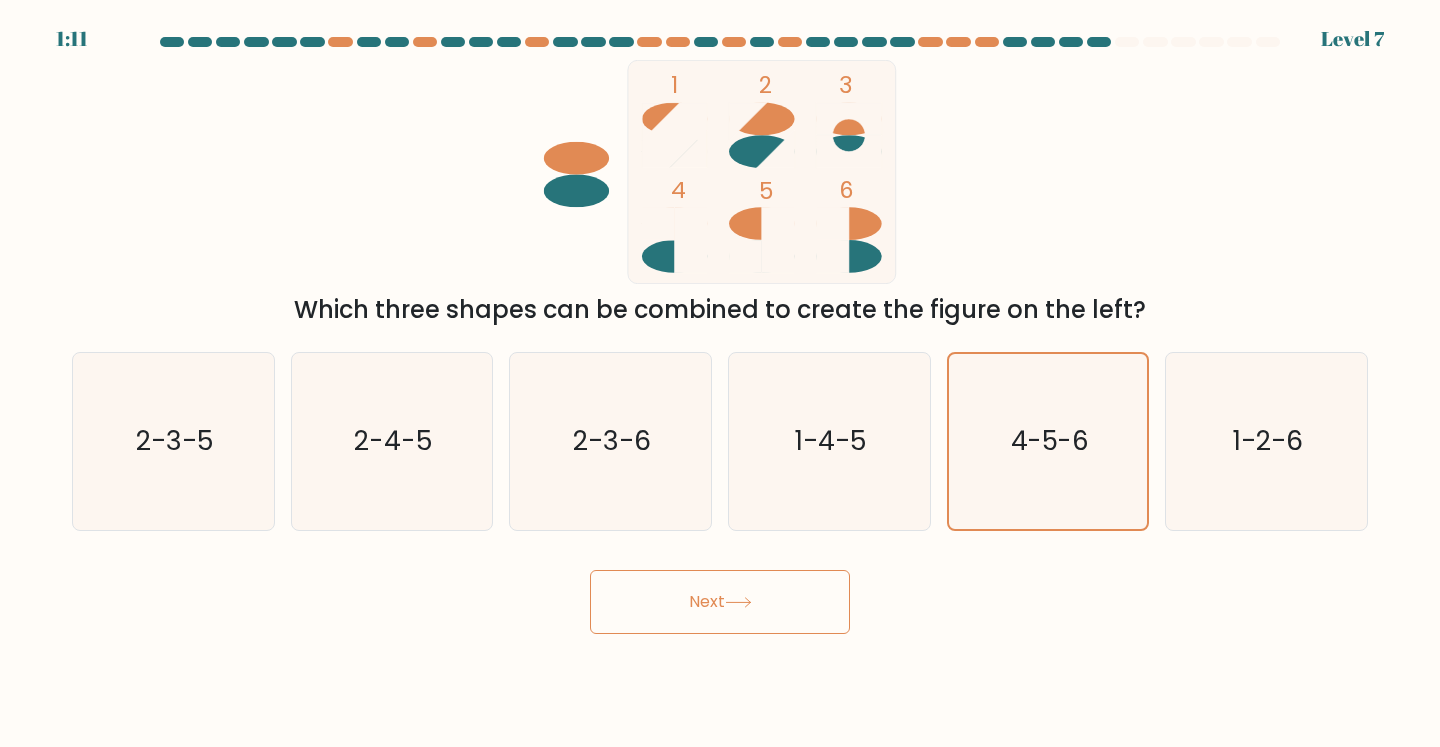 click on "Next" at bounding box center [720, 602] 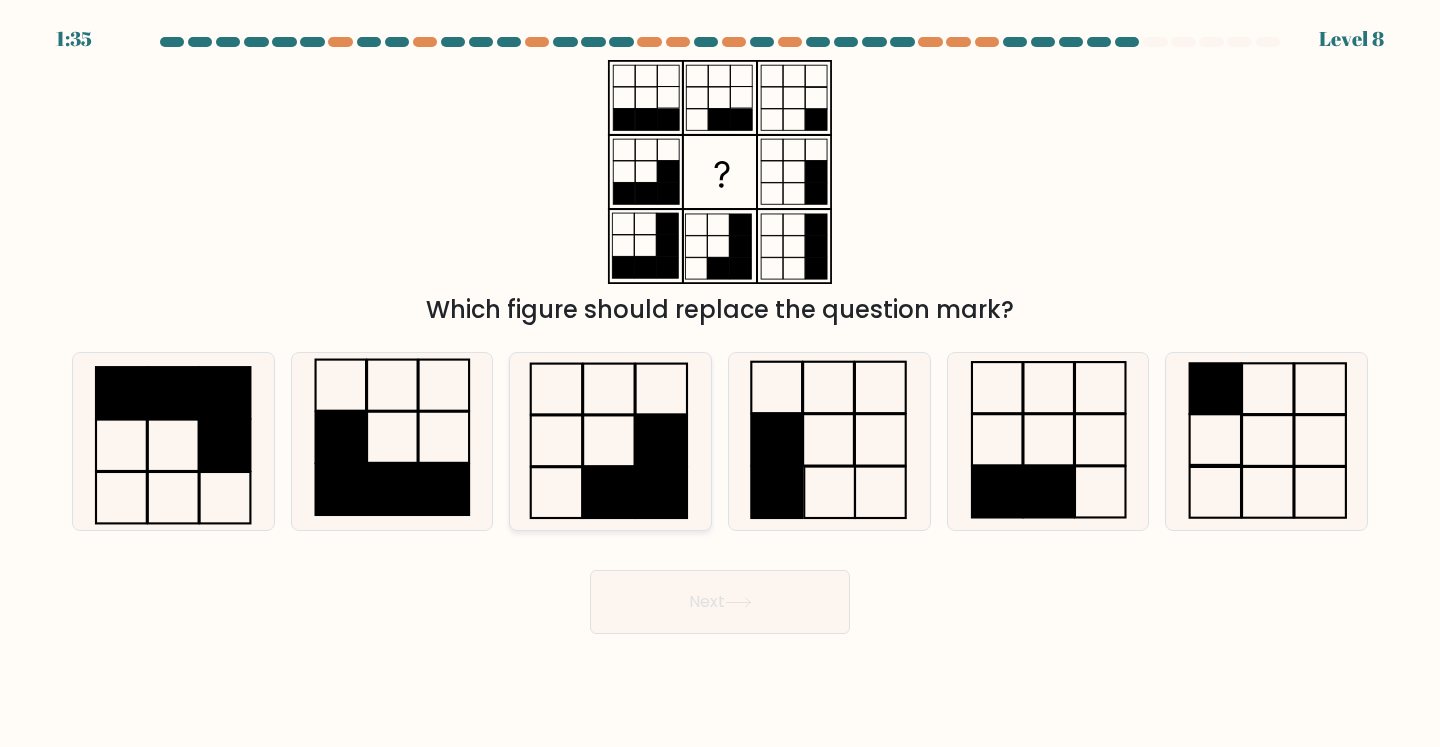 click at bounding box center (608, 492) 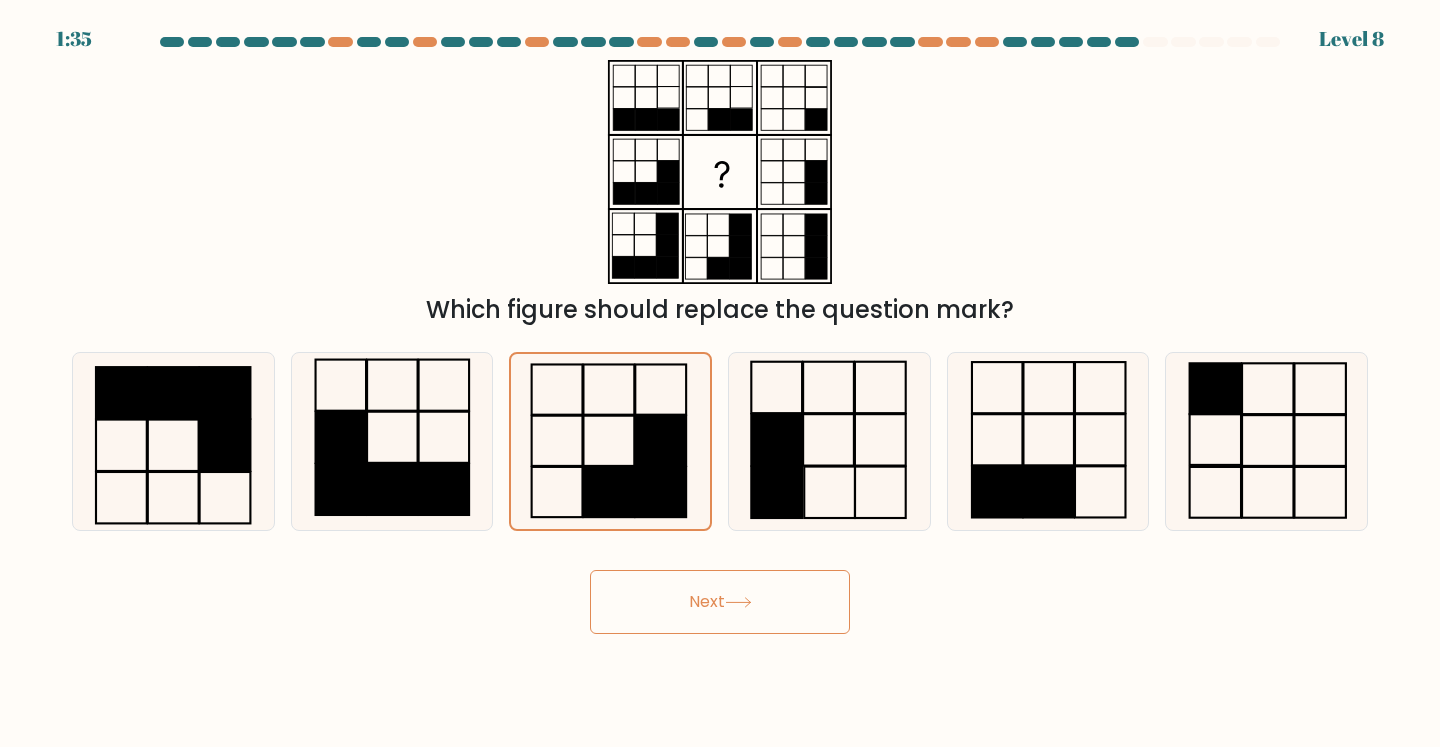 click on "Next" at bounding box center (720, 602) 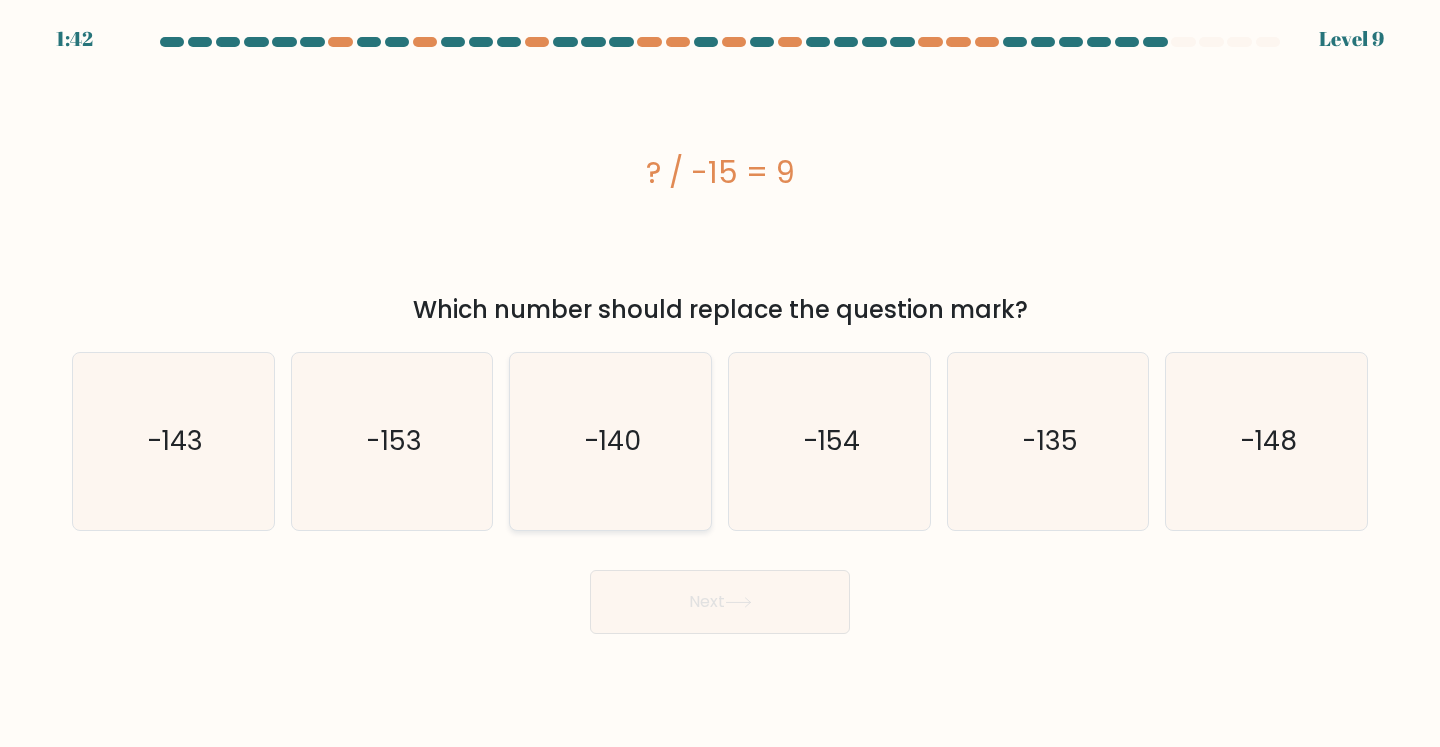 click on "-140" at bounding box center (610, 441) 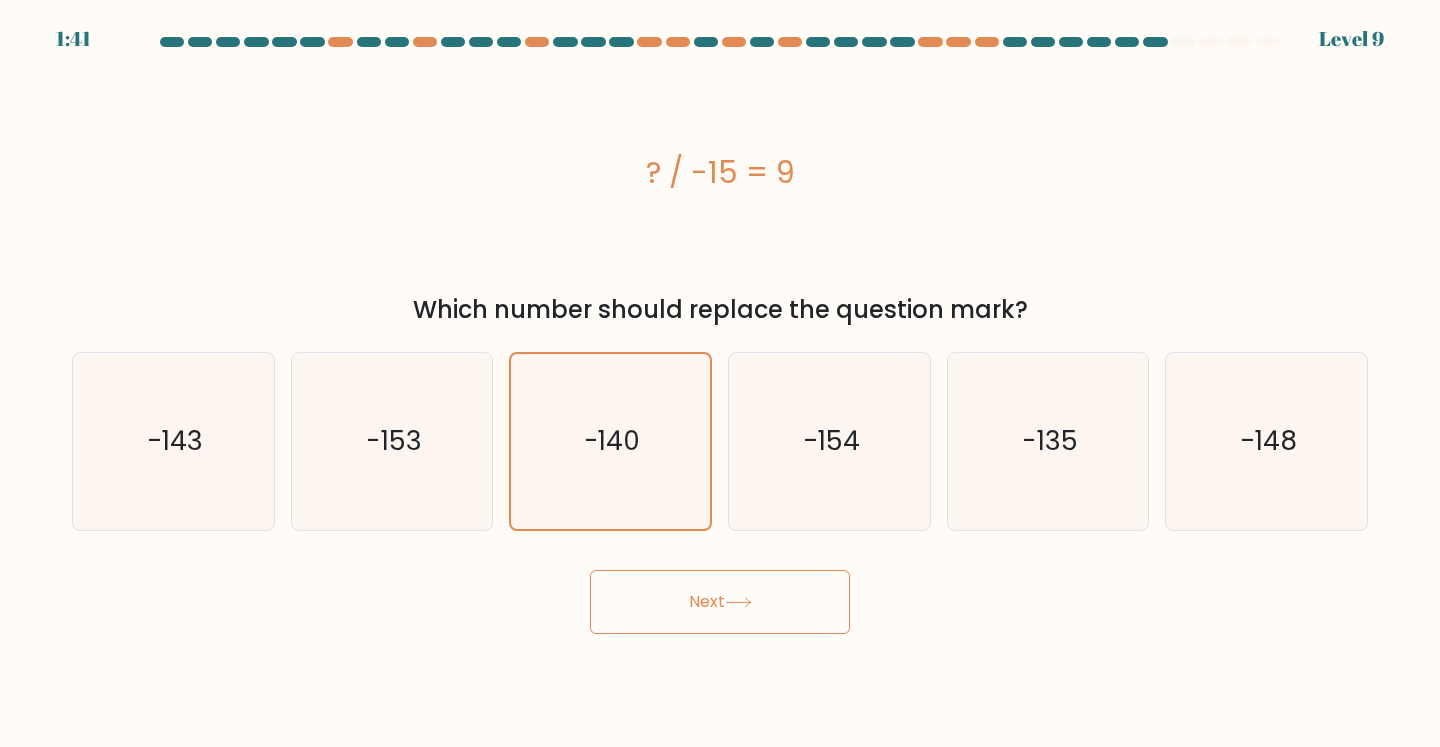 click on "Next" at bounding box center (720, 602) 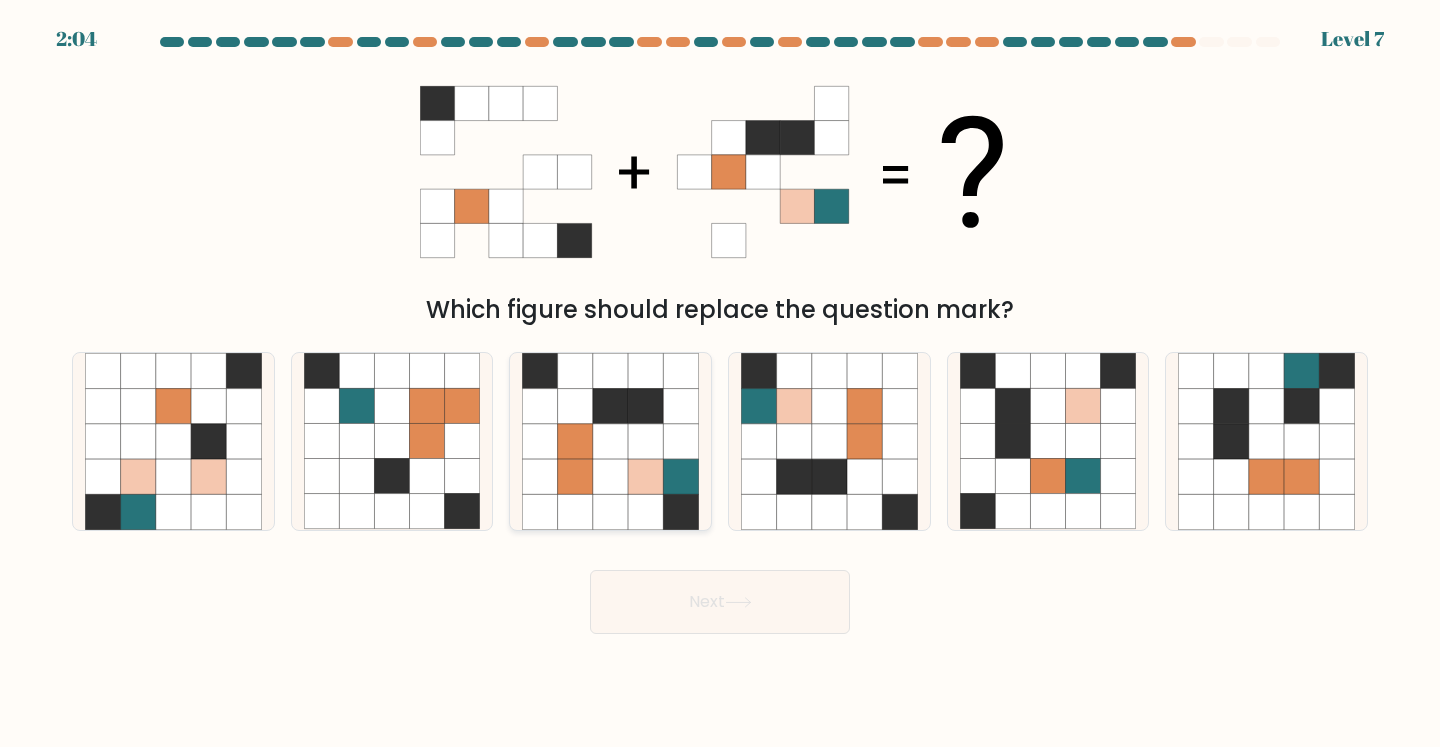 click at bounding box center (645, 511) 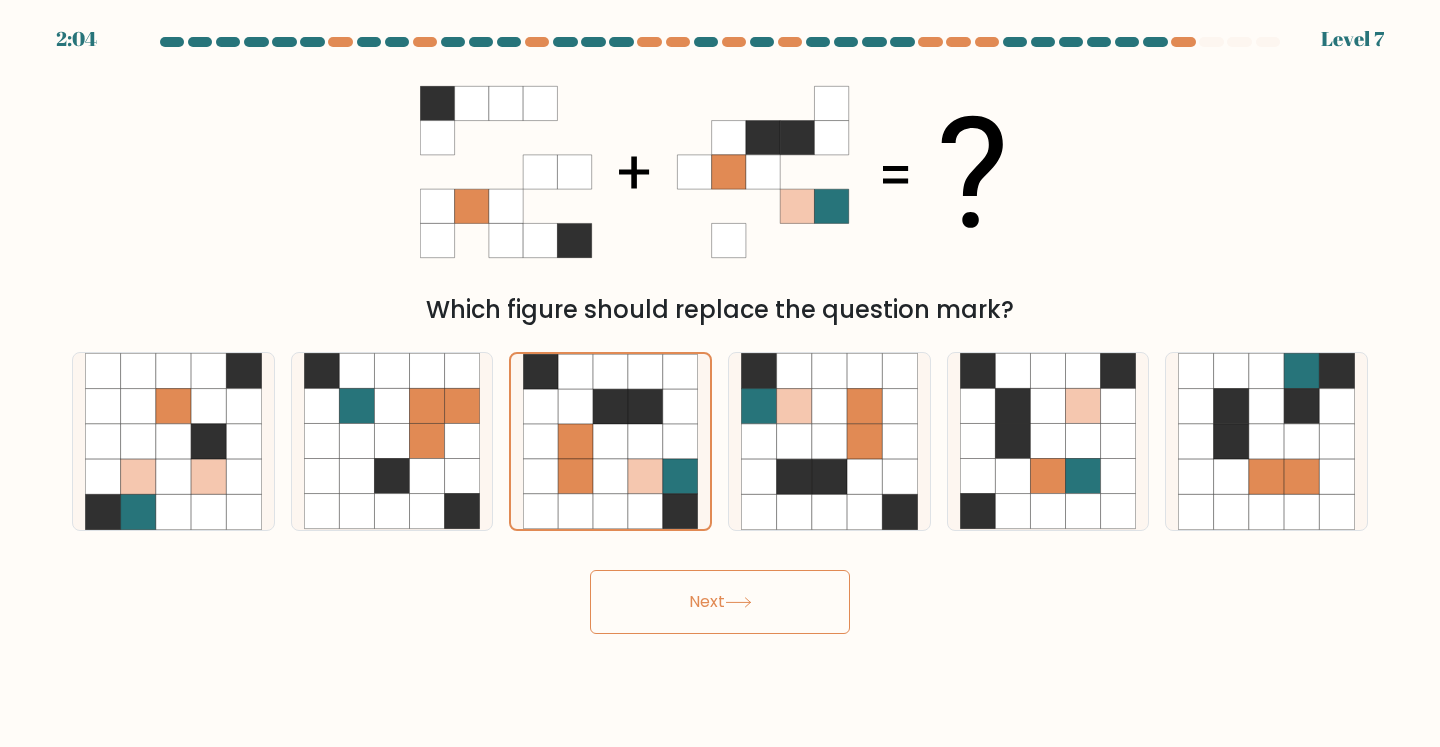 click on "Next" at bounding box center (720, 602) 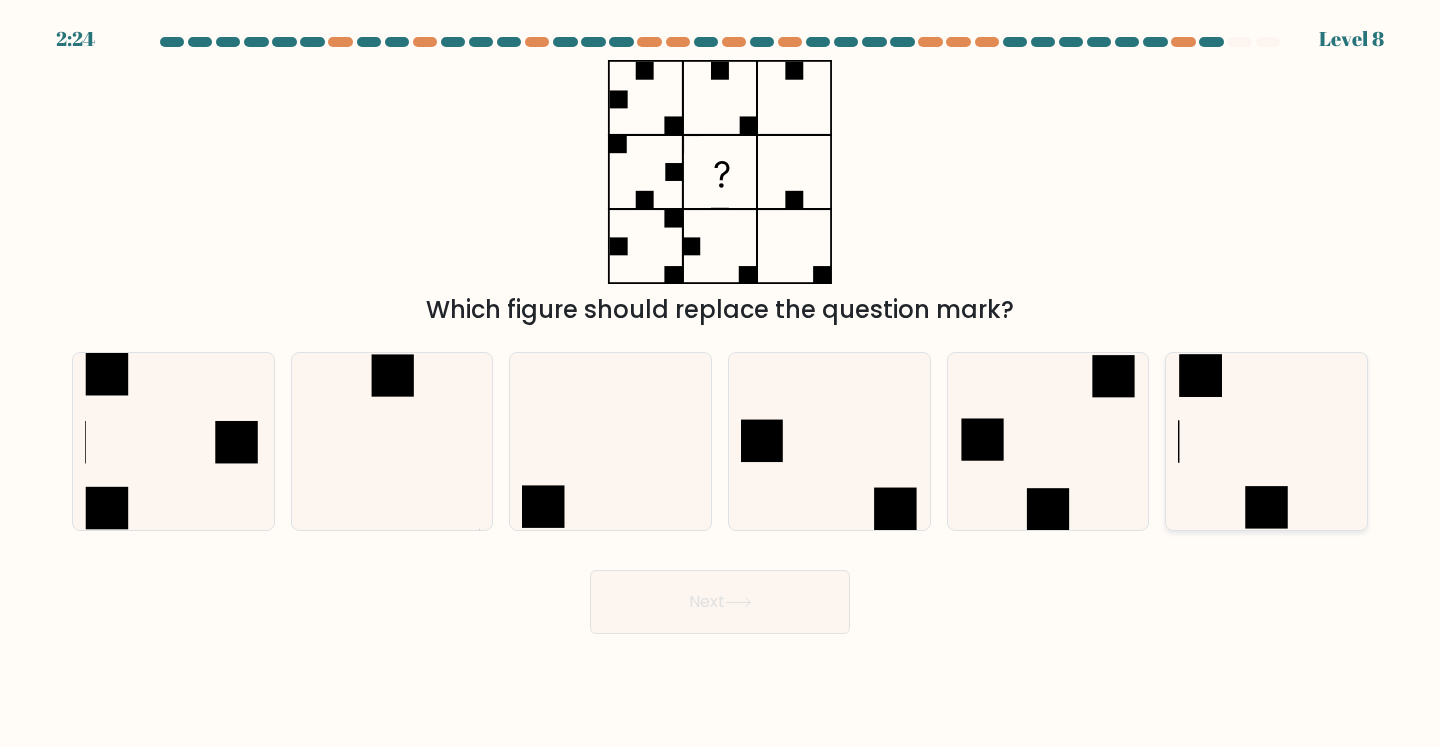 click at bounding box center (1266, 441) 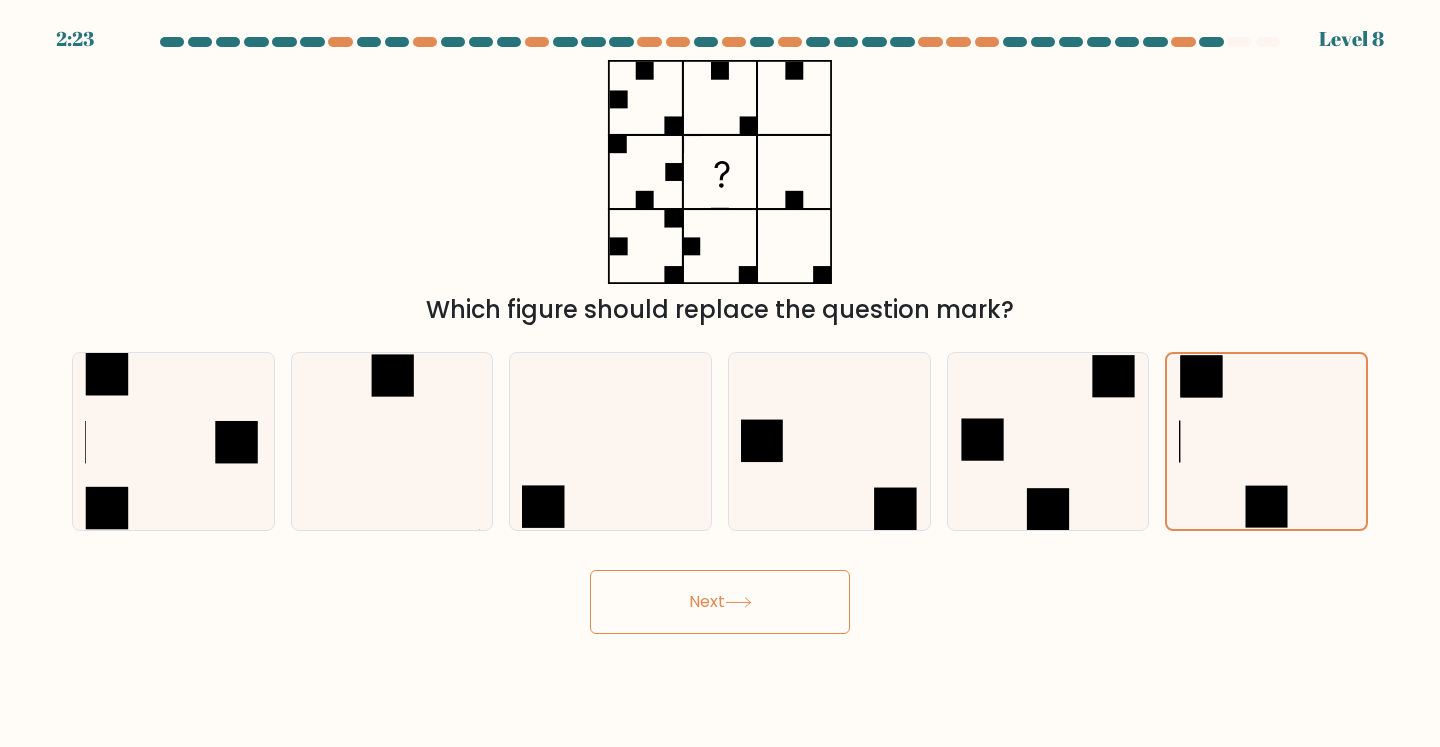 click on "Next" at bounding box center (720, 602) 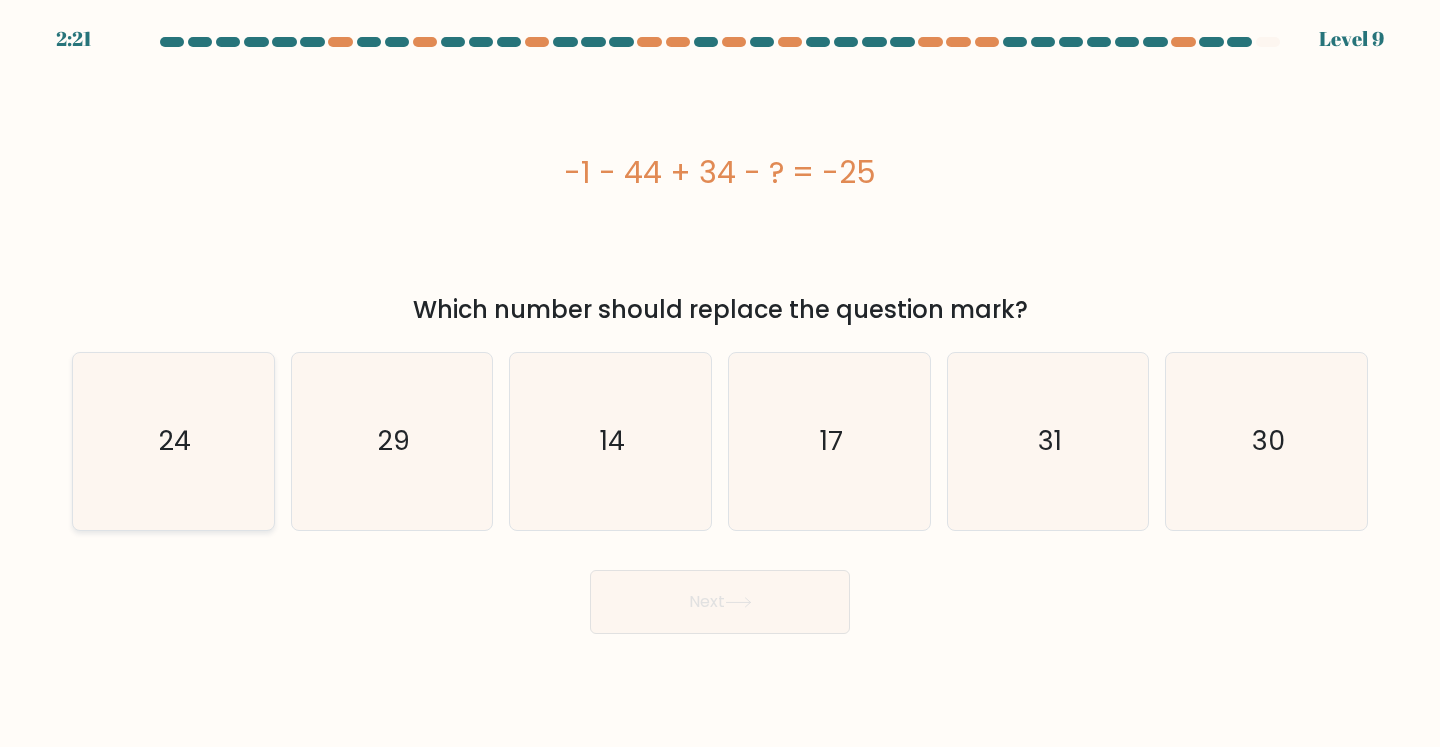click on "24" at bounding box center (173, 441) 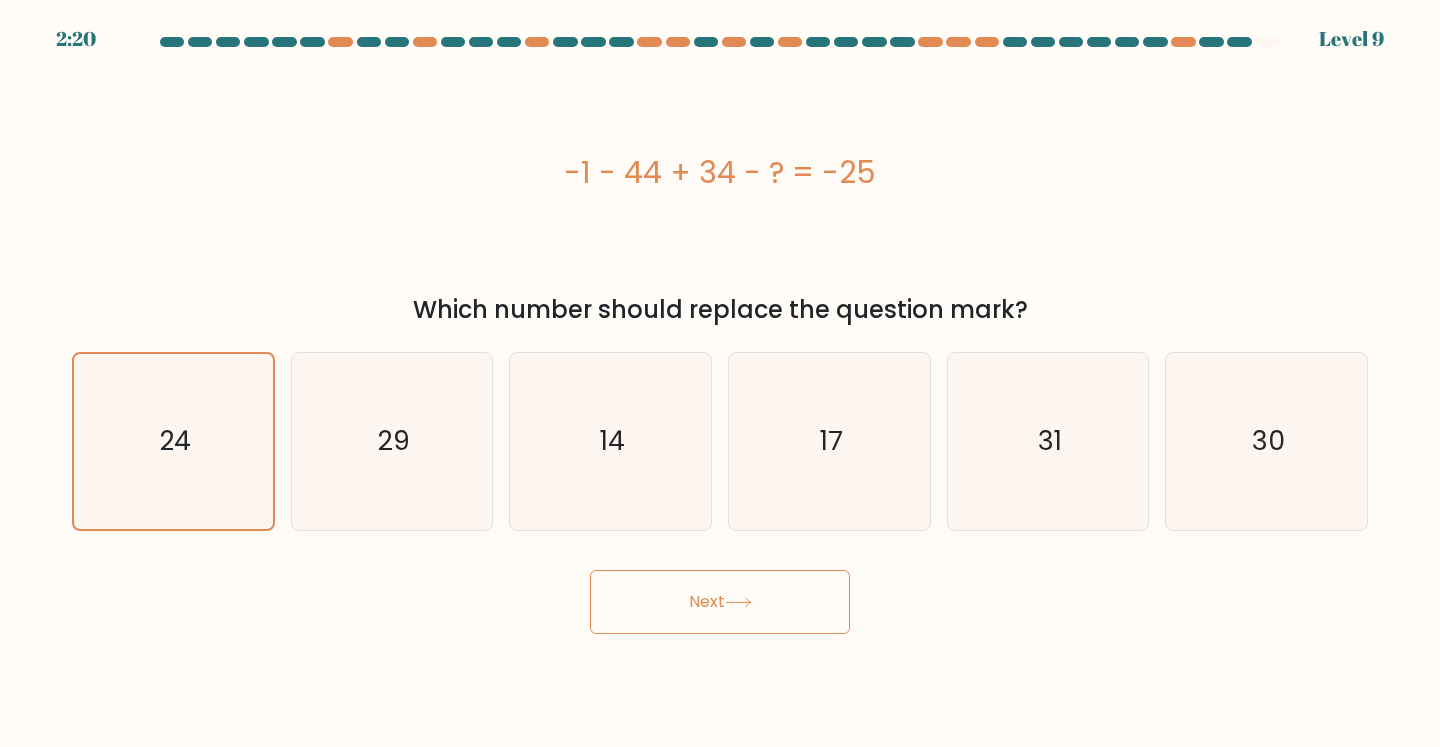 click on "Next" at bounding box center (720, 602) 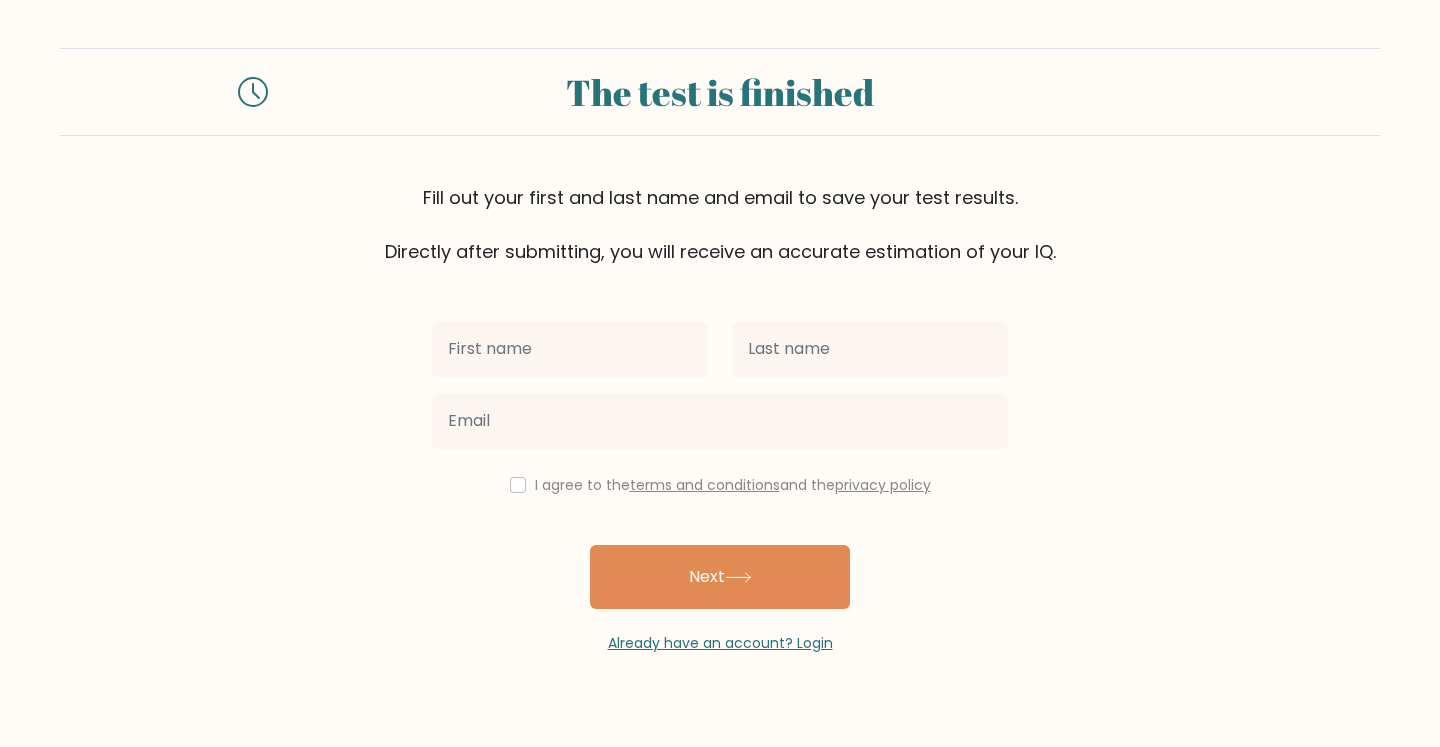 scroll, scrollTop: 0, scrollLeft: 0, axis: both 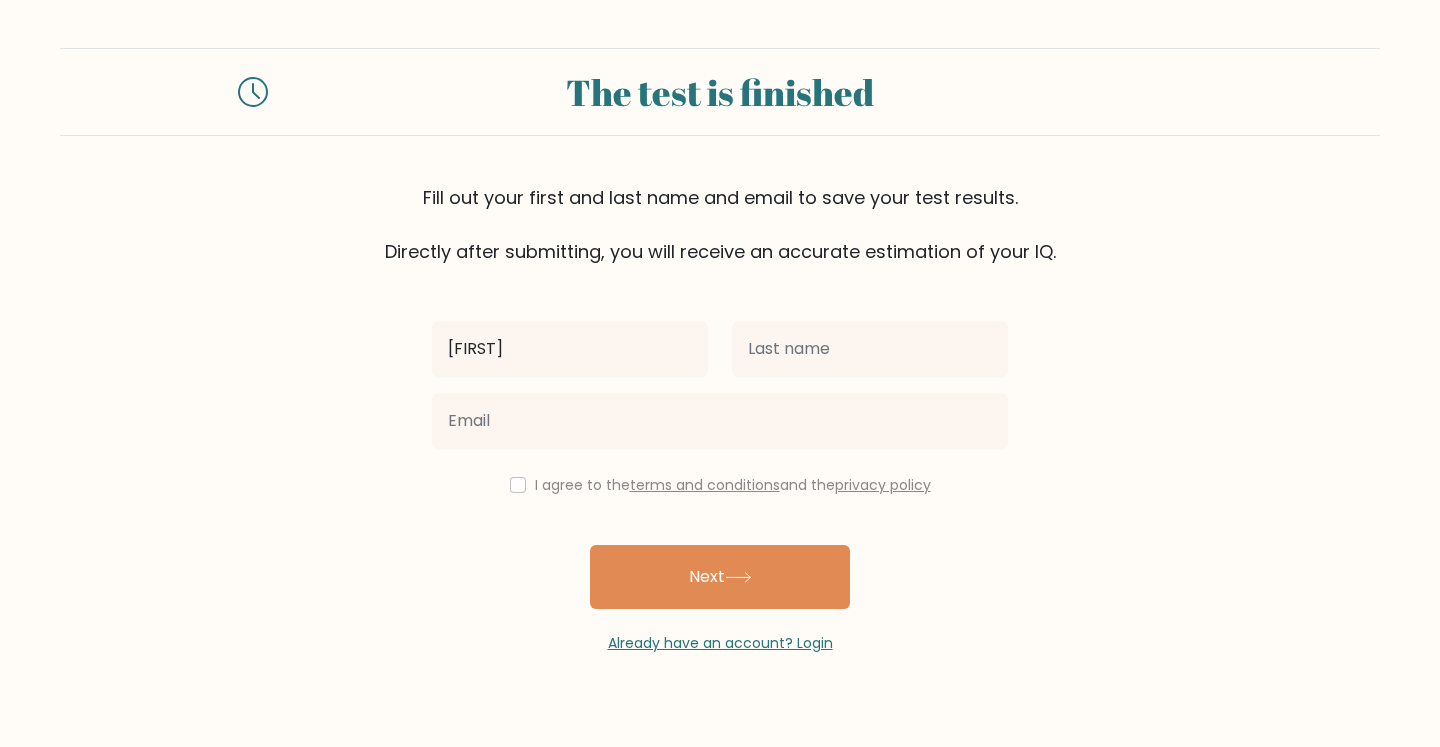 type on "[FIRST]" 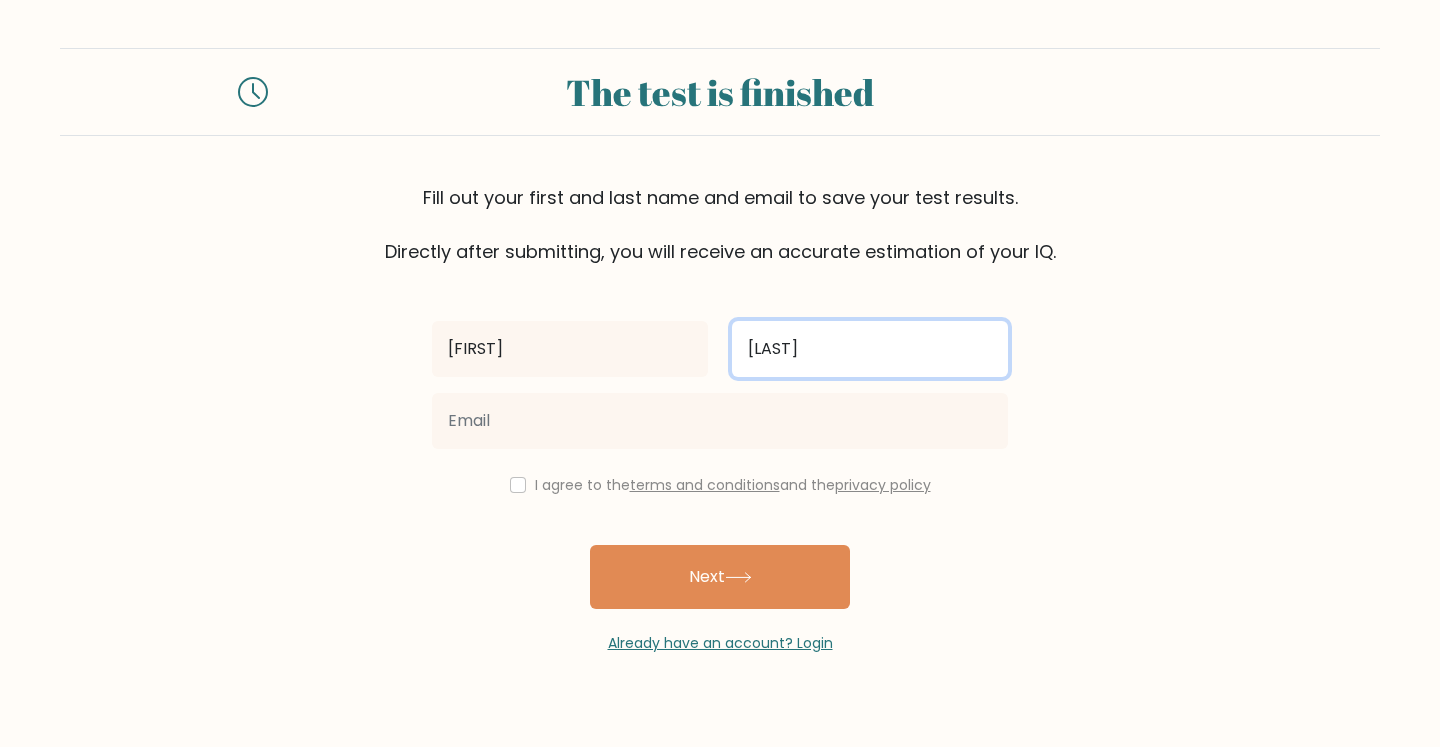 type on "[LAST]" 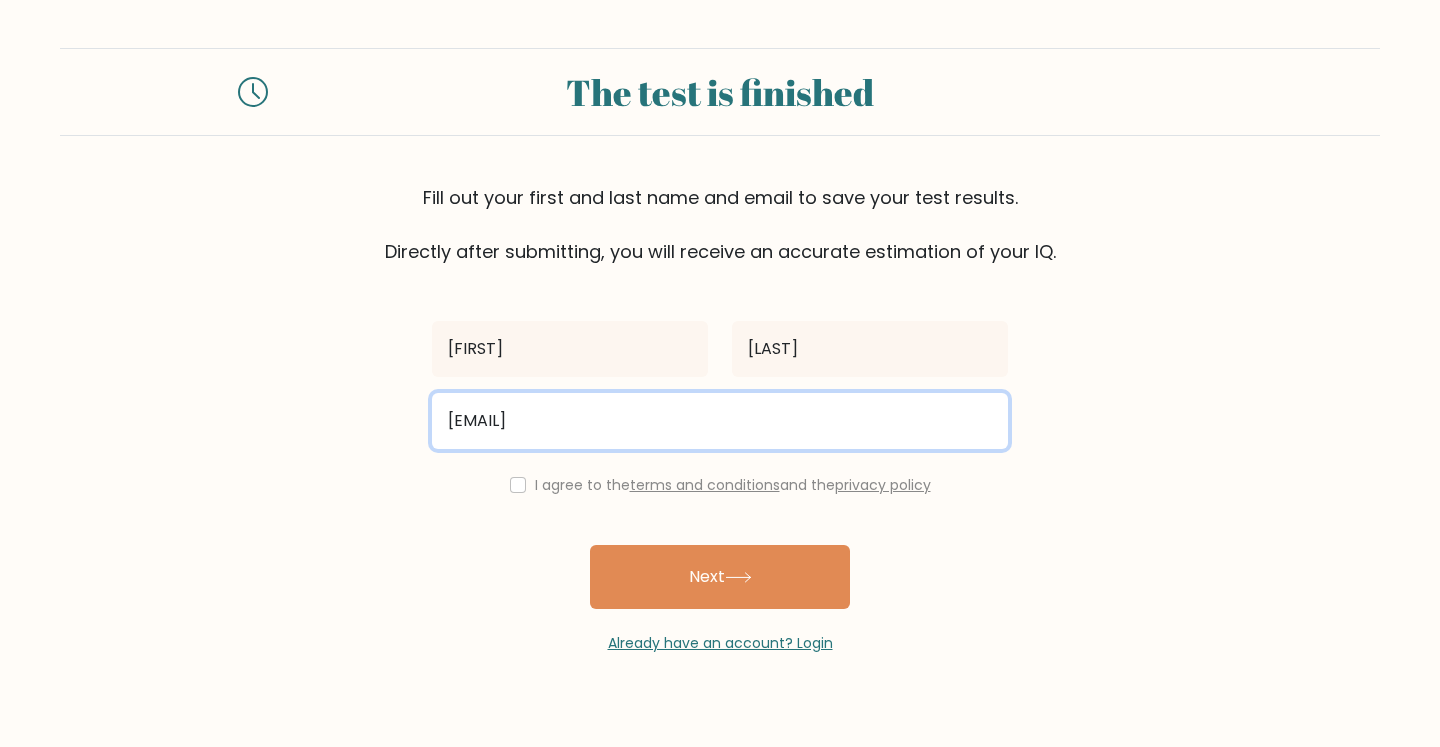 type on "[EMAIL]" 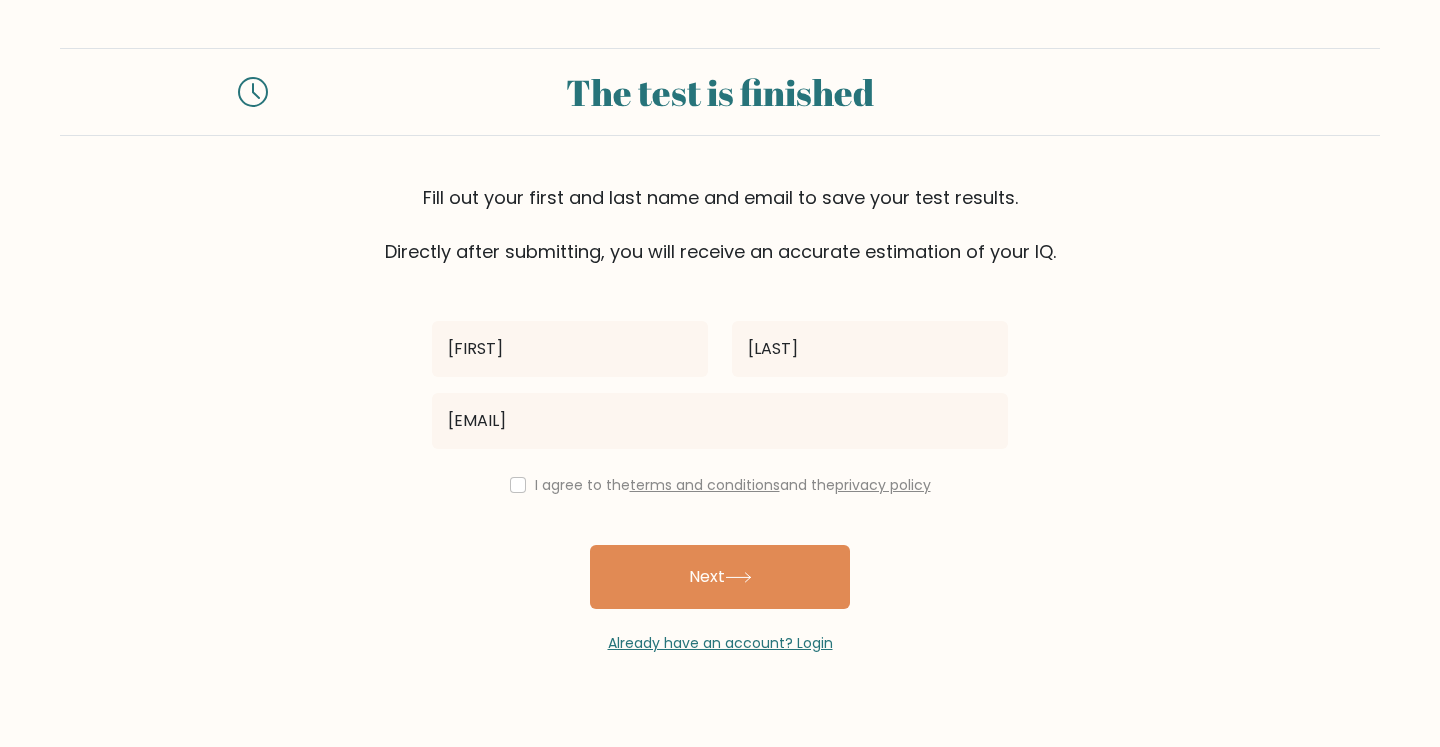 click at bounding box center [518, 485] 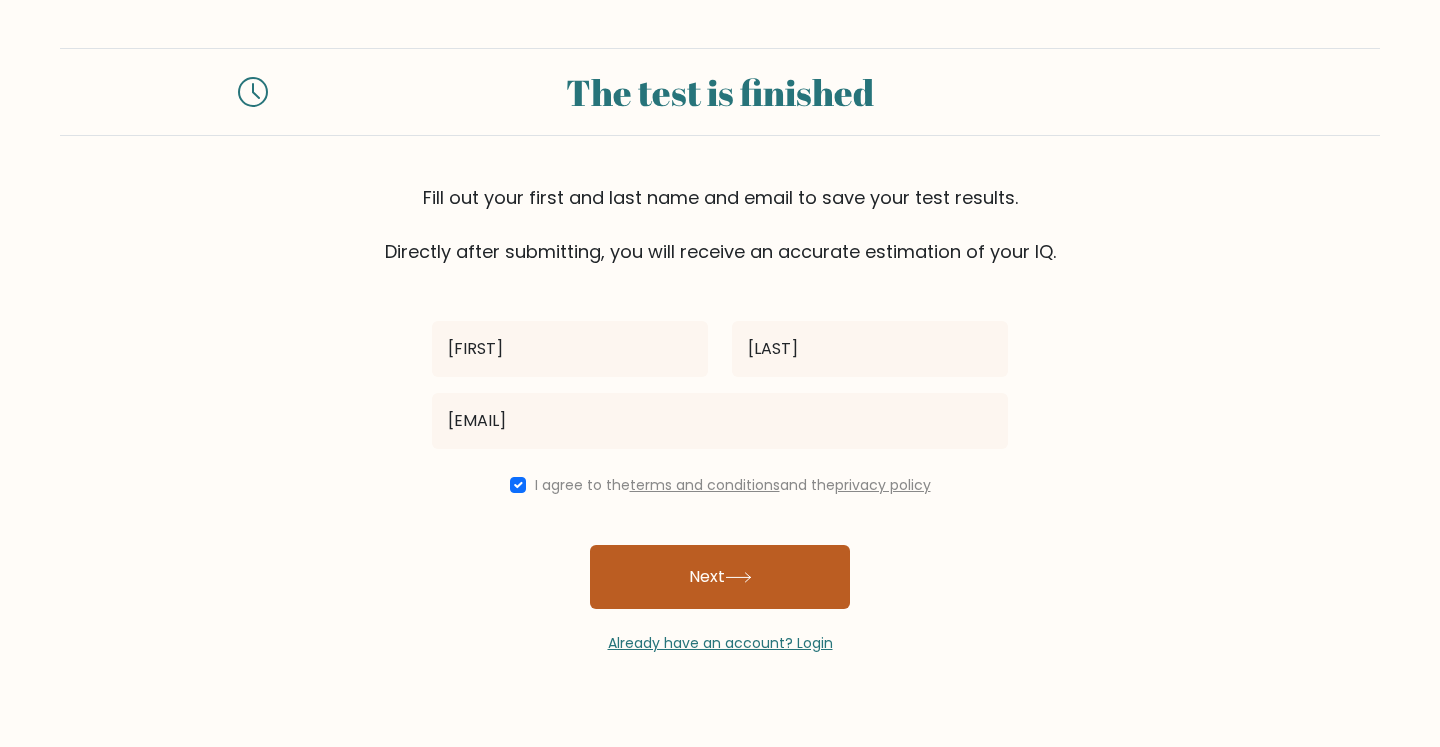 click on "Next" at bounding box center [720, 577] 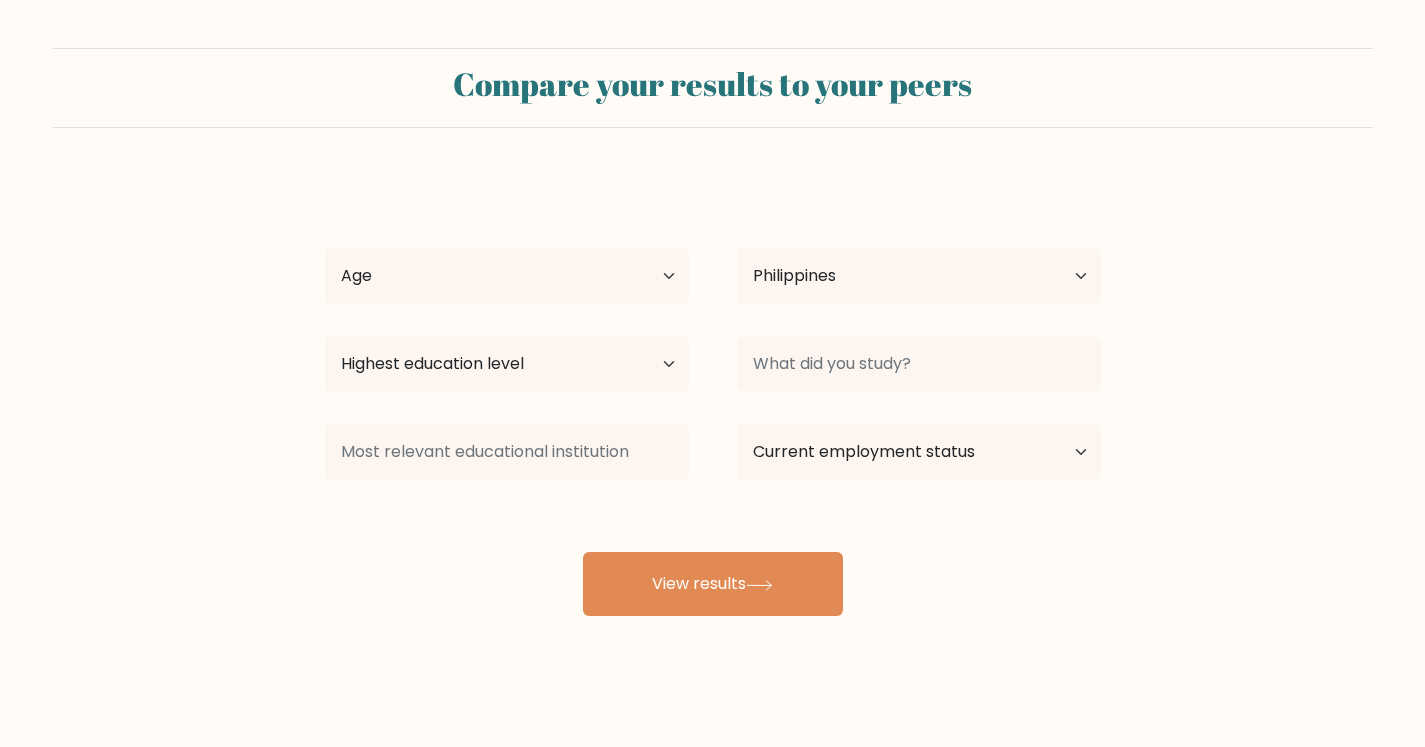 scroll, scrollTop: 0, scrollLeft: 0, axis: both 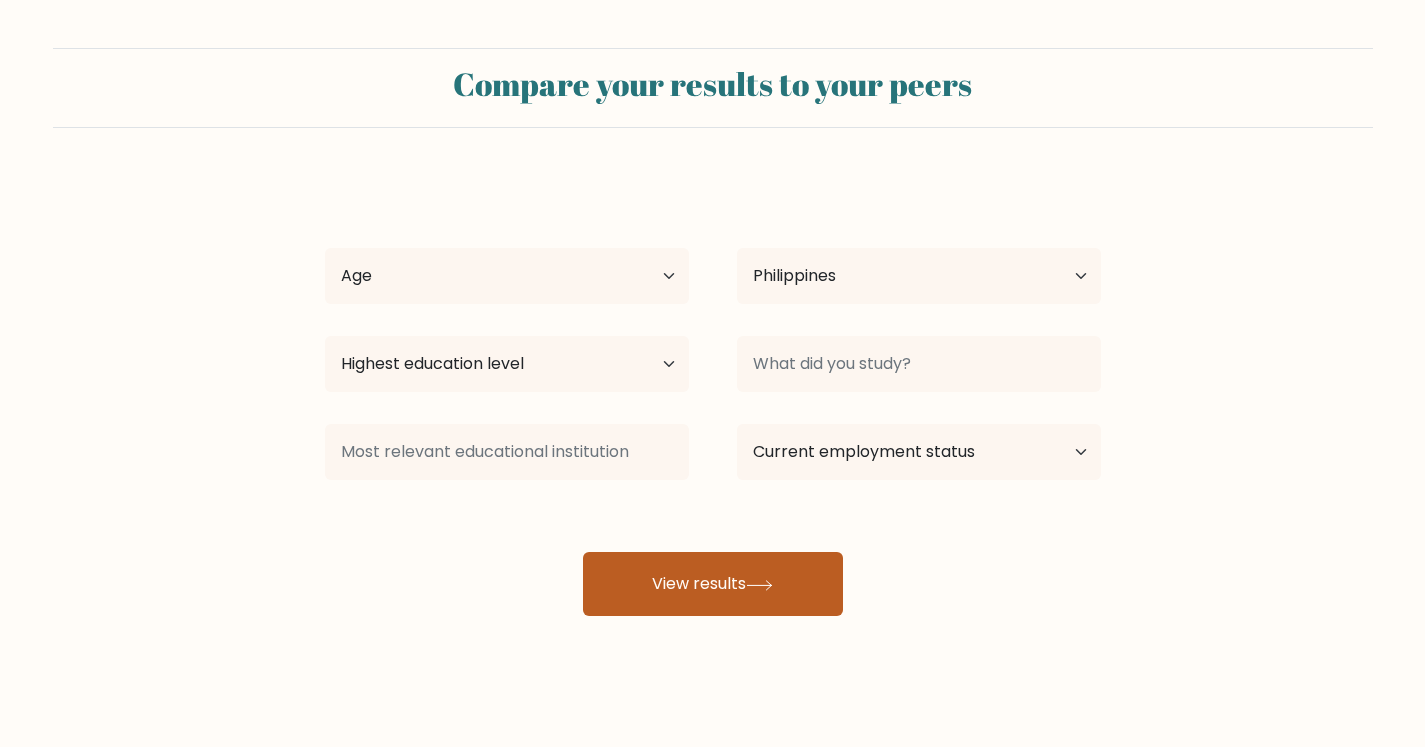 click on "View results" at bounding box center [713, 584] 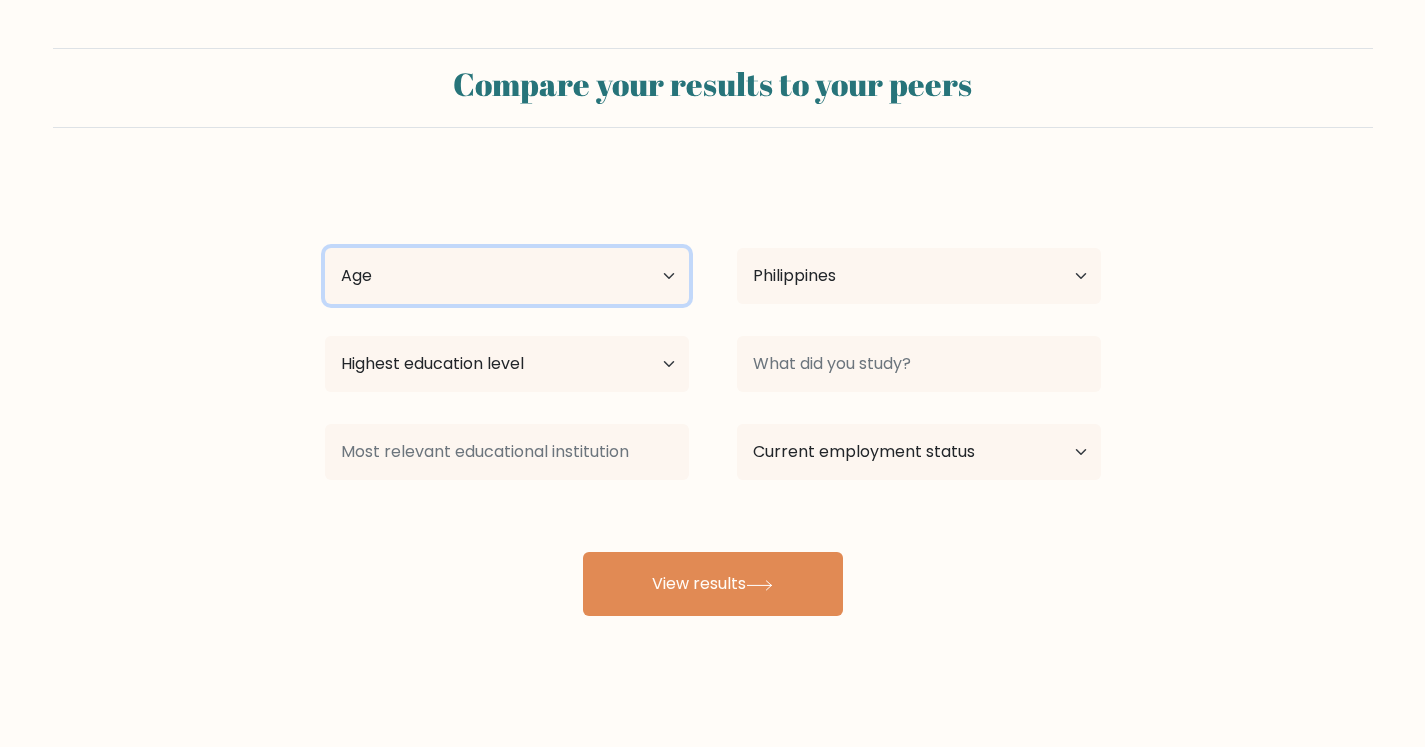 select on "35_44" 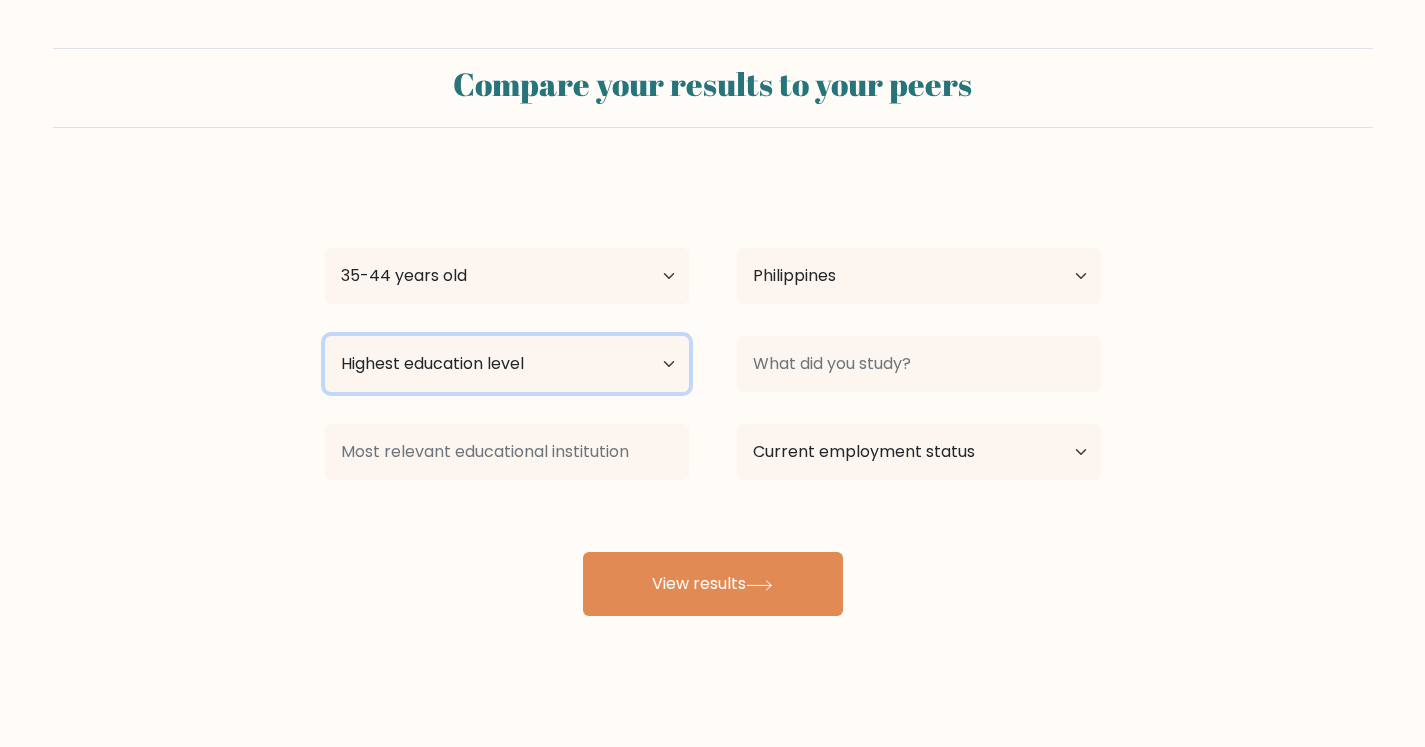 select on "bachelors_degree" 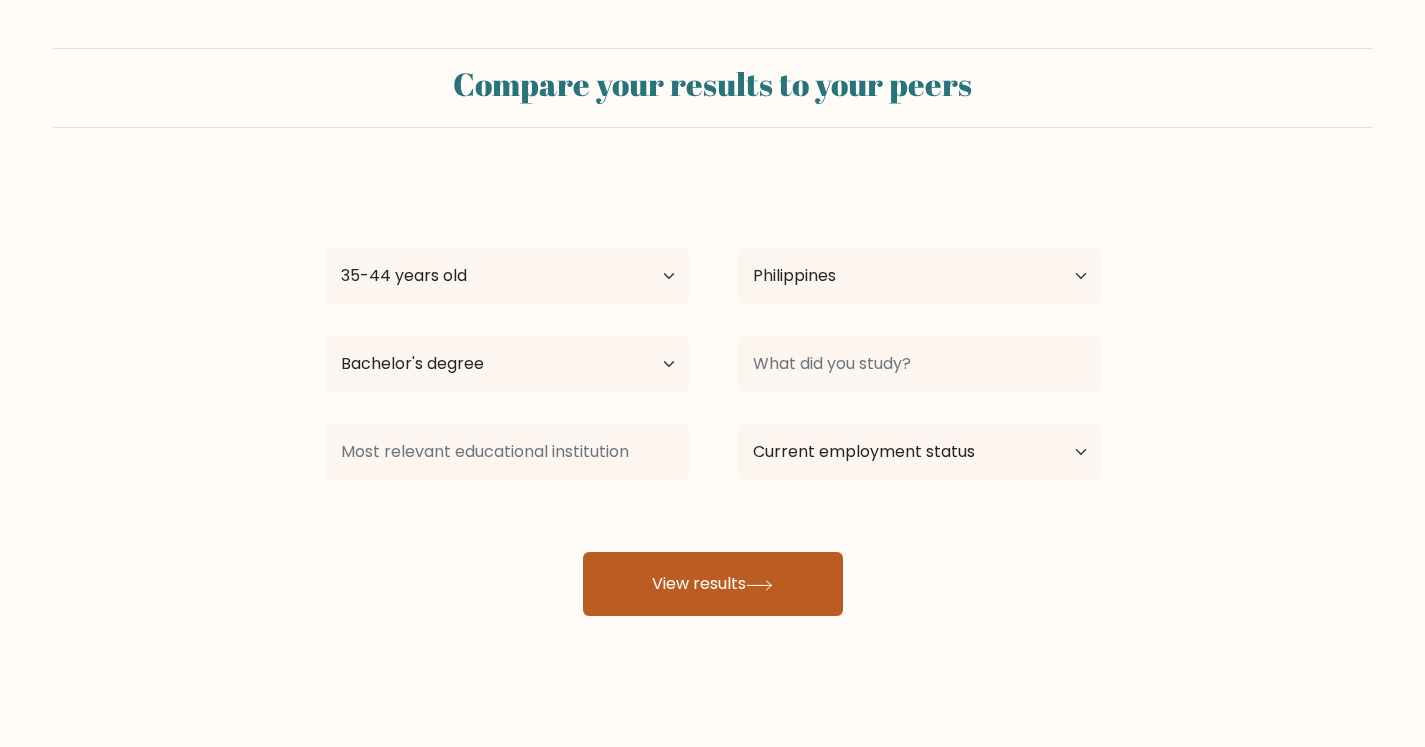 click on "View results" at bounding box center (713, 584) 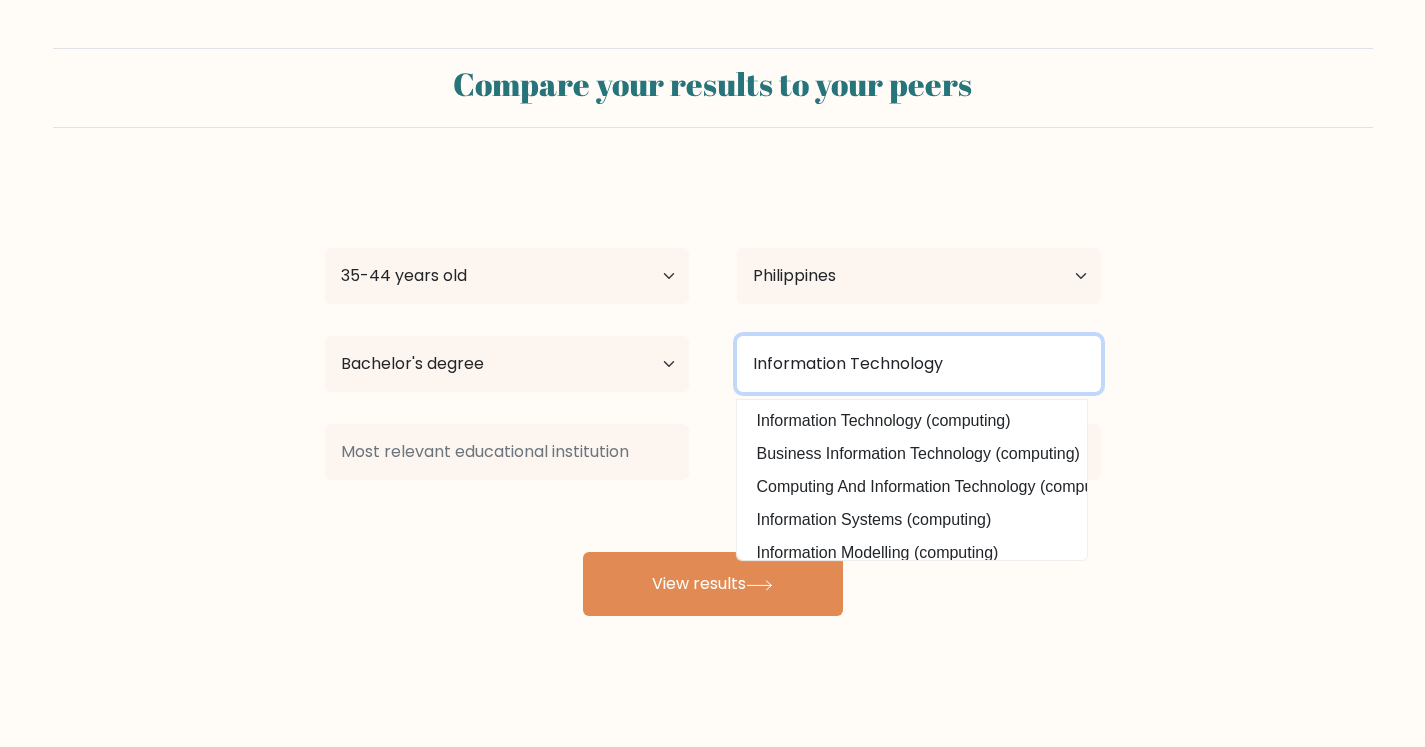 type on "Information Technology" 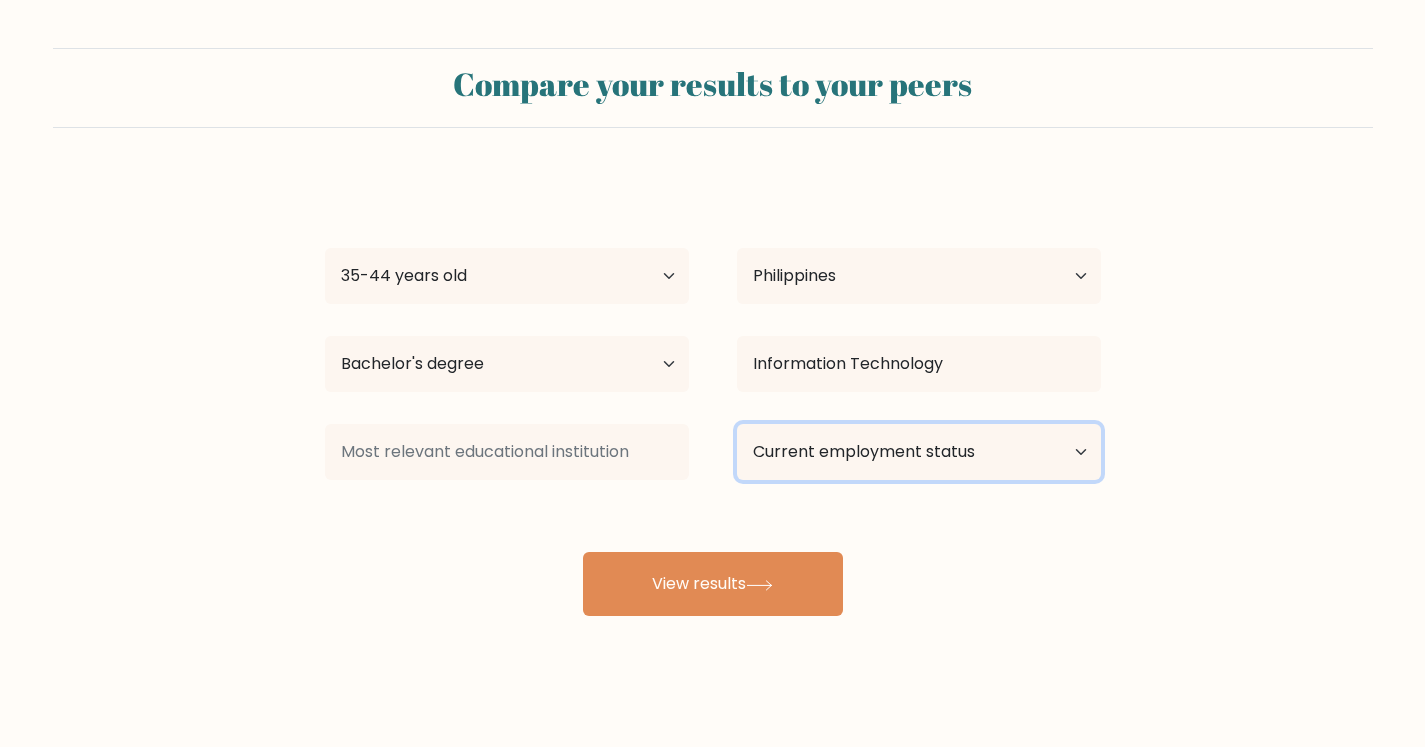 select on "other" 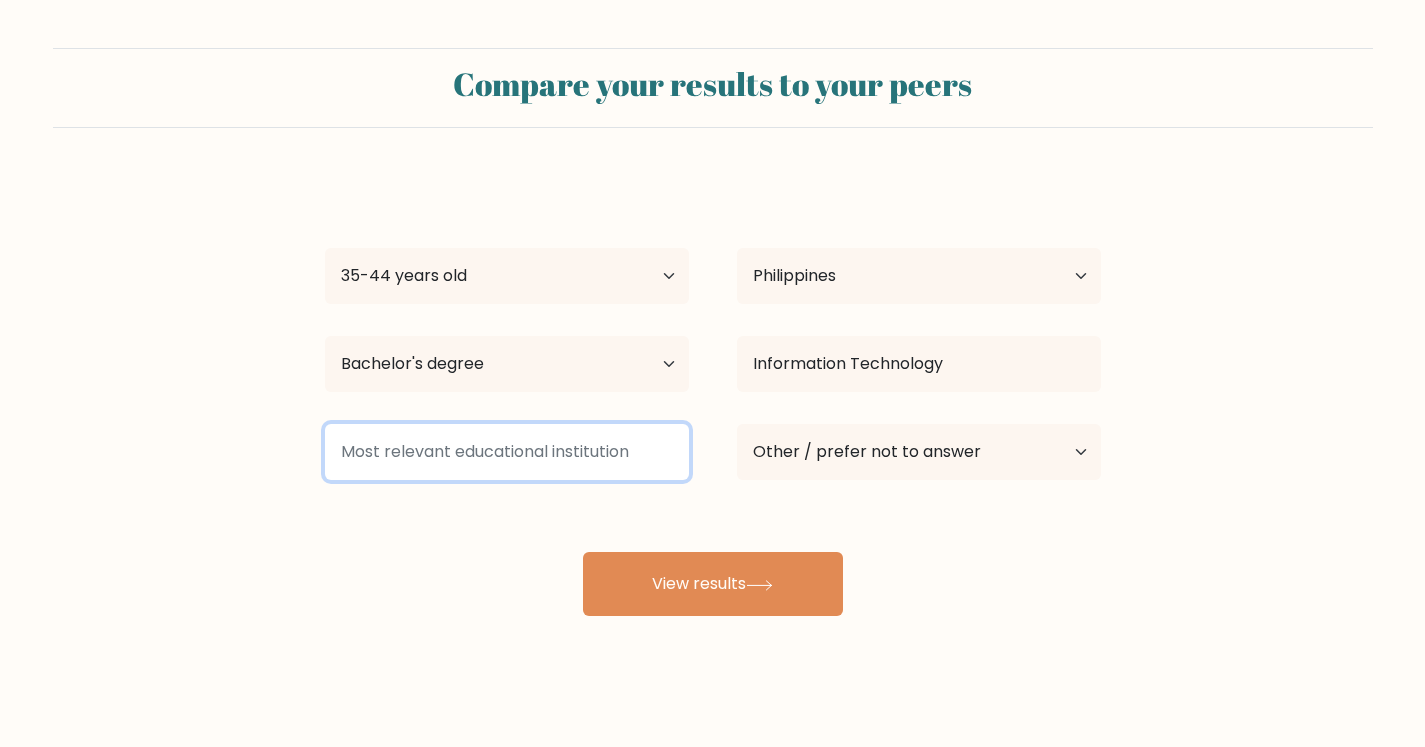 click at bounding box center (507, 452) 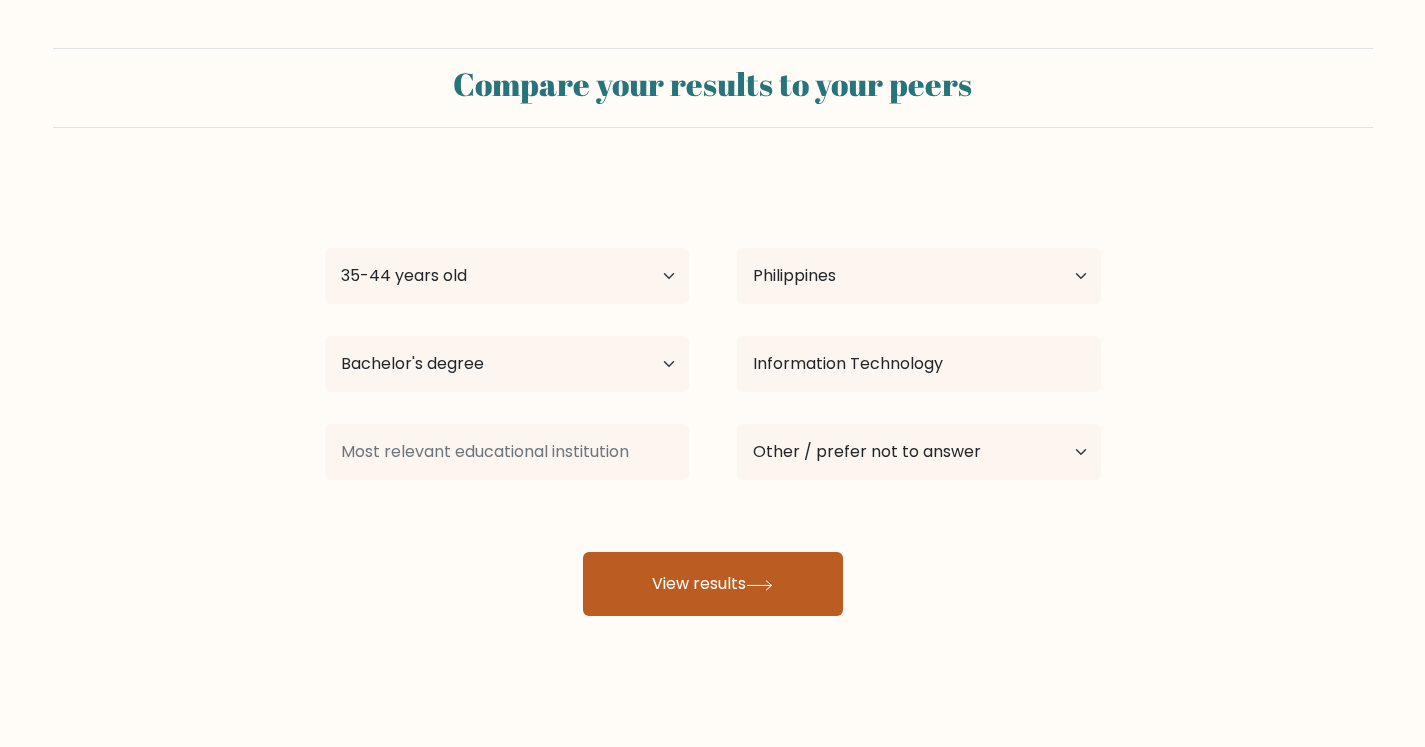 click on "View results" at bounding box center (713, 584) 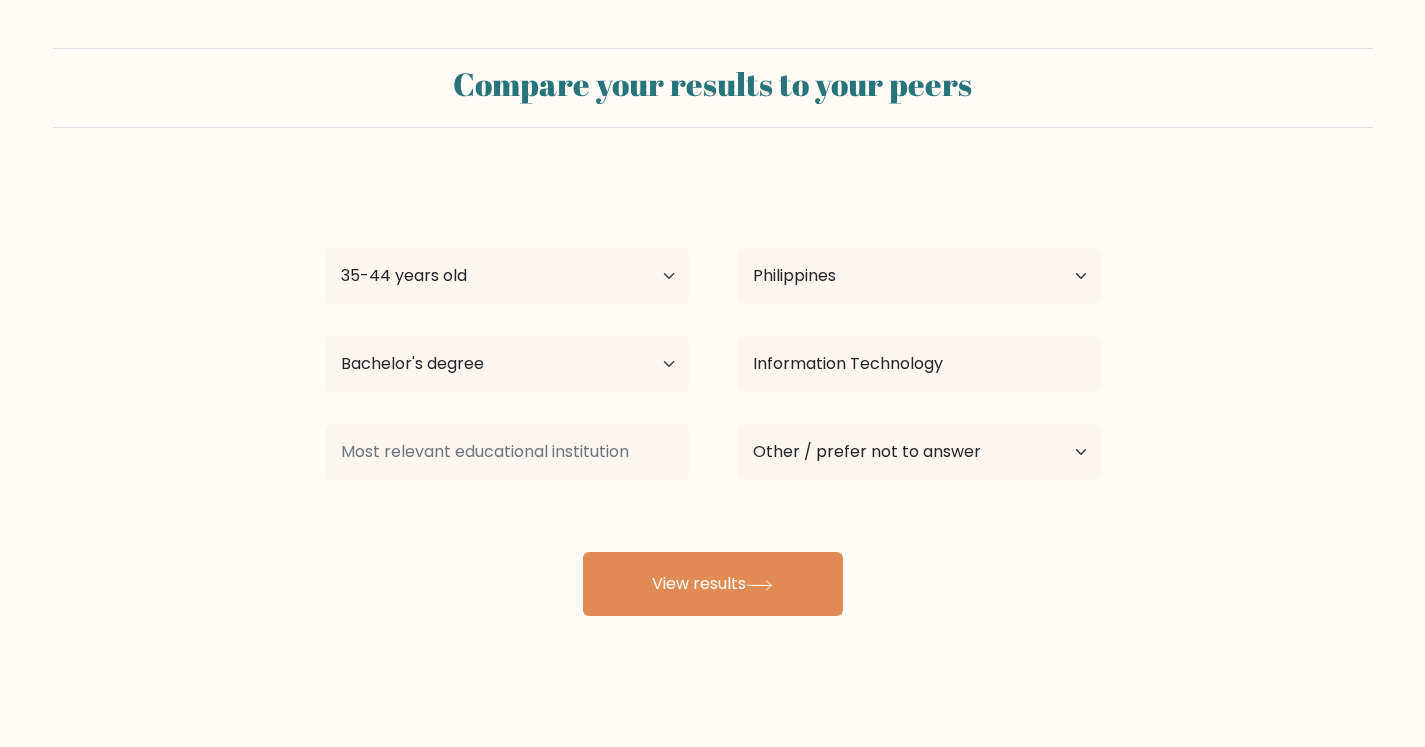 click on "[FIRST] [LAST]
[LAST]
Age
Under 18 years old
18-24 years old
25-34 years old
35-44 years old
45-54 years old
55-64 years old
65 years old and above
Country
Afghanistan
Albania
Algeria
American Samoa
Andorra
Angola
Anguilla
Antarctica
Antigua and Barbuda
Argentina
Armenia
Aruba
Australia
Austria
Azerbaijan
Bahamas
Bahrain
Bangladesh
Barbados
Belarus
Belgium
Belize
Benin
Bermuda
Bhutan
Bolivia
Bonaire, Sint Eustatius and Saba
Bosnia and Herzegovina
Botswana
Bouvet Island
Brazil
Brunei Chad" at bounding box center (713, 396) 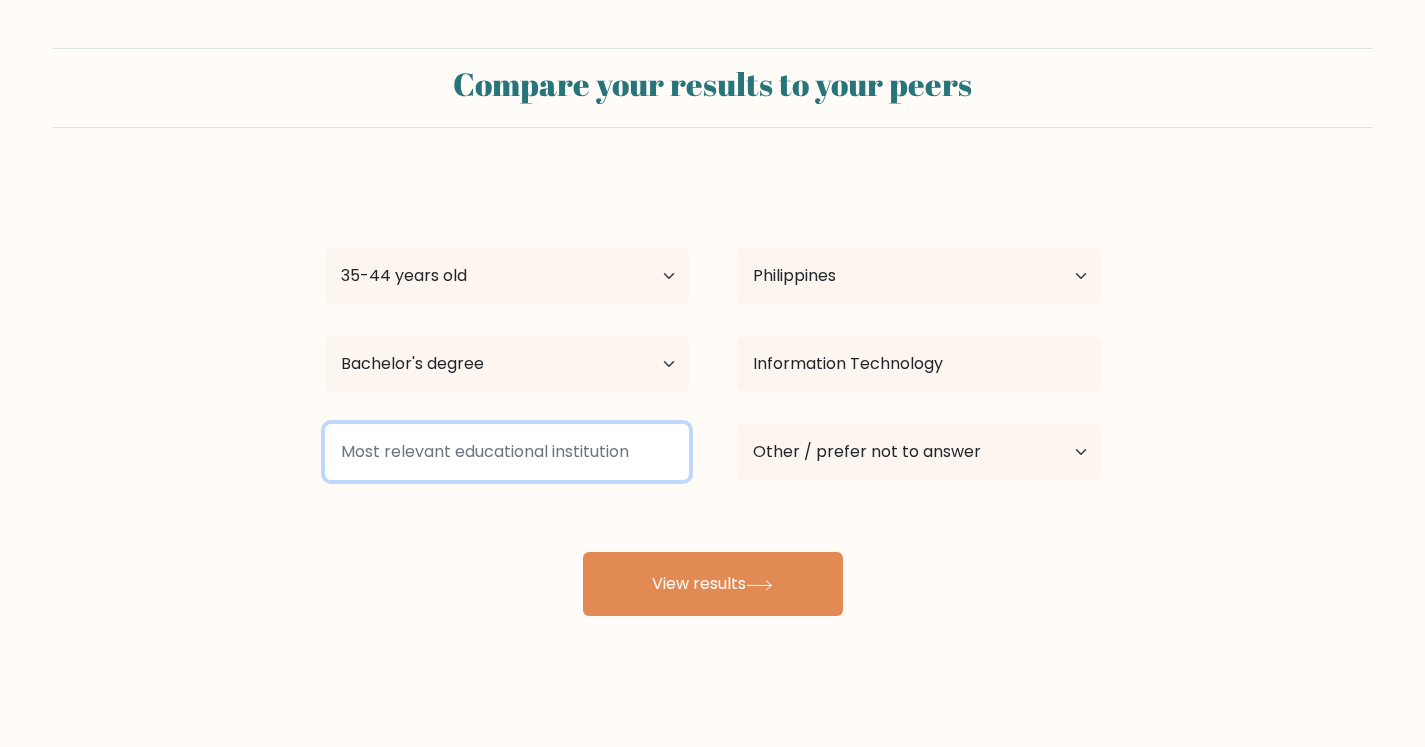 click at bounding box center [507, 452] 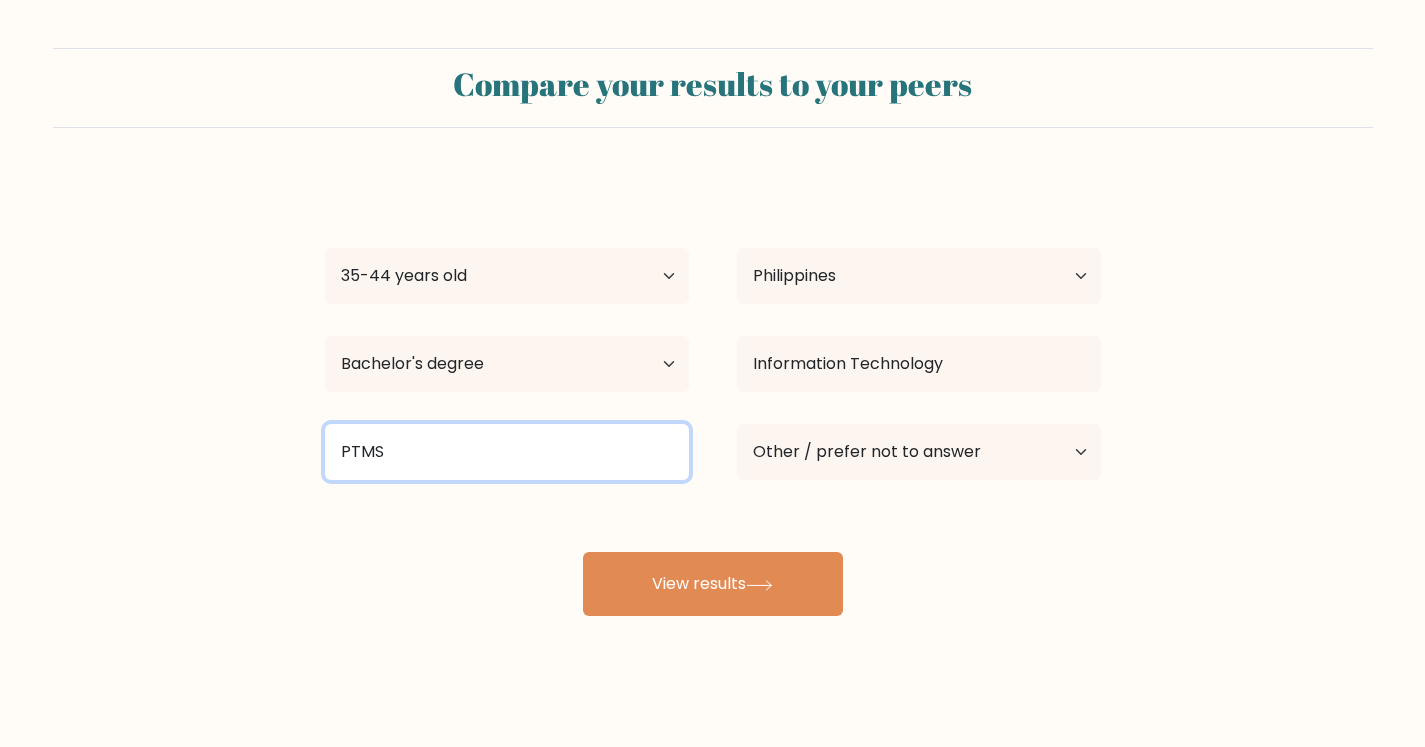 type on "PTMS" 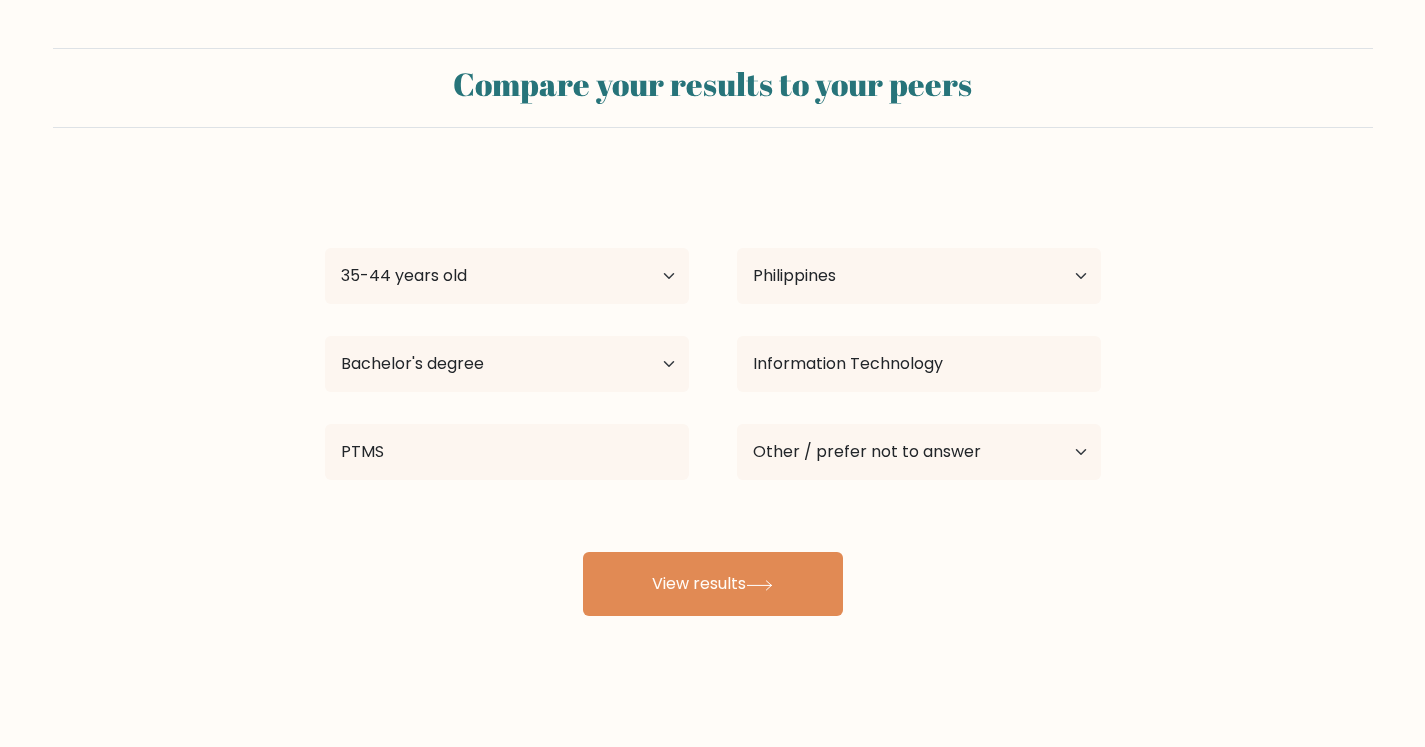 click on "[FIRST] [LAST]
[LAST]
Age
Under 18 years old
18-24 years old
25-34 years old
35-44 years old
45-54 years old
55-64 years old
65 years old and above
Country
Afghanistan
Albania
Algeria
American Samoa
Andorra
Angola
Anguilla
Antarctica
Antigua and Barbuda
Argentina
Armenia
Aruba
Australia
Austria
Azerbaijan
Bahamas
Bahrain
Bangladesh
Barbados
Belarus
Belgium
Belize
Benin
Bermuda
Bhutan
Bolivia
Bonaire, Sint Eustatius and Saba
Bosnia and Herzegovina
Botswana
Bouvet Island
Brazil
Brunei Chad" at bounding box center [713, 396] 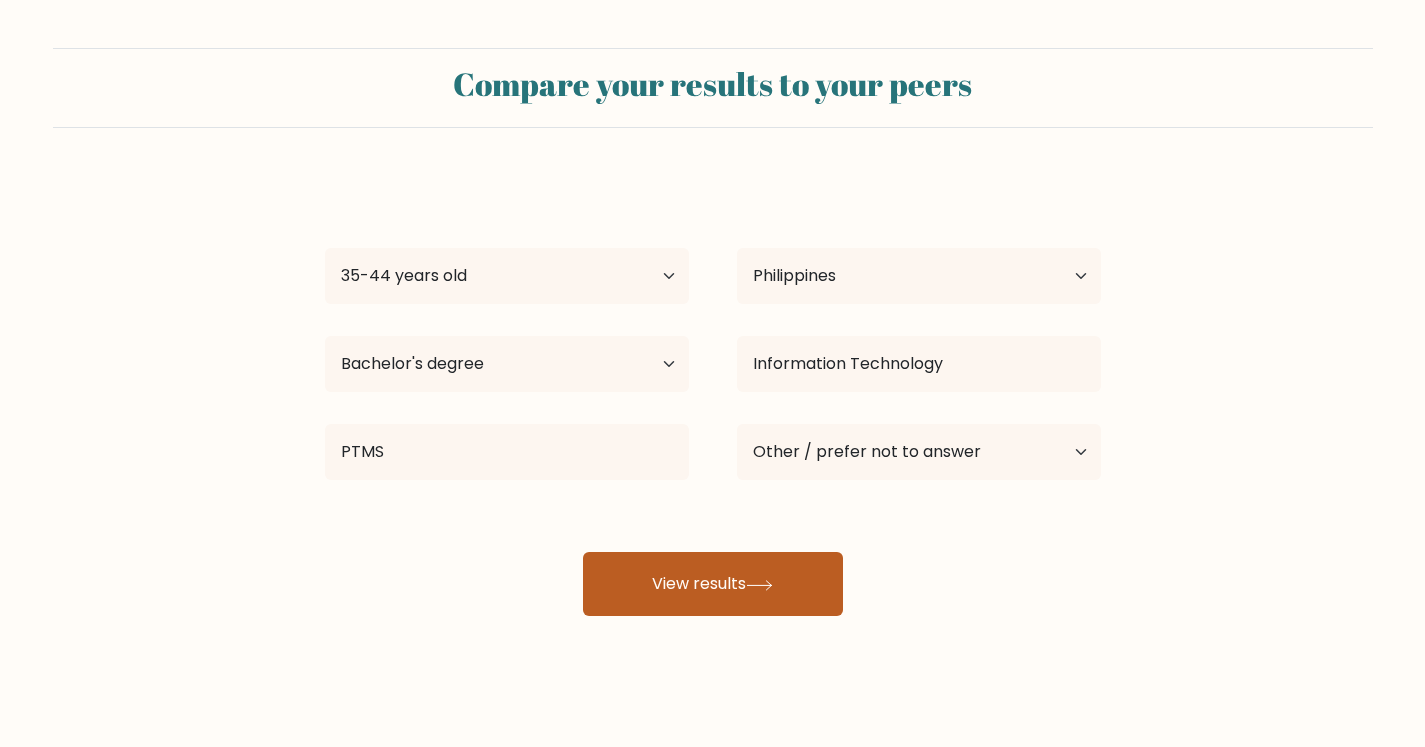 click on "View results" at bounding box center (713, 584) 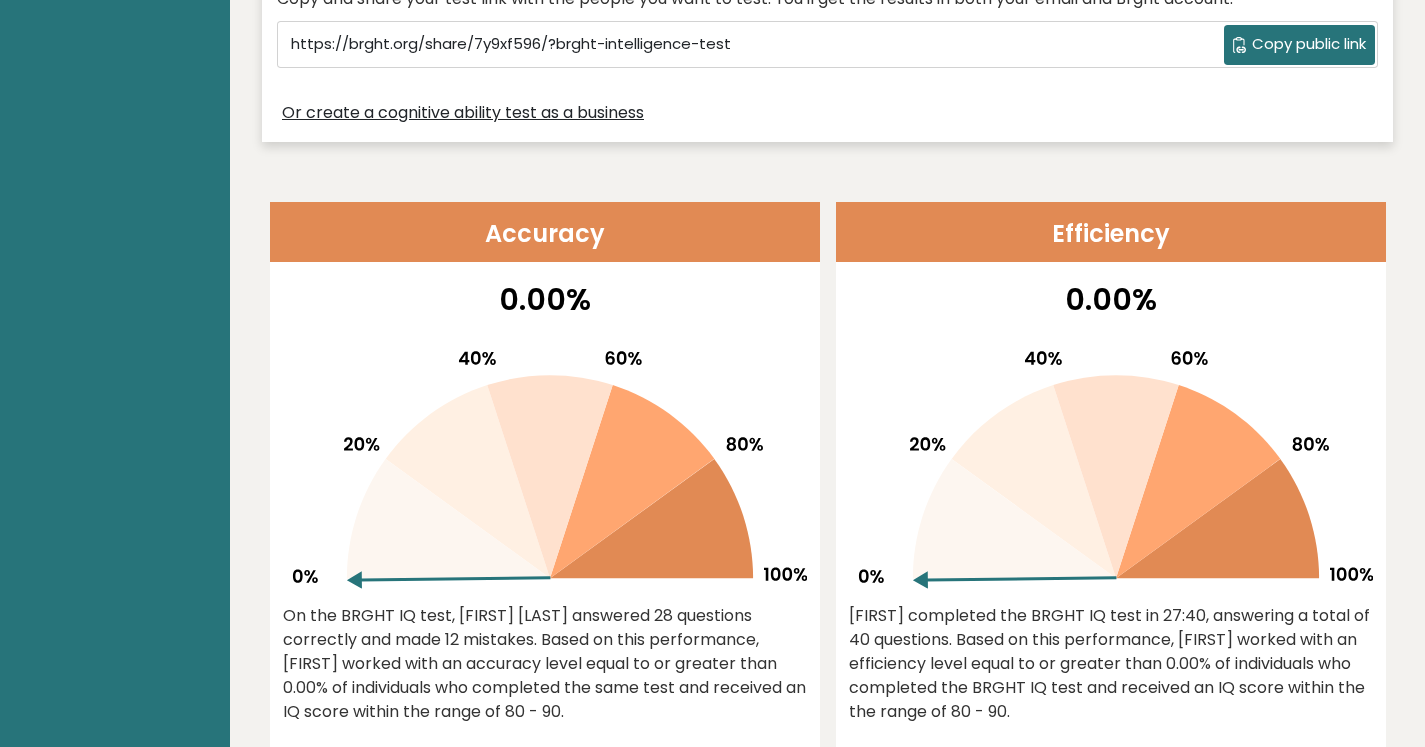 scroll, scrollTop: 1144, scrollLeft: 0, axis: vertical 